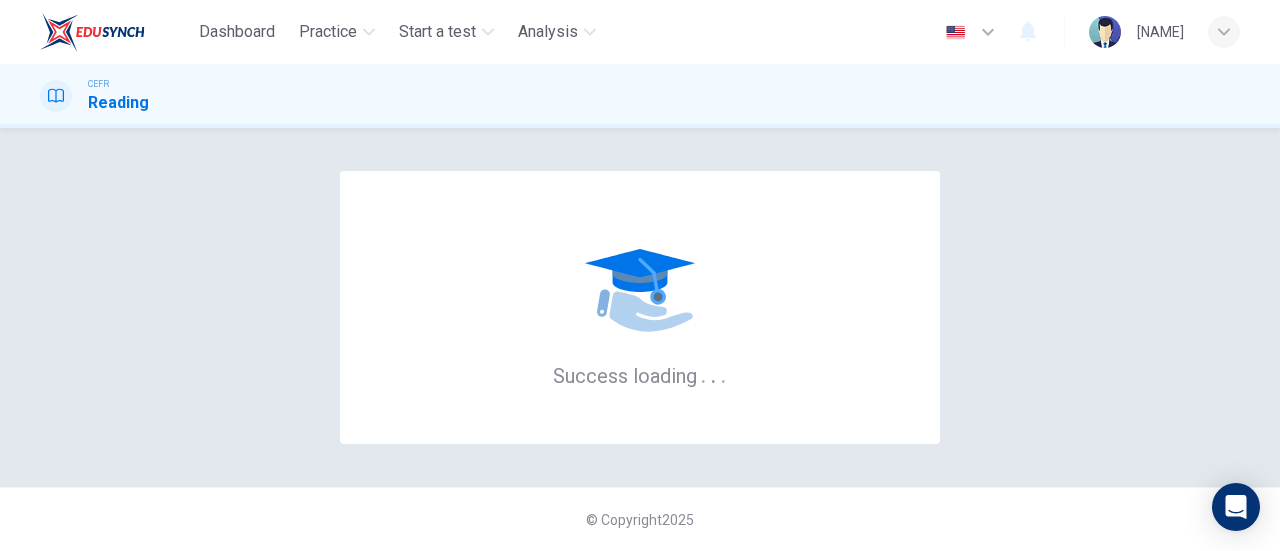 scroll, scrollTop: 0, scrollLeft: 0, axis: both 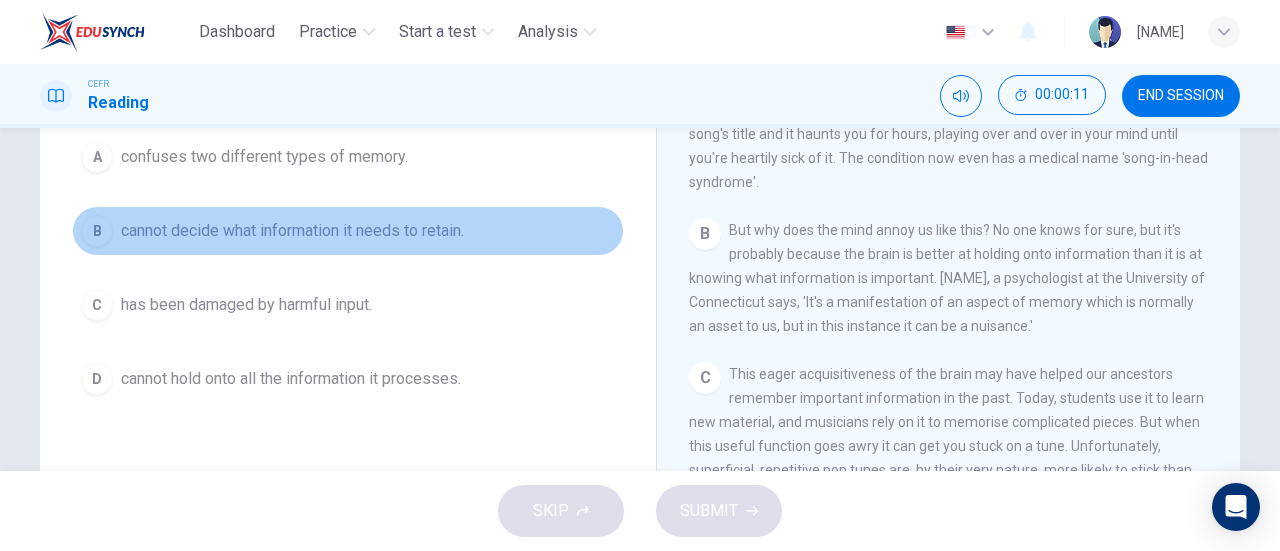 click on "cannot decide what information it needs to retain." at bounding box center [264, 157] 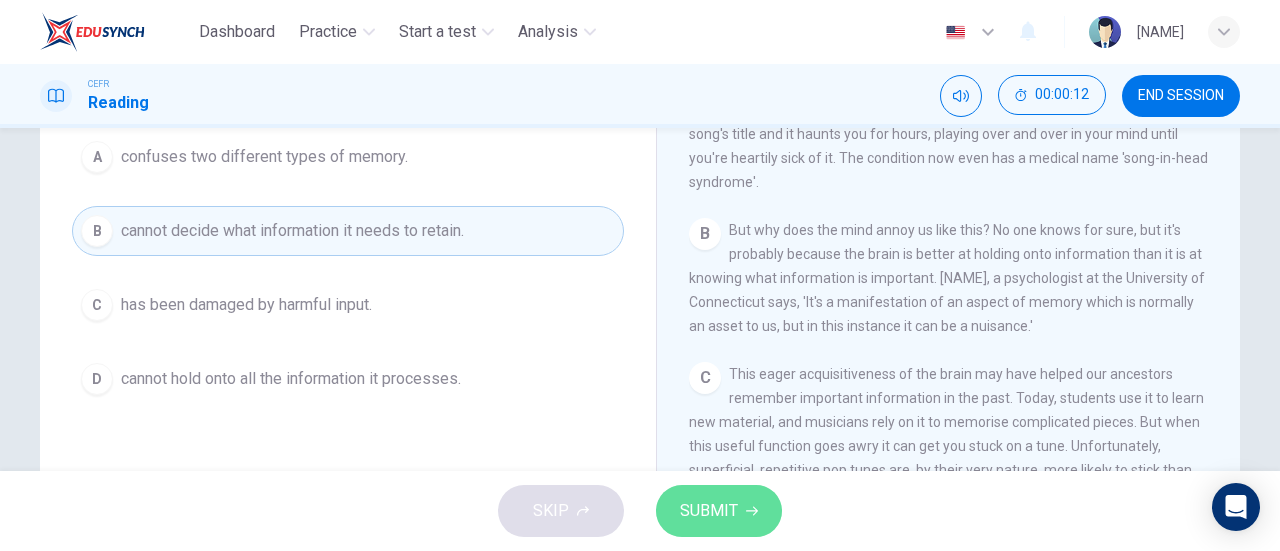 click on "SUBMIT" at bounding box center (719, 511) 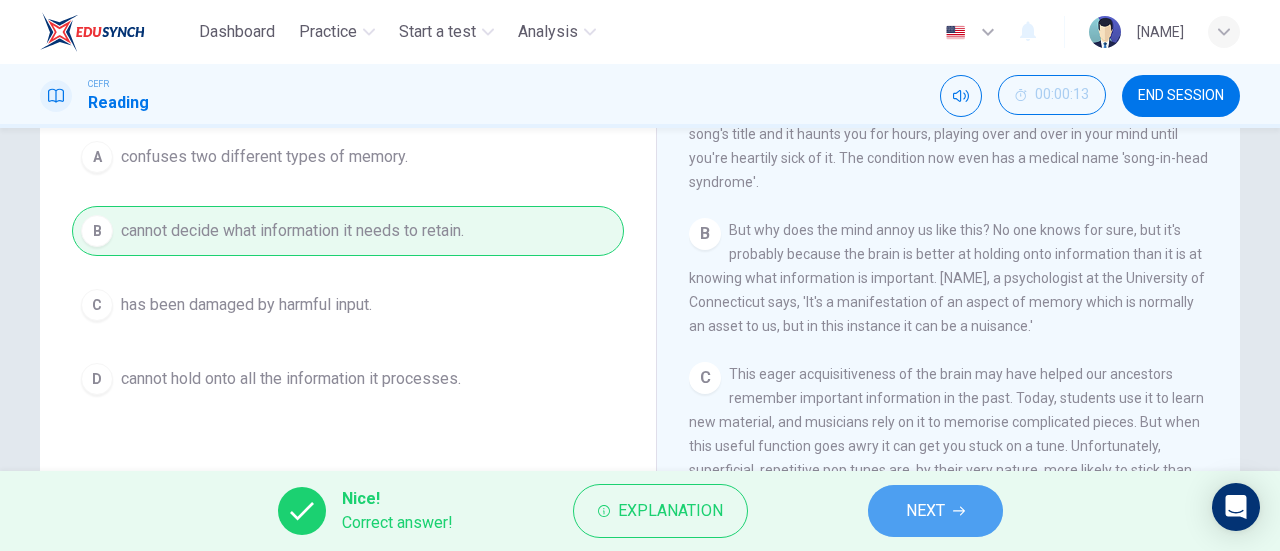 click on "NEXT" at bounding box center (925, 511) 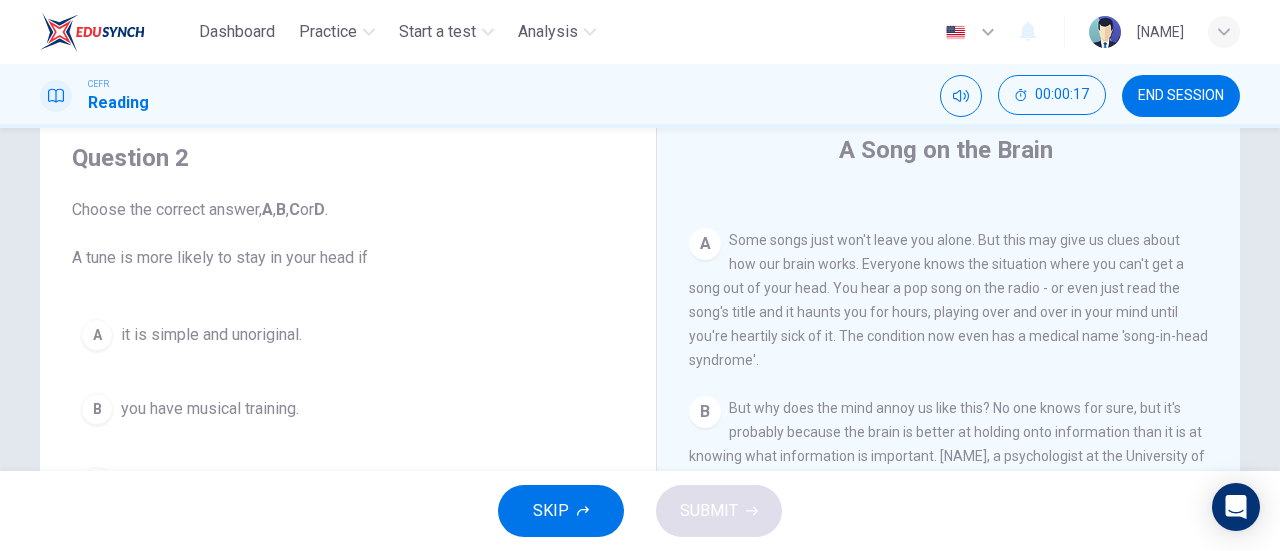 scroll, scrollTop: 151, scrollLeft: 0, axis: vertical 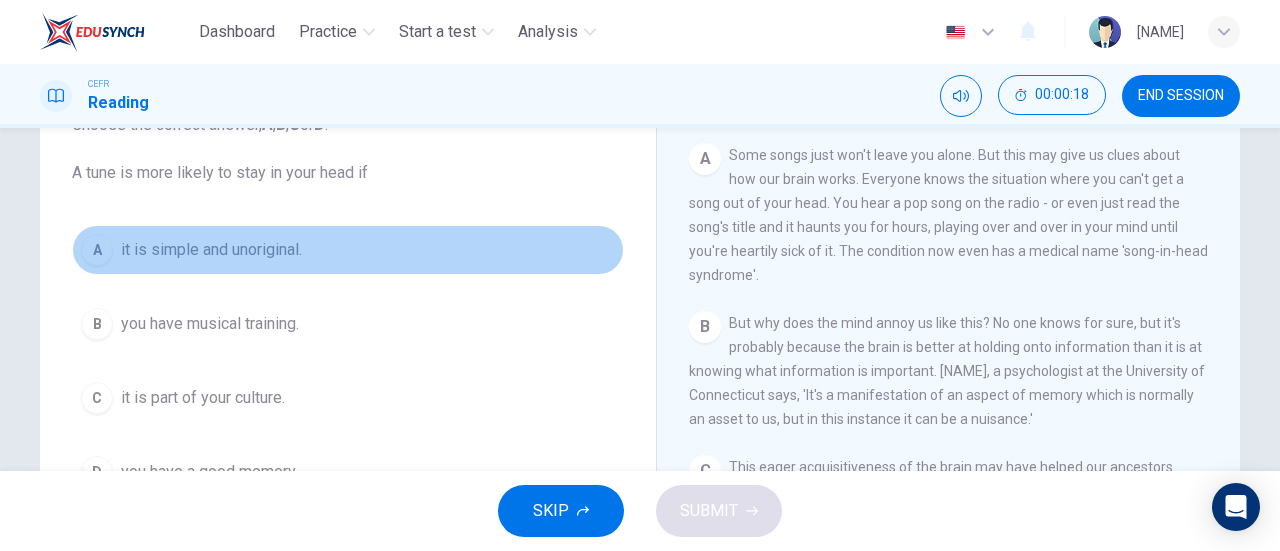 click on "it is simple and unoriginal." at bounding box center [211, 250] 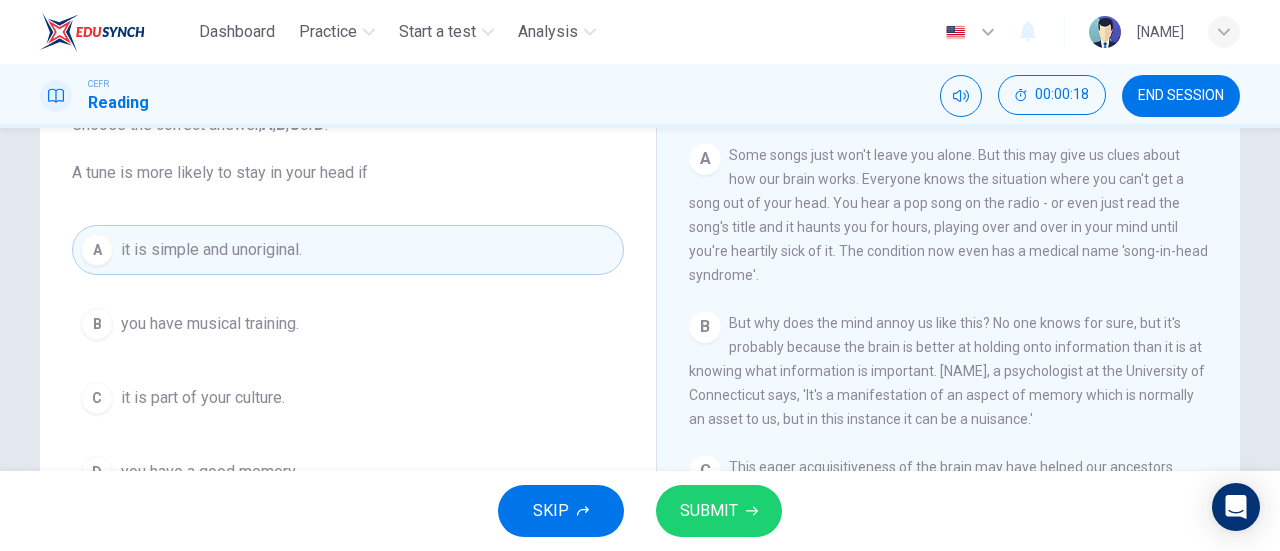 scroll, scrollTop: 309, scrollLeft: 0, axis: vertical 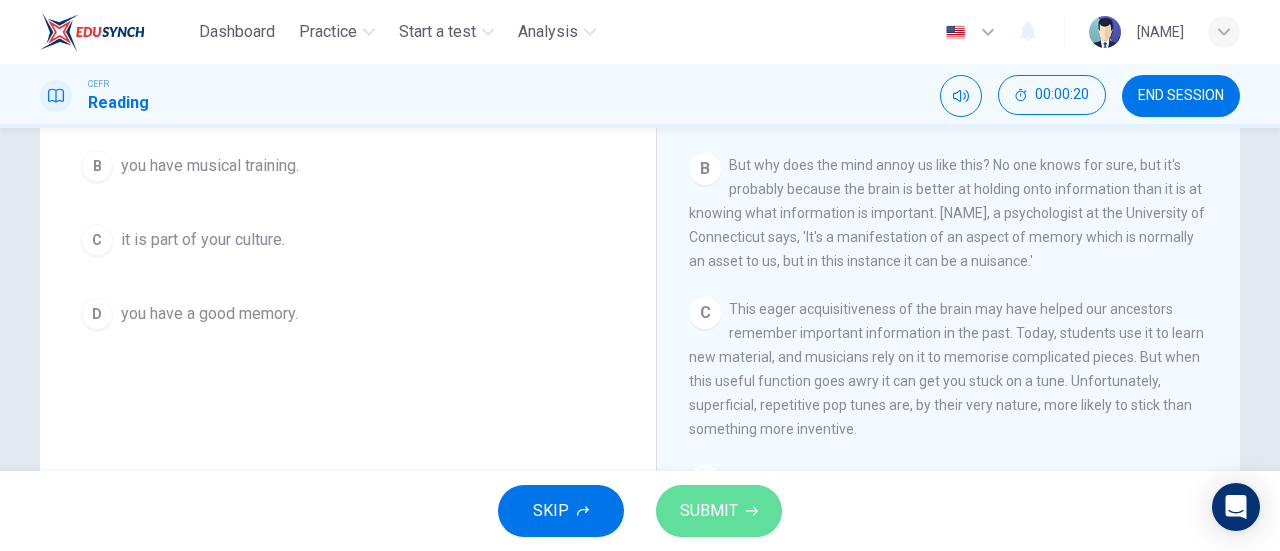 click on "SUBMIT" at bounding box center [719, 511] 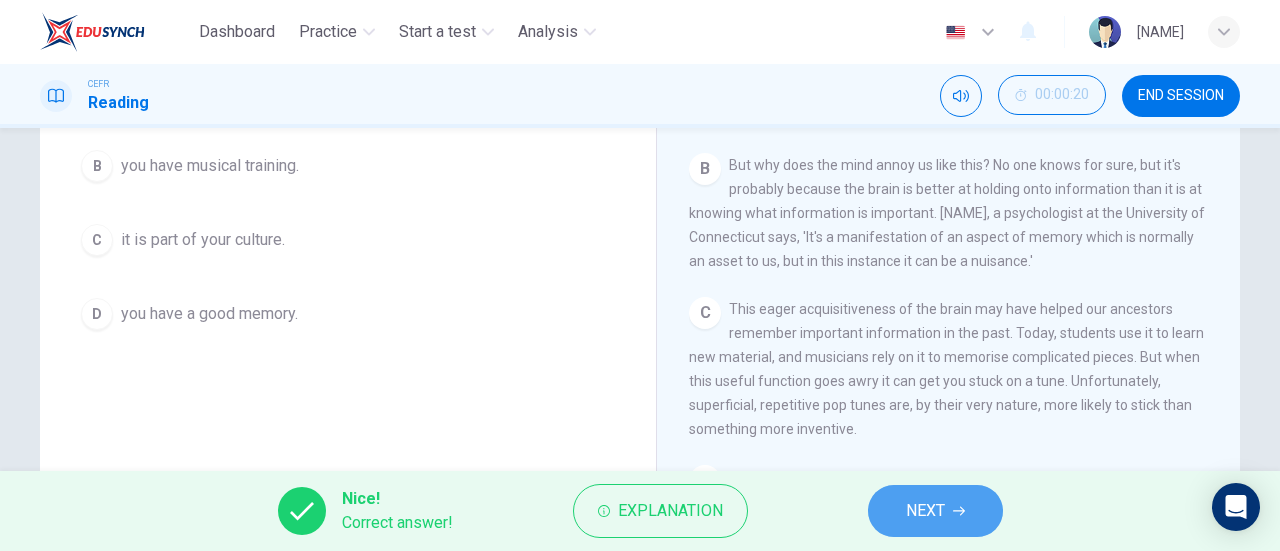 click on "NEXT" at bounding box center (935, 511) 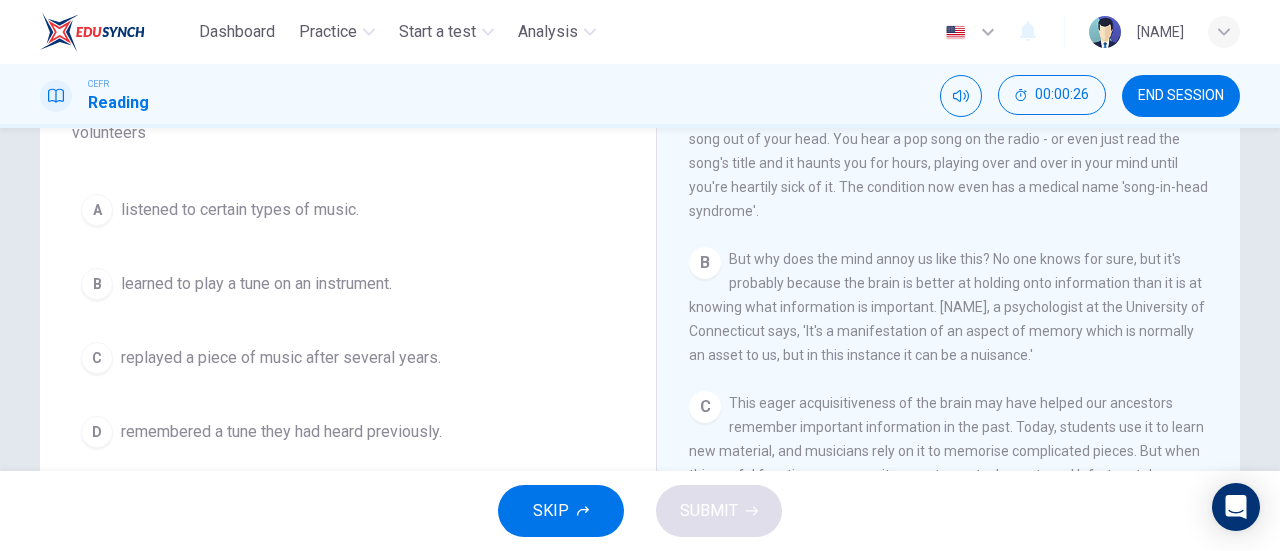 scroll, scrollTop: 221, scrollLeft: 0, axis: vertical 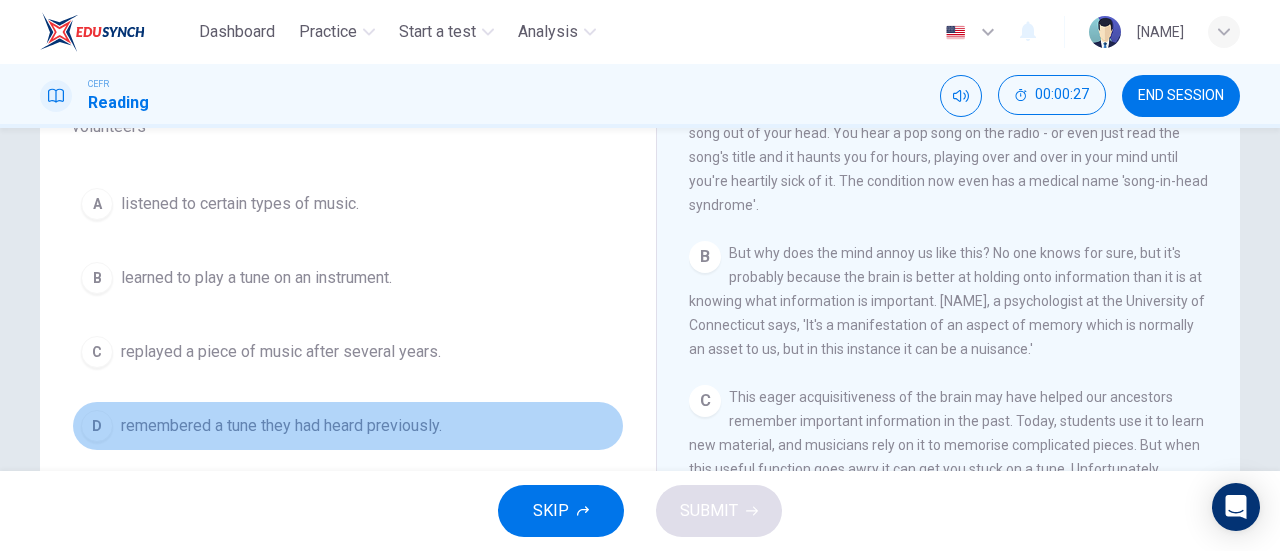 click on "remembered a tune they had heard previously." at bounding box center (240, 204) 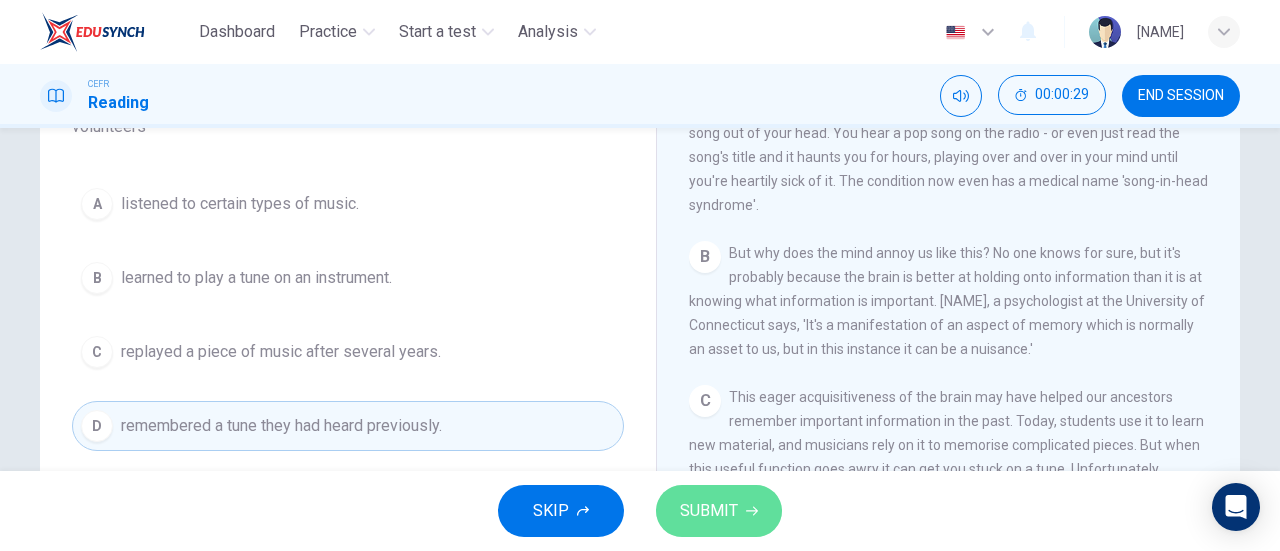 click on "SUBMIT" at bounding box center [709, 511] 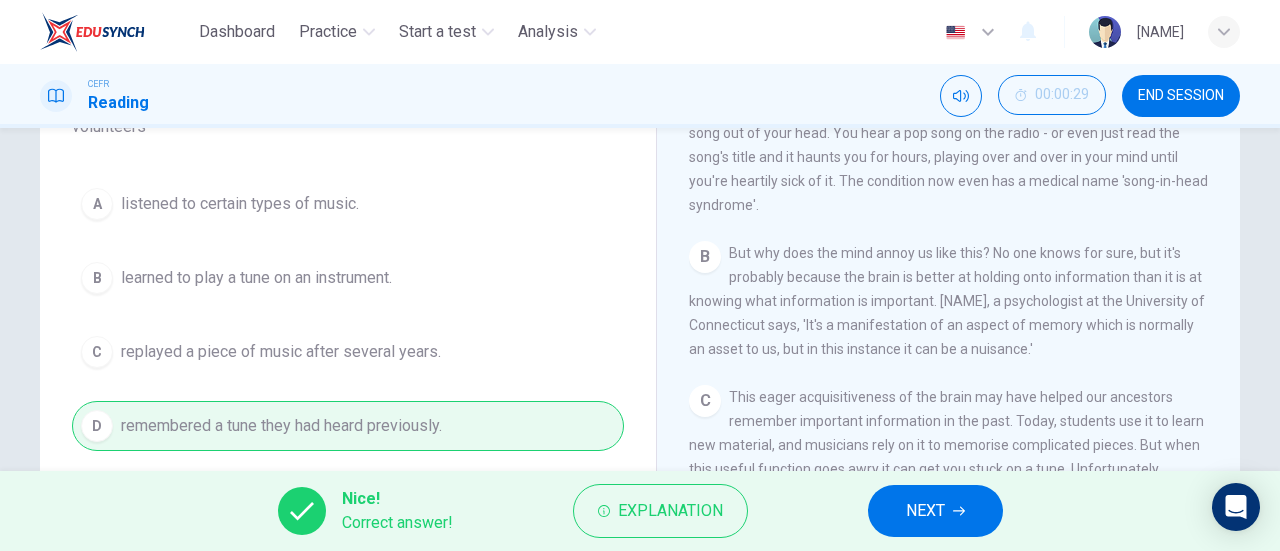click on "NEXT" at bounding box center [935, 511] 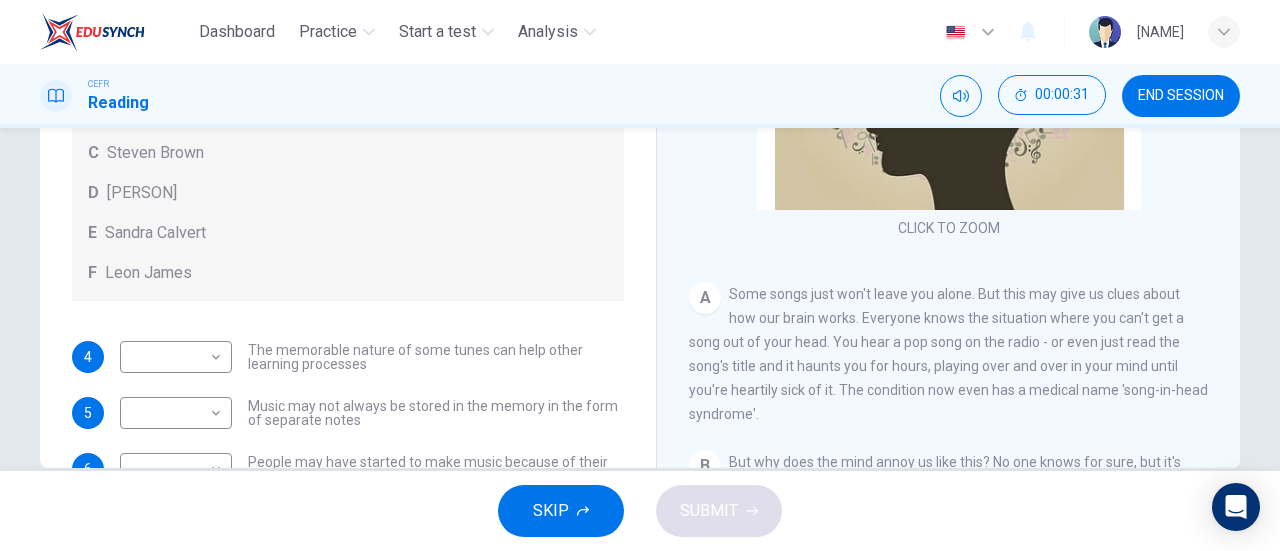 scroll, scrollTop: 394, scrollLeft: 0, axis: vertical 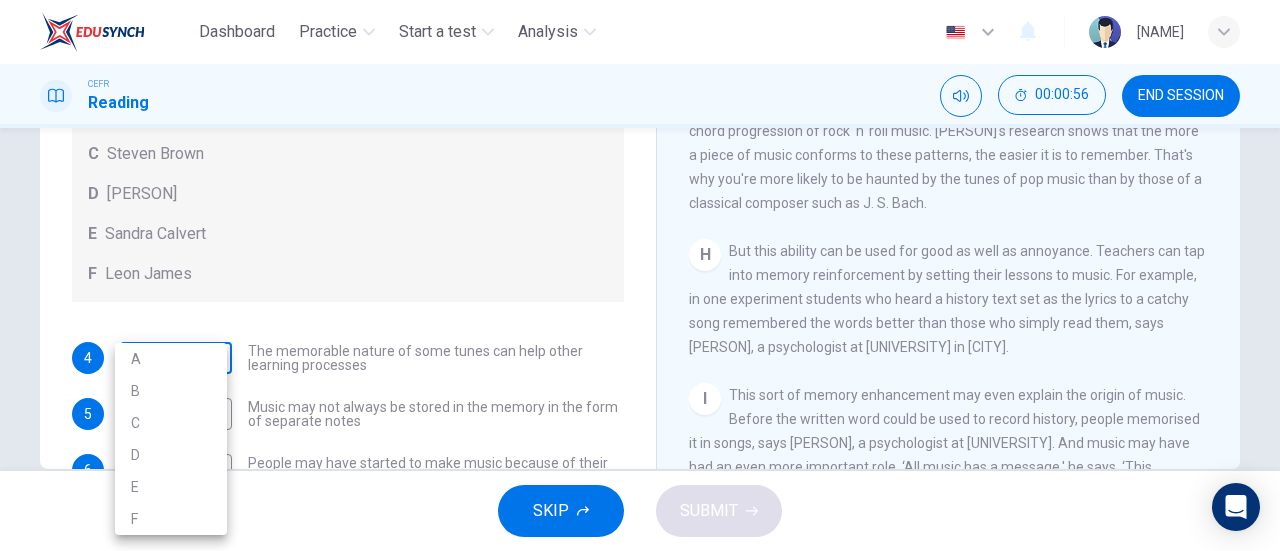 click on "Dashboard Practice Start a test Analysis English en ​ KHAIRUNISSA NABILLA CEFR Reading 00:00:56 END SESSION Questions 4 - 7 Look at the following theories and the people below.
Match each theory with the person it is credited to.
Write the correct letter  A-F  in the boxes below. A Roger Chaffin B Susan Ball C Steven Brown D Caroline Palmer E Sandra Calvert F Leon James 4 ​ ​ The memorable nature of some tunes can help other learning processes 5 ​ ​ Music may not always be stored in the memory in the form of separate notes 6 ​ ​ People may have started to make music because of their need to remember things 7 ​ ​ Having a song going round your head may happen to you more often when one part of the brain is tired A Song on the Brain CLICK TO ZOOM Click to Zoom A B C D E F G H I SKIP SUBMIT EduSynch - Online Language Proficiency Testing
Dashboard Practice Start a test Analysis Notifications © Copyright  2025 A B C D E F" at bounding box center [640, 275] 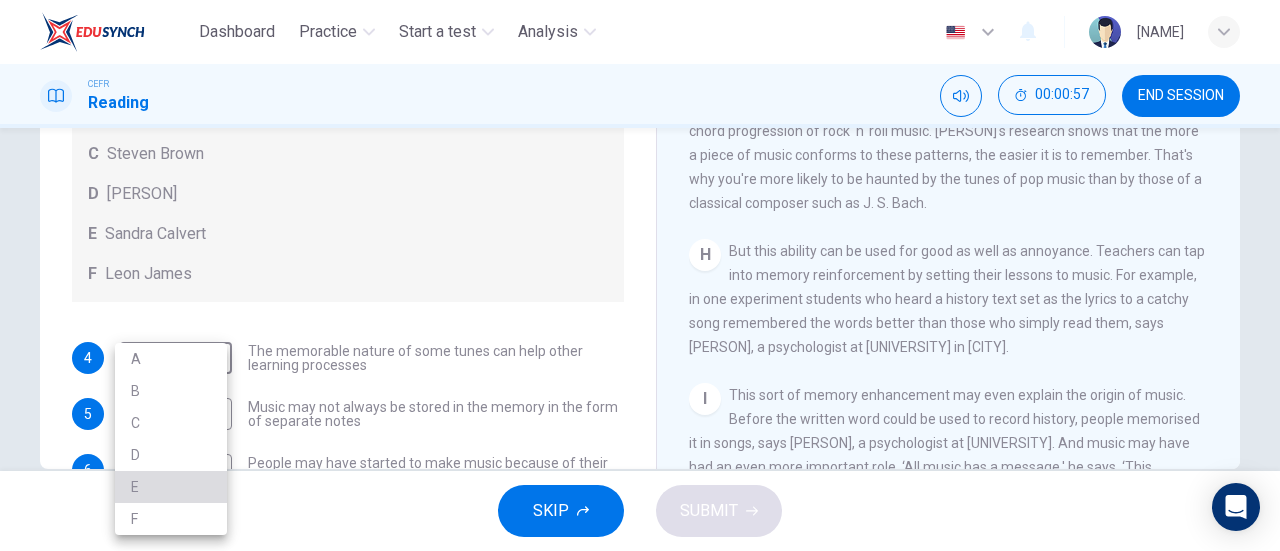 click on "E" at bounding box center (171, 487) 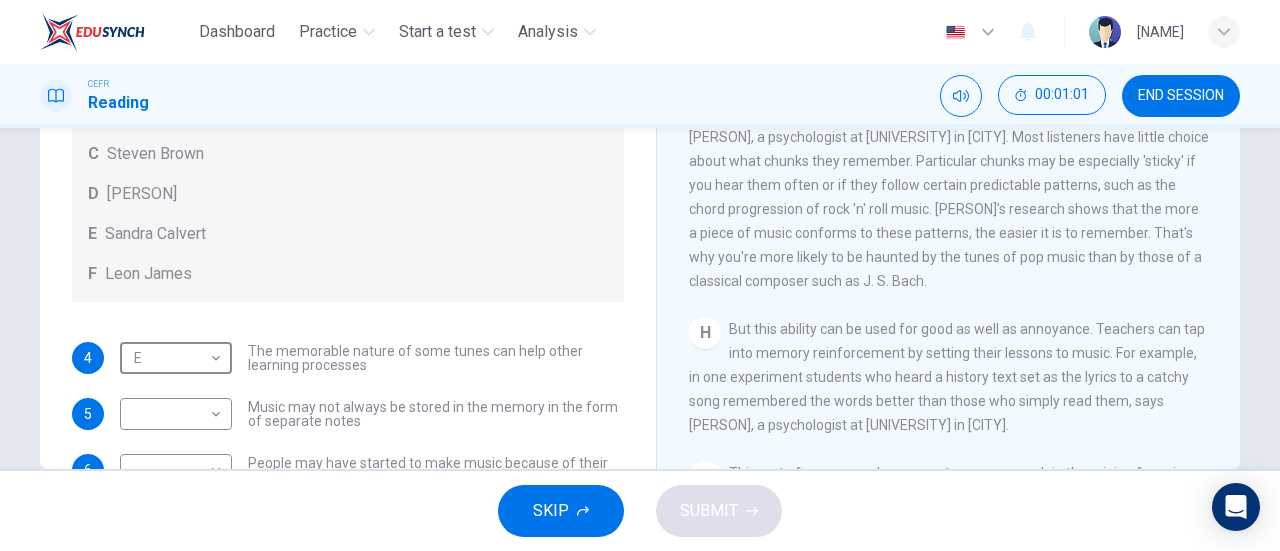 scroll, scrollTop: 1330, scrollLeft: 0, axis: vertical 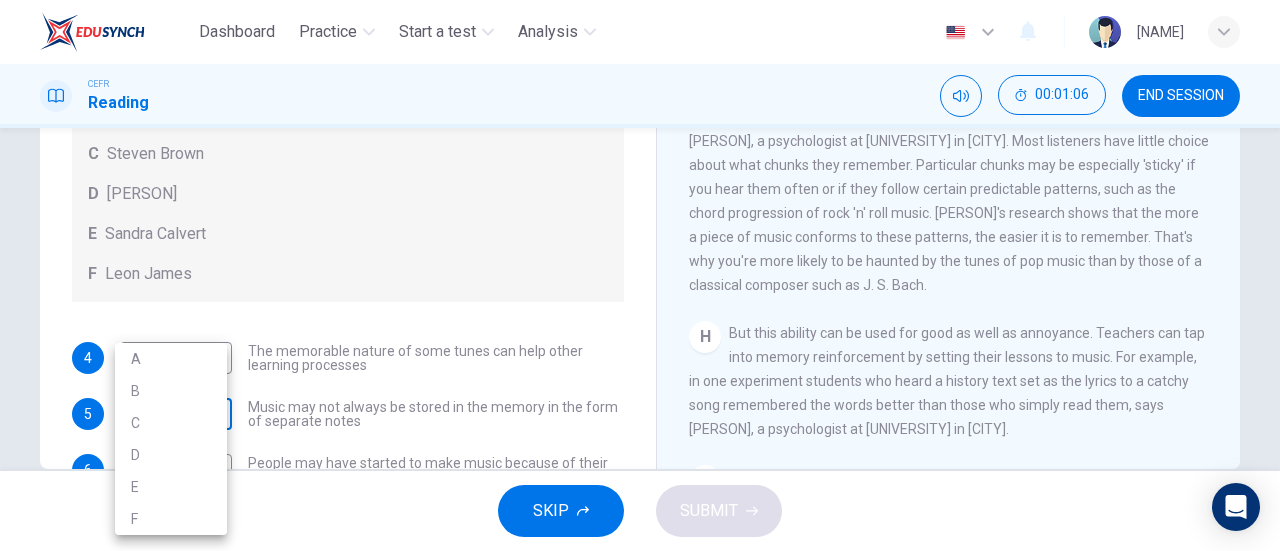 click on "Dashboard Practice Start a test Analysis English en ​ KHAIRUNISSA NABILLA CEFR Reading 00:01:06 END SESSION Questions 4 - 7 Look at the following theories and the people below.
Match each theory with the person it is credited to.
Write the correct letter  A-F  in the boxes below. A Roger Chaffin B Susan Ball C Steven Brown D Caroline Palmer E Sandra Calvert F Leon James 4 E E ​ The memorable nature of some tunes can help other learning processes 5 ​ ​ Music may not always be stored in the memory in the form of separate notes 6 ​ ​ People may have started to make music because of their need to remember things 7 ​ ​ Having a song going round your head may happen to you more often when one part of the brain is tired A Song on the Brain CLICK TO ZOOM Click to Zoom A B C D E F G H I SKIP SUBMIT EduSynch - Online Language Proficiency Testing
Dashboard Practice Start a test Analysis Notifications © Copyright  2025 A B C D E F" at bounding box center [640, 275] 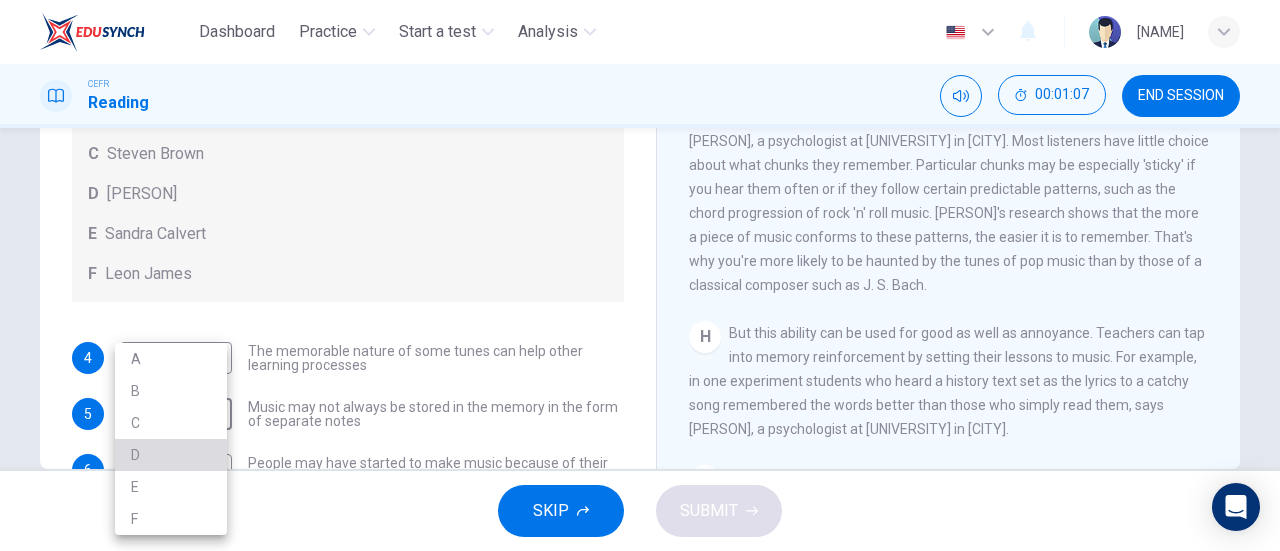 click on "D" at bounding box center [171, 455] 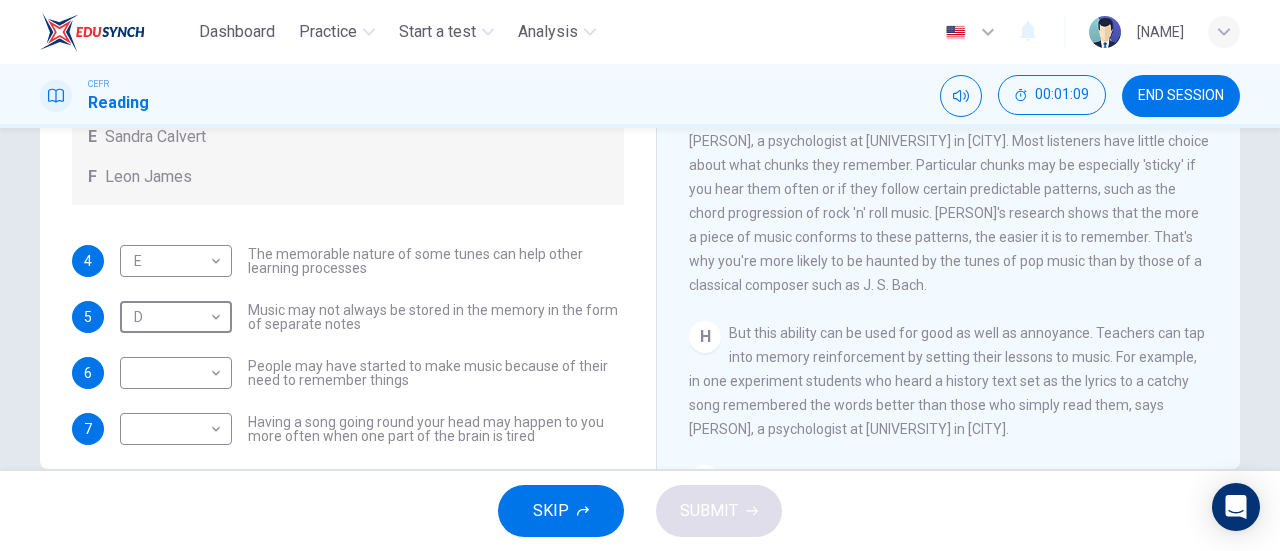 scroll, scrollTop: 98, scrollLeft: 0, axis: vertical 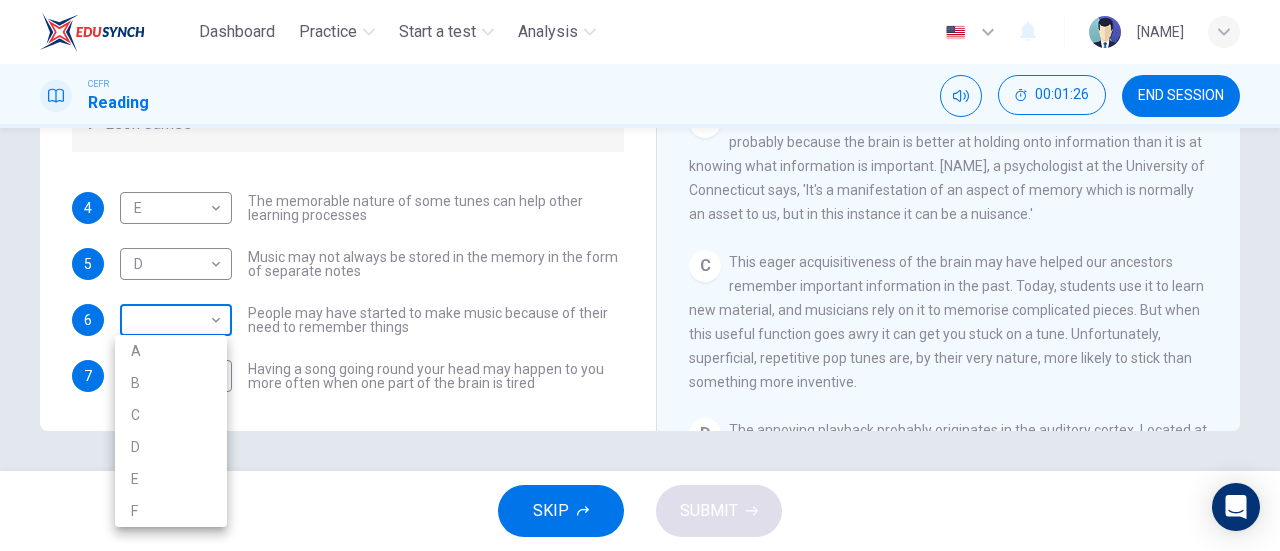 click on "Dashboard Practice Start a test Analysis English en ​ KHAIRUNISSA NABILLA CEFR Reading 00:01:26 END SESSION Questions 4 - 7 Look at the following theories and the people below.
Match each theory with the person it is credited to.
Write the correct letter  A-F  in the boxes below. A Roger Chaffin B Susan Ball C Steven Brown D Caroline Palmer E Sandra Calvert F Leon James 4 E E ​ The memorable nature of some tunes can help other learning processes 5 D D ​ Music may not always be stored in the memory in the form of separate notes 6 ​ ​ People may have started to make music because of their need to remember things 7 ​ ​ Having a song going round your head may happen to you more often when one part of the brain is tired A Song on the Brain CLICK TO ZOOM Click to Zoom A B C D E F G H I SKIP SUBMIT EduSynch - Online Language Proficiency Testing
Dashboard Practice Start a test Analysis Notifications © Copyright  2025 A B C D E F" at bounding box center [640, 275] 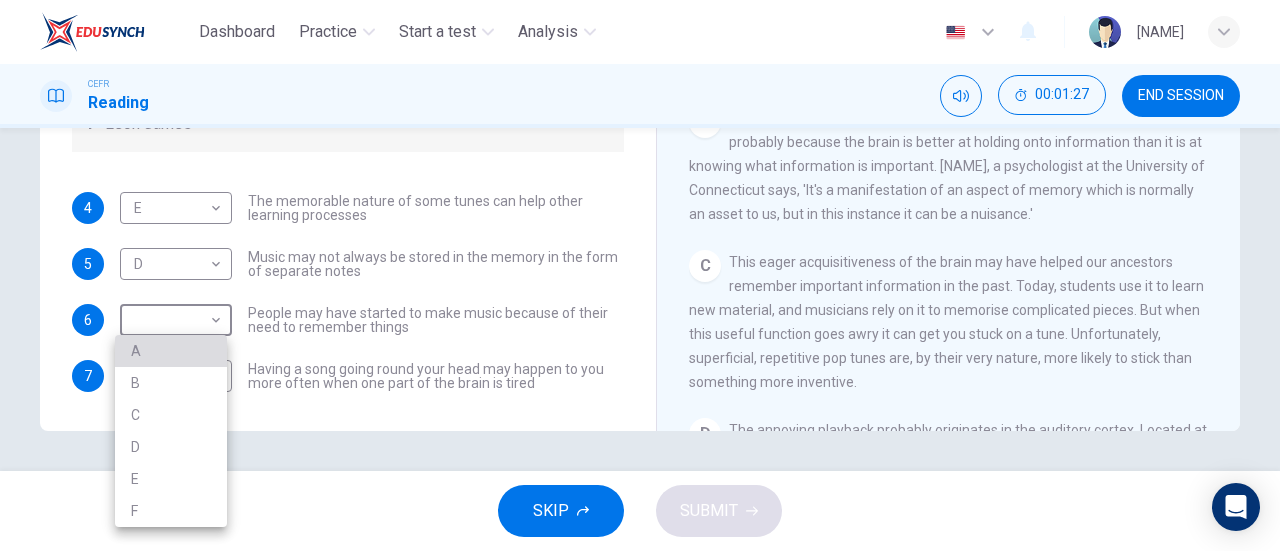 click on "A" at bounding box center (171, 351) 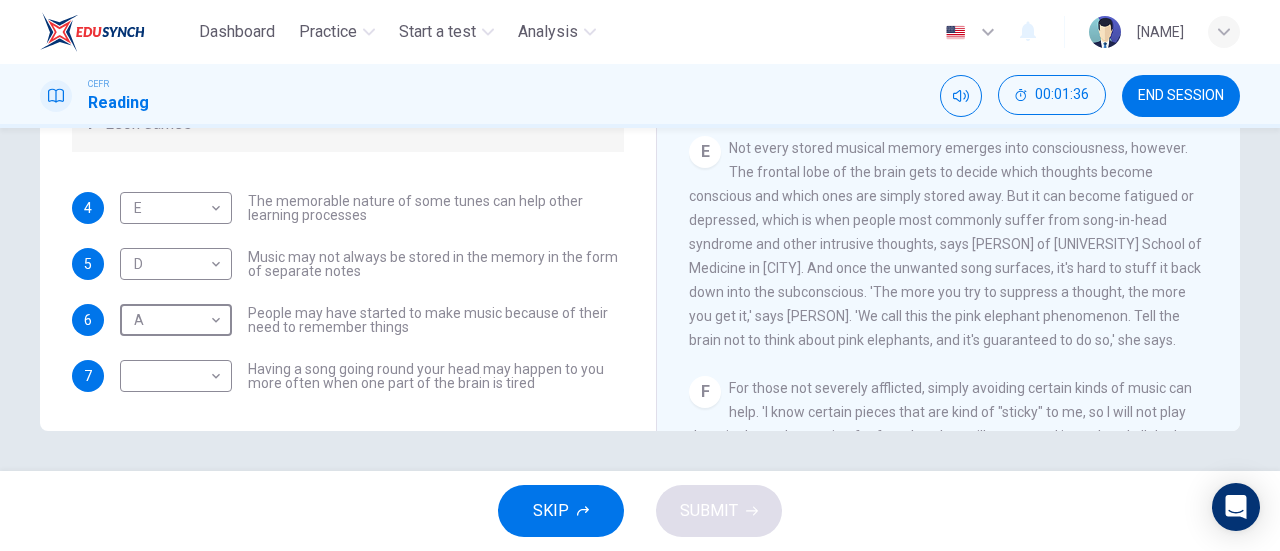 scroll, scrollTop: 755, scrollLeft: 0, axis: vertical 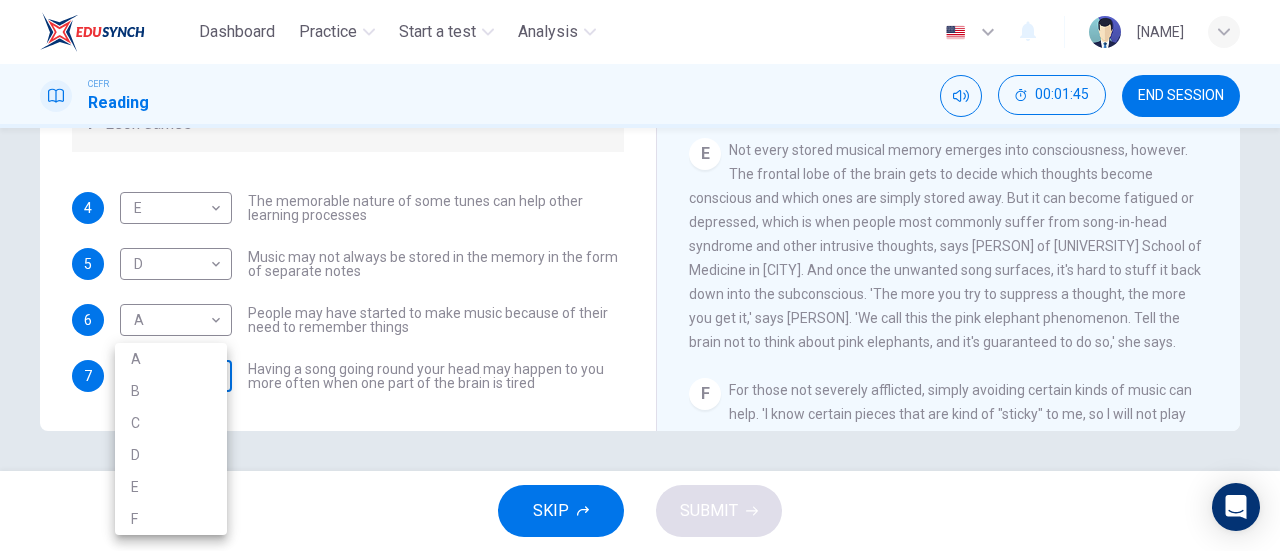 click on "Dashboard Practice Start a test Analysis English en ​ KHAIRUNISSA NABILLA CEFR Reading 00:01:45 END SESSION Questions 4 - 7 Look at the following theories and the people below.
Match each theory with the person it is credited to.
Write the correct letter  A-F  in the boxes below. A Roger Chaffin B Susan Ball C Steven Brown D Caroline Palmer E Sandra Calvert F Leon James 4 E E ​ The memorable nature of some tunes can help other learning processes 5 D D ​ Music may not always be stored in the memory in the form of separate notes 6 A A ​ People may have started to make music because of their need to remember things 7 ​ ​ Having a song going round your head may happen to you more often when one part of the brain is tired A Song on the Brain CLICK TO ZOOM Click to Zoom A B C D E F G H I SKIP SUBMIT EduSynch - Online Language Proficiency Testing
Dashboard Practice Start a test Analysis Notifications © Copyright  2025 A B C D E F" at bounding box center (640, 275) 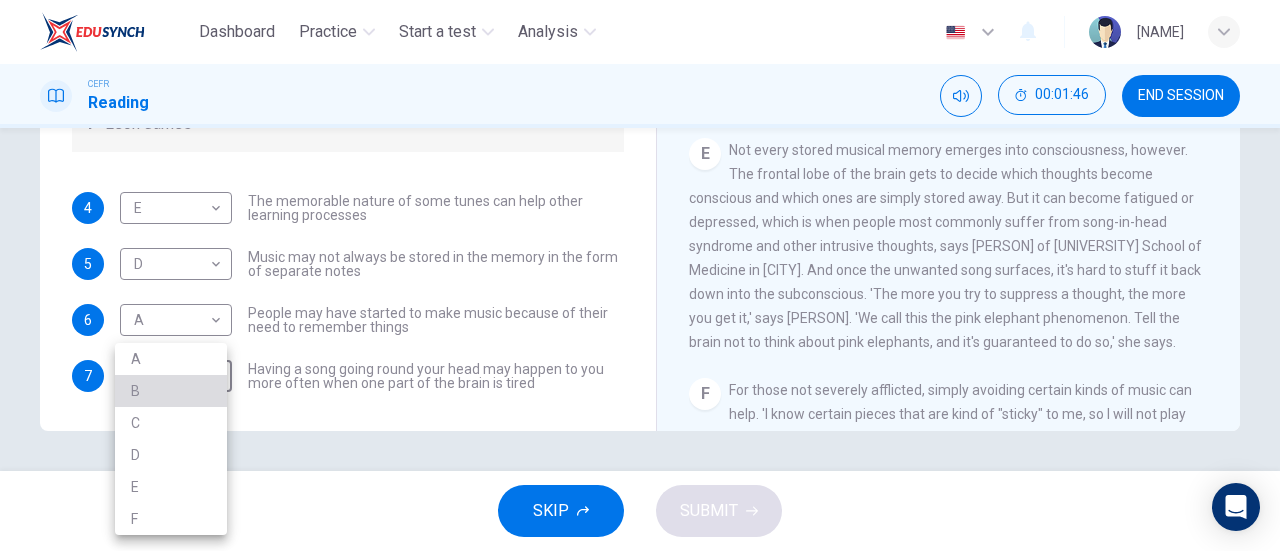 click on "B" at bounding box center [171, 391] 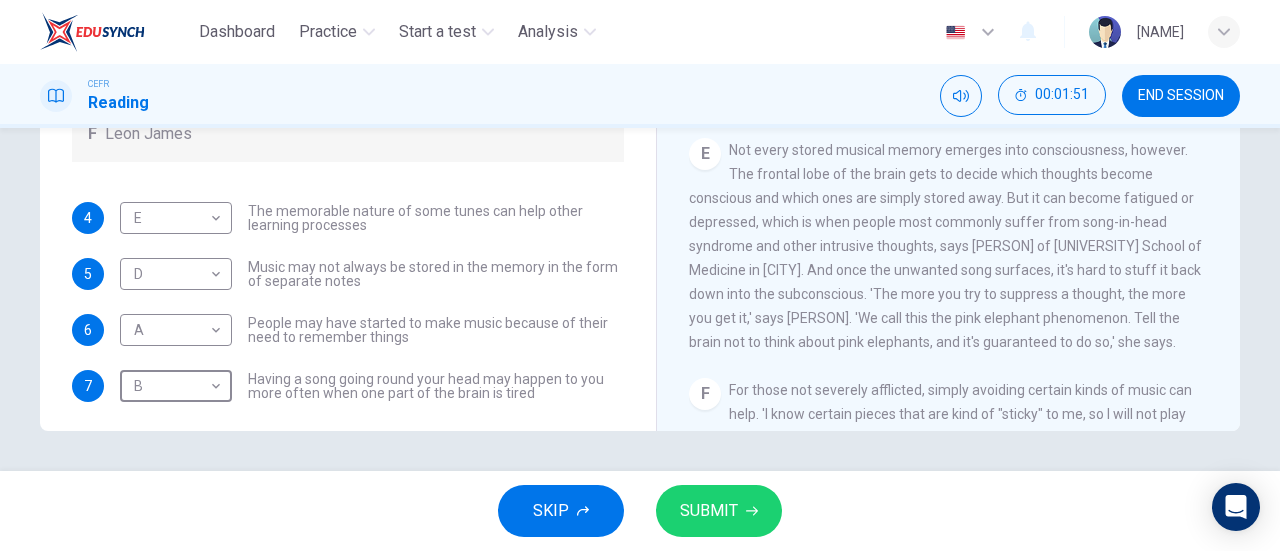 scroll, scrollTop: 0, scrollLeft: 0, axis: both 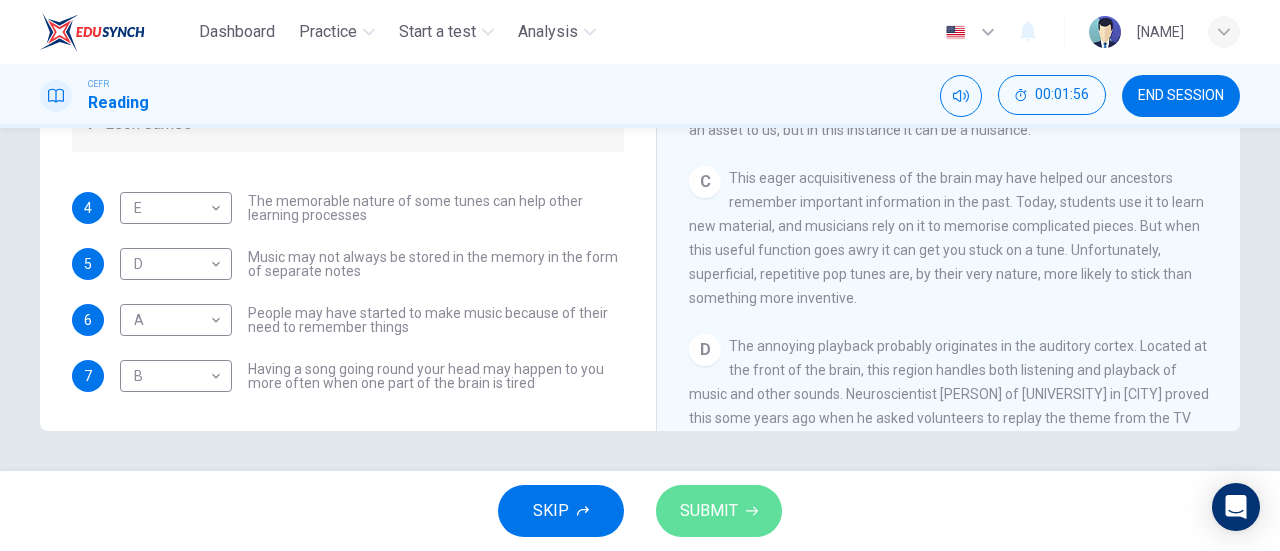 click on "SUBMIT" at bounding box center [709, 511] 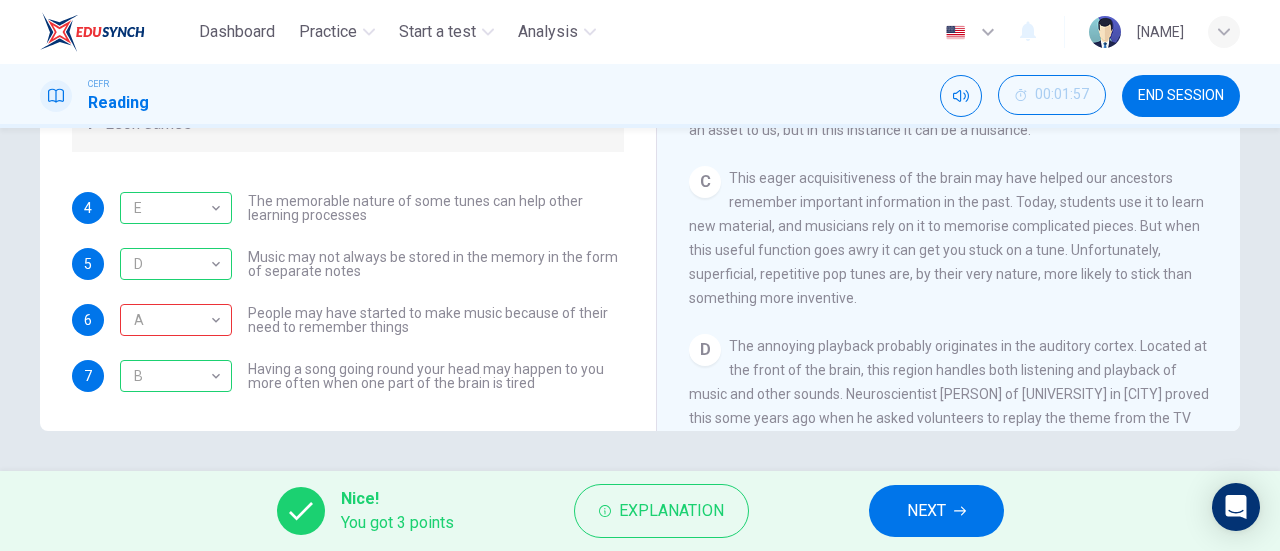 click on "A A ​ People may have started to make music because of their need to remember things" at bounding box center (372, 208) 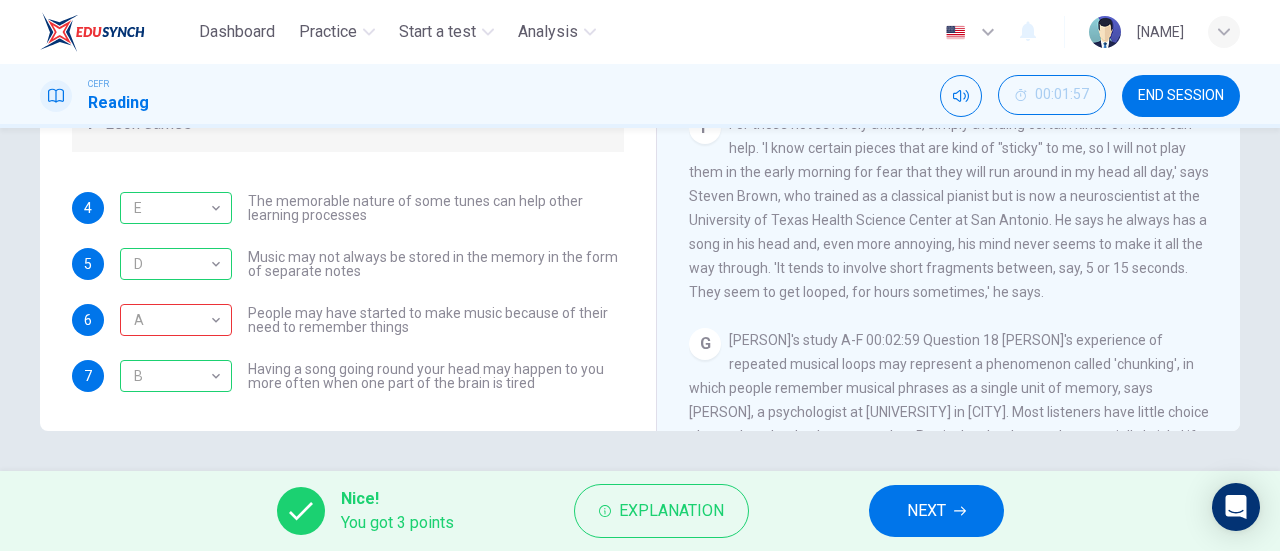 scroll, scrollTop: 1022, scrollLeft: 0, axis: vertical 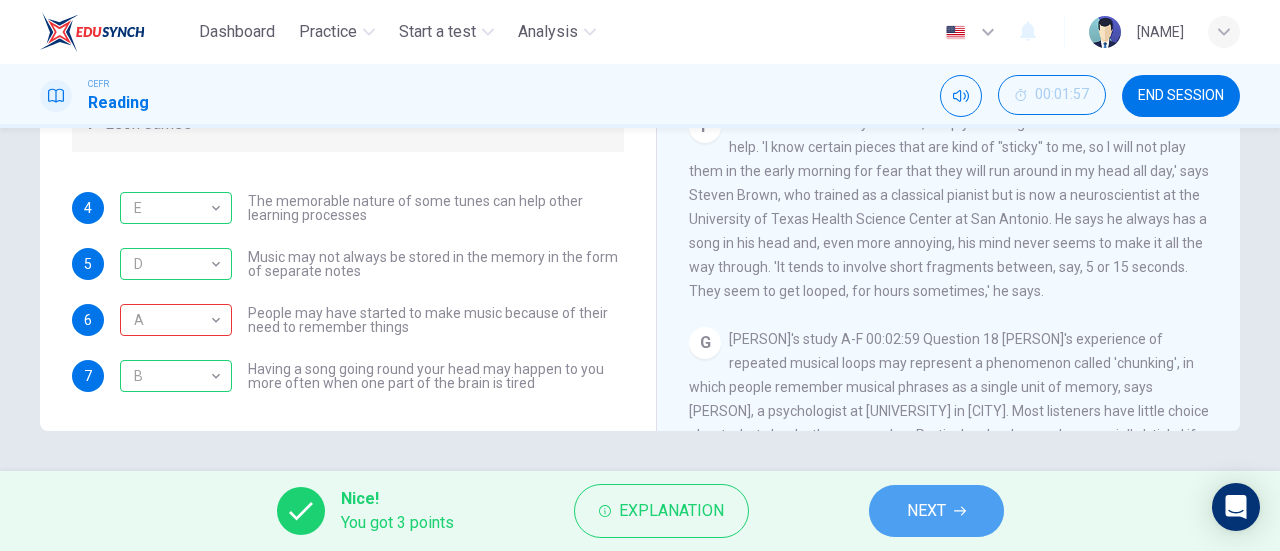 click on "NEXT" at bounding box center (926, 511) 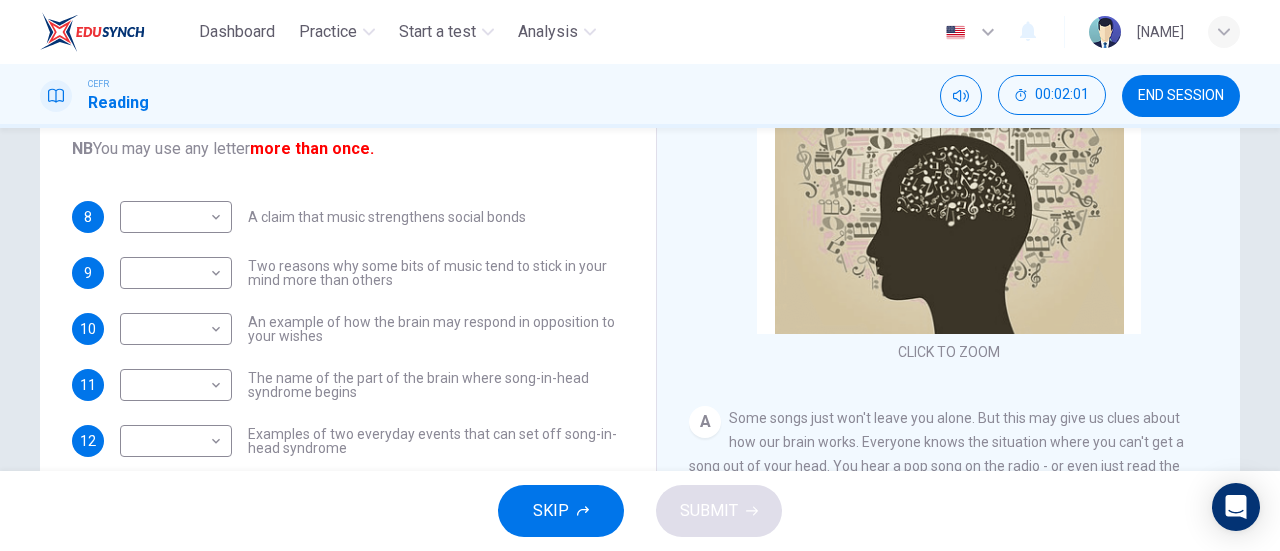 scroll, scrollTop: 268, scrollLeft: 0, axis: vertical 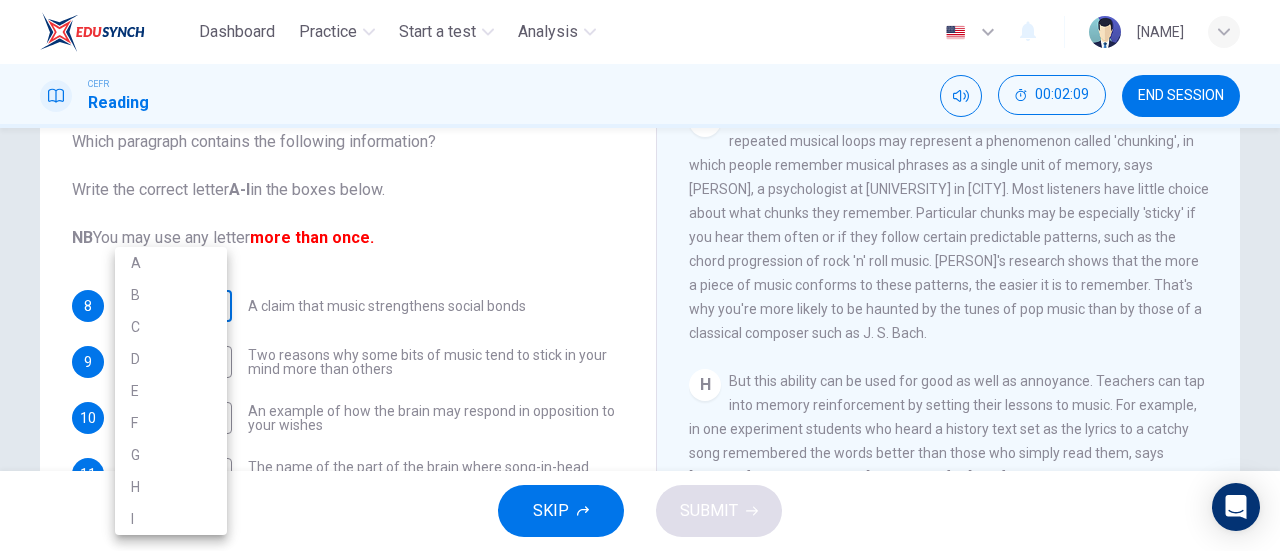 click on "Dashboard Practice Start a test Analysis English en ​ [NAME] CEFR Reading 00:02:09 END SESSION Questions 8 - 13 The Reading Passage has nine paragraphs labelled  A-l .
Which paragraph contains the following information?
Write the correct letter  A-l  in the boxes below.
NB  You may use any letter  more than once. 8 ​ ​ A claim that music strengthens social bonds 9 ​ ​ Two reasons why some bits of music tend to stick in your mind more than others 10 ​ ​ An example of how the brain may respond in opposition to your wishes 11 ​ ​ The name of the part of the brain where song-in-head syndrome begins 12 ​ ​ Examples of two everyday events that can set off song-in-head syndrome 13 ​ ​ A description of what one person does to prevent song-in-head syndrome A Song on the Brain CLICK TO ZOOM Click to Zoom A B C D E F G H I SKIP SUBMIT EduSynch - Online Language Proficiency Testing
Dashboard Practice Start a test Analysis Notifications © Copyright  2025 A B C D E F G H" at bounding box center (640, 275) 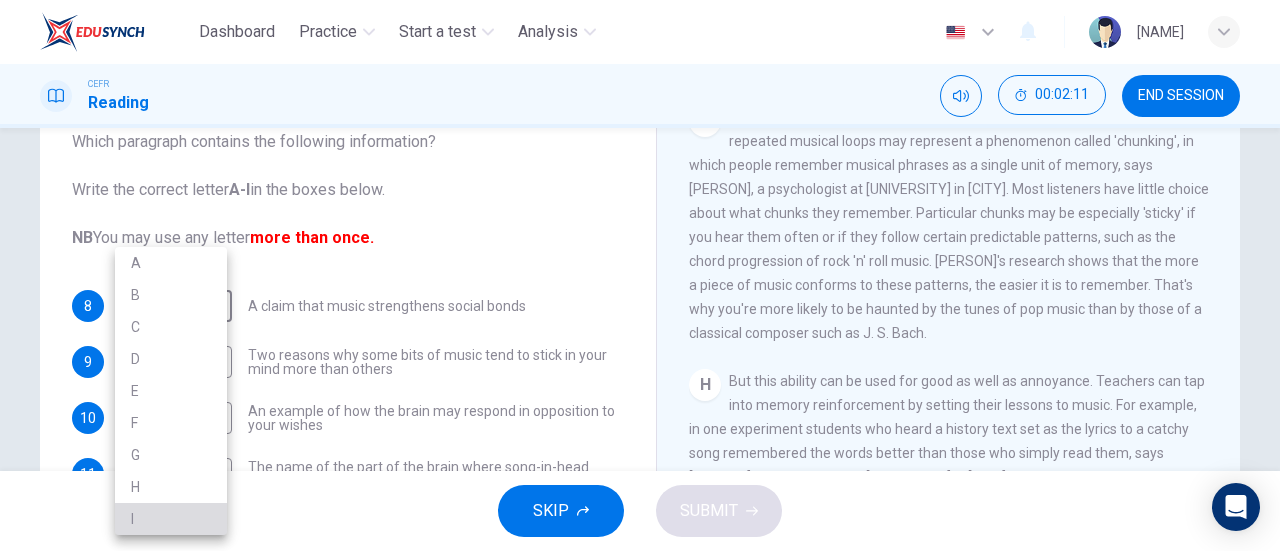 click on "I" at bounding box center (171, 519) 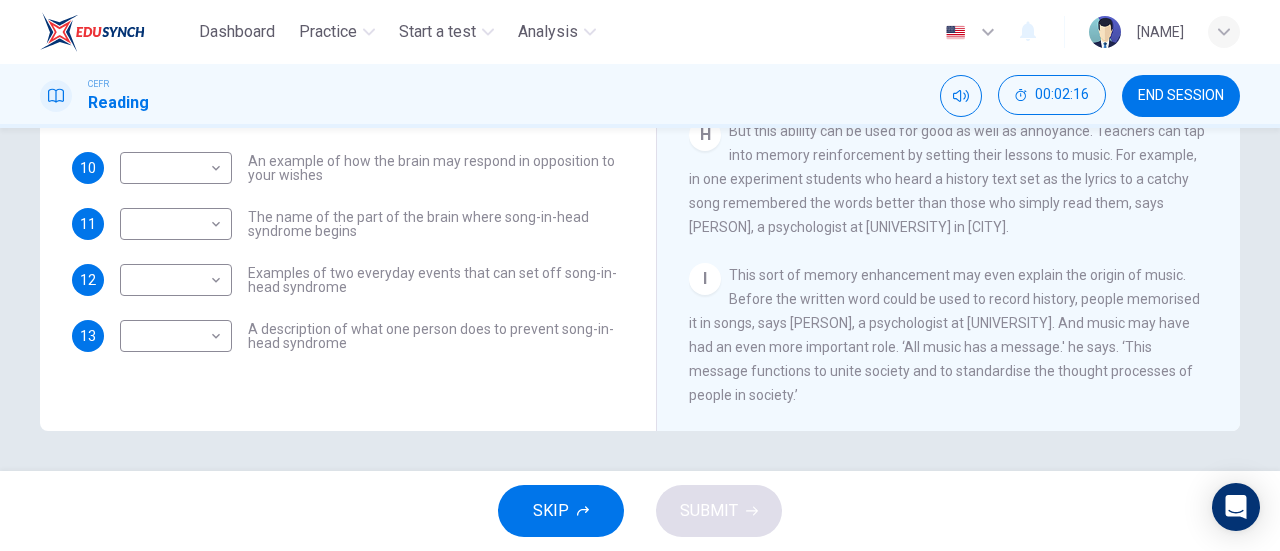 scroll, scrollTop: 432, scrollLeft: 0, axis: vertical 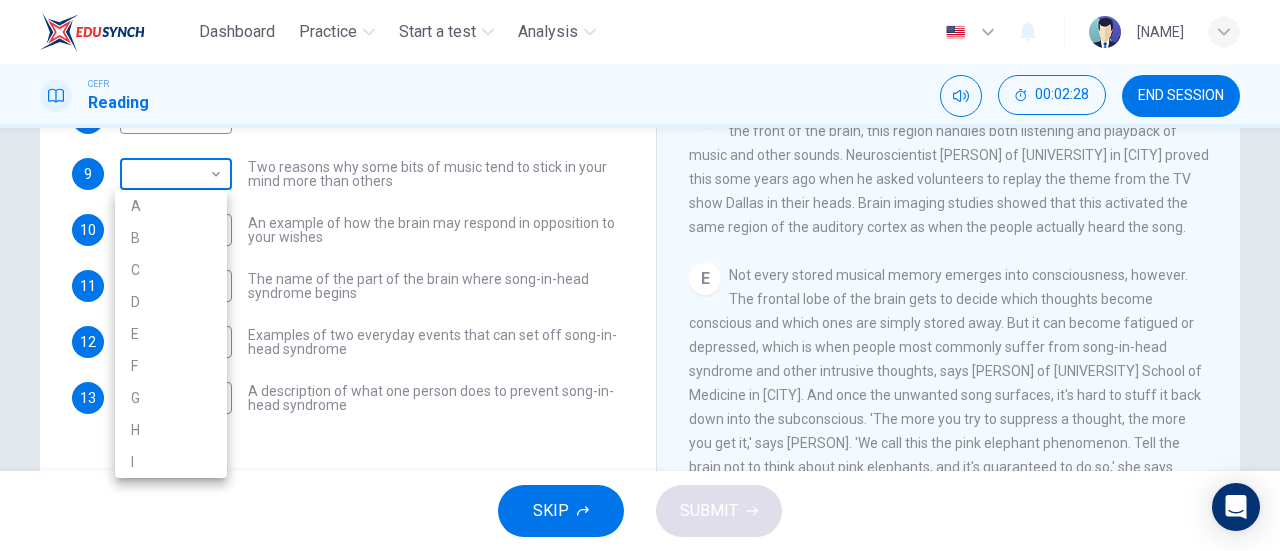 click on "Dashboard Practice Start a test Analysis English en ​ KHAIRUNISSA NABILLA CEFR Reading 00:02:28 END SESSION Questions 8 - 13 The Reading Passage has nine paragraphs labelled  A-l .
Which paragraph contains the following information?
Write the correct letter  A-l  in the boxes below.
NB  You may use any letter  more than once. 8 I I ​ A claim that music strengthens social bonds 9 ​ ​ Two reasons why some bits of music tend to stick in your mind more than others 10 ​ ​ An example of how the brain may respond in opposition to your wishes 11 ​ ​ The name of the part of the brain where song-in-head syndrome begins 12 ​ ​ Examples of two everyday events that can set off song-in-head syndrome 13 ​ ​ A description of what one person does to prevent song-in-head syndrome A Song on the Brain CLICK TO ZOOM Click to Zoom A B C D E F G H I SKIP SUBMIT EduSynch - Online Language Proficiency Testing
Dashboard Practice Start a test Analysis Notifications © Copyright  2025 A B C D E F G H" at bounding box center (640, 275) 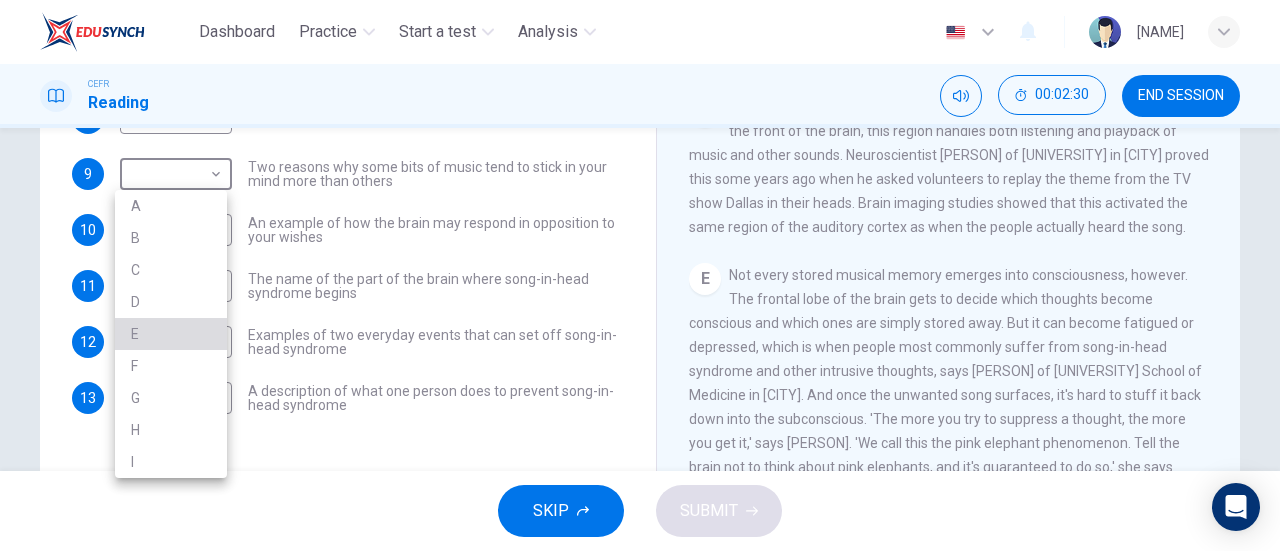 click on "E" at bounding box center [171, 334] 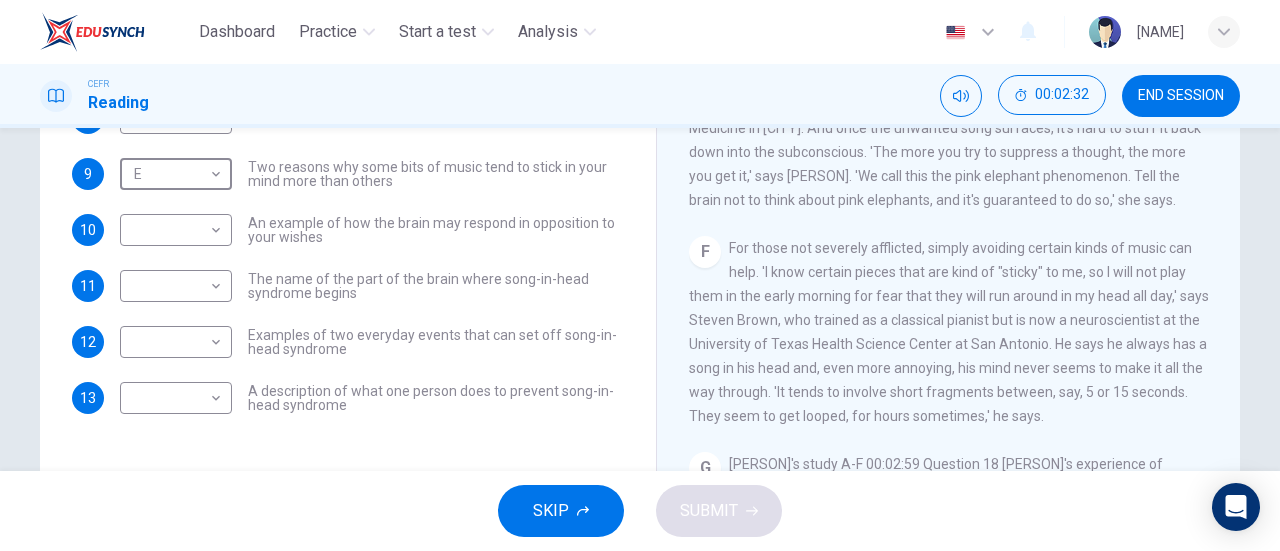 scroll, scrollTop: 960, scrollLeft: 0, axis: vertical 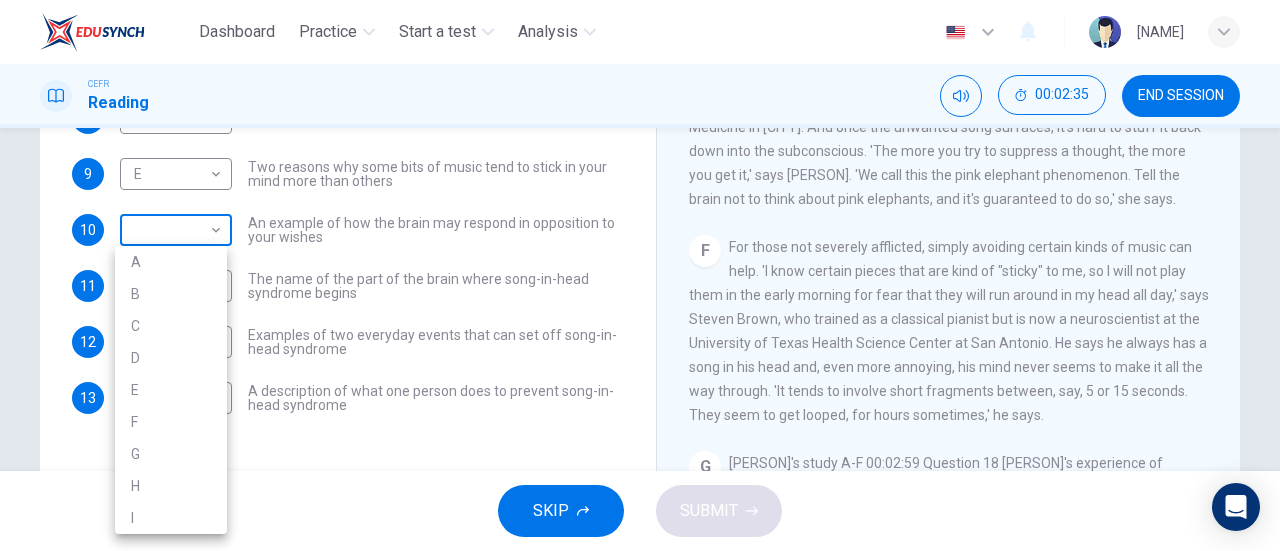 click on "Dashboard Practice Start a test Analysis English en ​ [NAME] CEFR Reading 00:02:35 END SESSION Questions 8 - 13 The Reading Passage has nine paragraphs labelled  A-l .
Which paragraph contains the following information?
Write the correct letter  A-l  in the boxes below.
NB  You may use any letter  more than once. 8 I I ​ A claim that music strengthens social bonds 9 E E ​ Two reasons why some bits of music tend to stick in your mind more than others 10 ​ ​ An example of how the brain may respond in opposition to your wishes 11 ​ ​ The name of the part of the brain where song-in-head syndrome begins 12 ​ ​ Examples of two everyday events that can set off song-in-head syndrome 13 ​ ​ A description of what one person does to prevent song-in-head syndrome A Song on the Brain CLICK TO ZOOM Click to Zoom A B C D E F G H I SKIP SUBMIT EduSynch - Online Language Proficiency Testing
Dashboard Practice Start a test Analysis Notifications © Copyright  2025 A B C D E F G H" at bounding box center (640, 275) 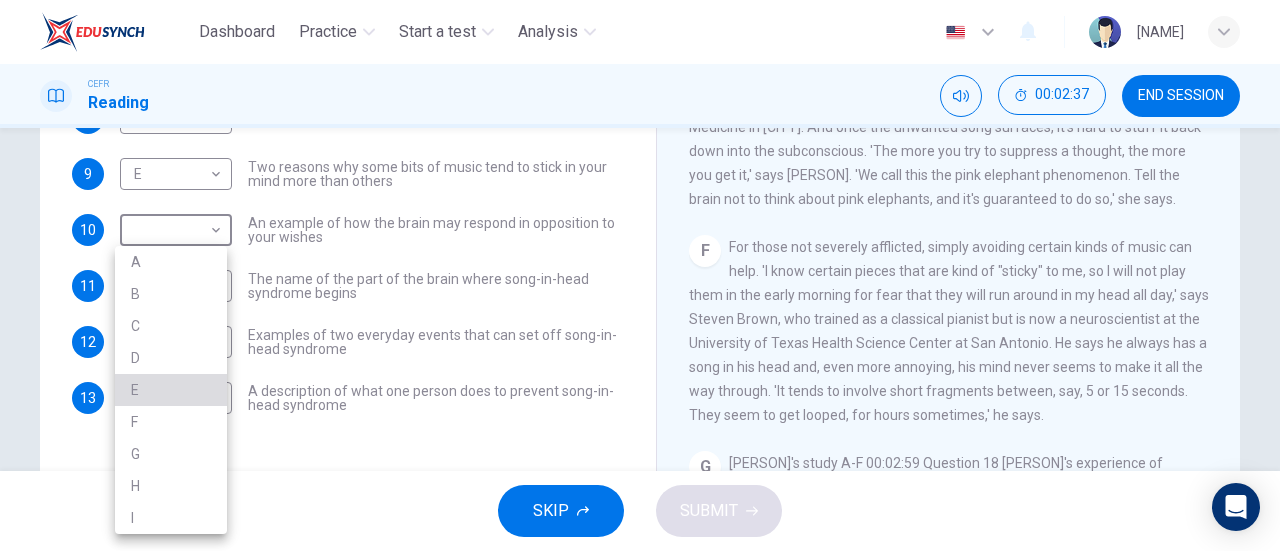 click on "E" at bounding box center (171, 390) 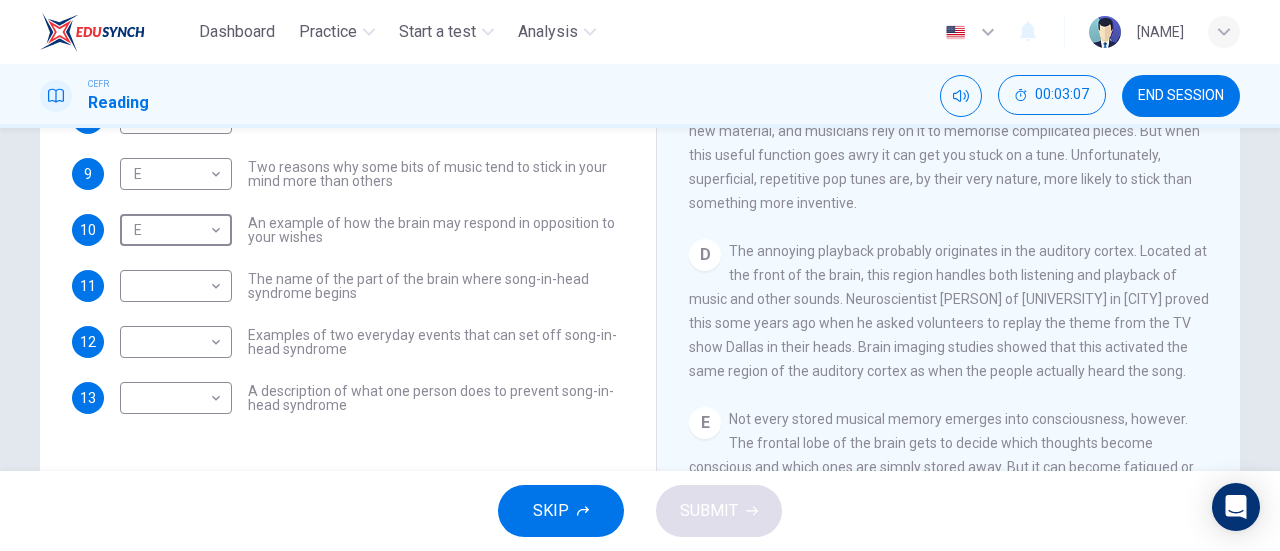 scroll, scrollTop: 557, scrollLeft: 0, axis: vertical 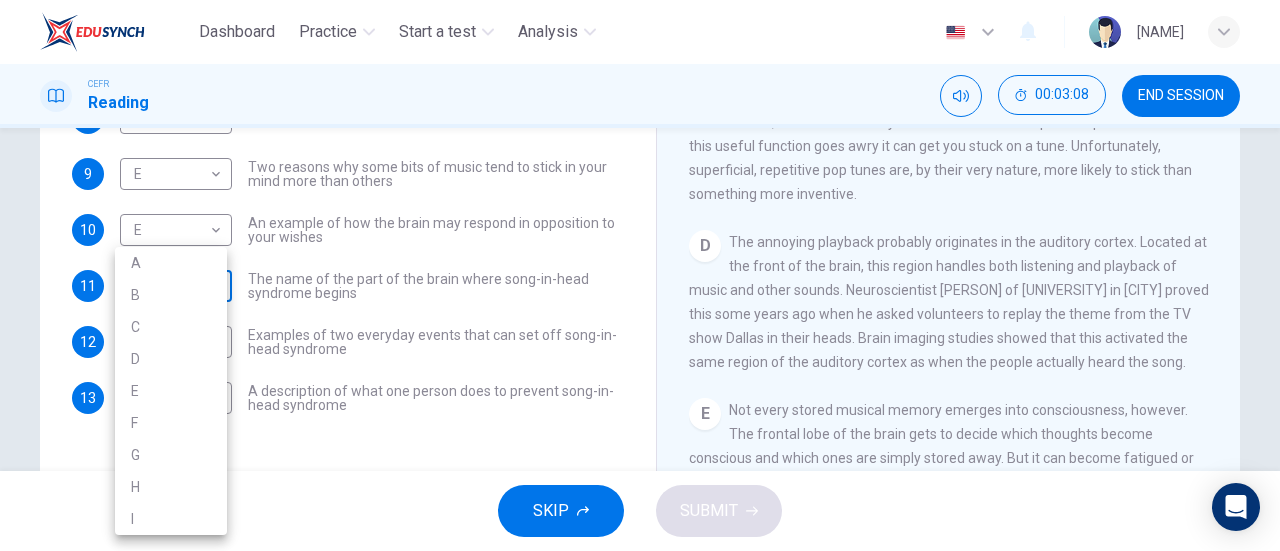 click on "Dashboard Practice Start a test Analysis English en ​ KHAIRUNISSA NABILLA CEFR Reading 00:03:08 END SESSION Questions 8 - 13 The Reading Passage has nine paragraphs labelled  A-l .
Which paragraph contains the following information?
Write the correct letter  A-l  in the boxes below.
NB  You may use any letter  more than once. 8 I I ​ A claim that music strengthens social bonds 9 E E ​ Two reasons why some bits of music tend to stick in your mind more than others 10 E E ​ An example of how the brain may respond in opposition to your wishes 11 ​ ​ The name of the part of the brain where song-in-head syndrome begins 12 ​ ​ Examples of two everyday events that can set off song-in-head syndrome 13 ​ ​ A description of what one person does to prevent song-in-head syndrome A Song on the Brain CLICK TO ZOOM Click to Zoom A B C D E F G H I SKIP SUBMIT EduSynch - Online Language Proficiency Testing
Dashboard Practice Start a test Analysis Notifications © Copyright  2025 A B C D E F G H" at bounding box center [640, 275] 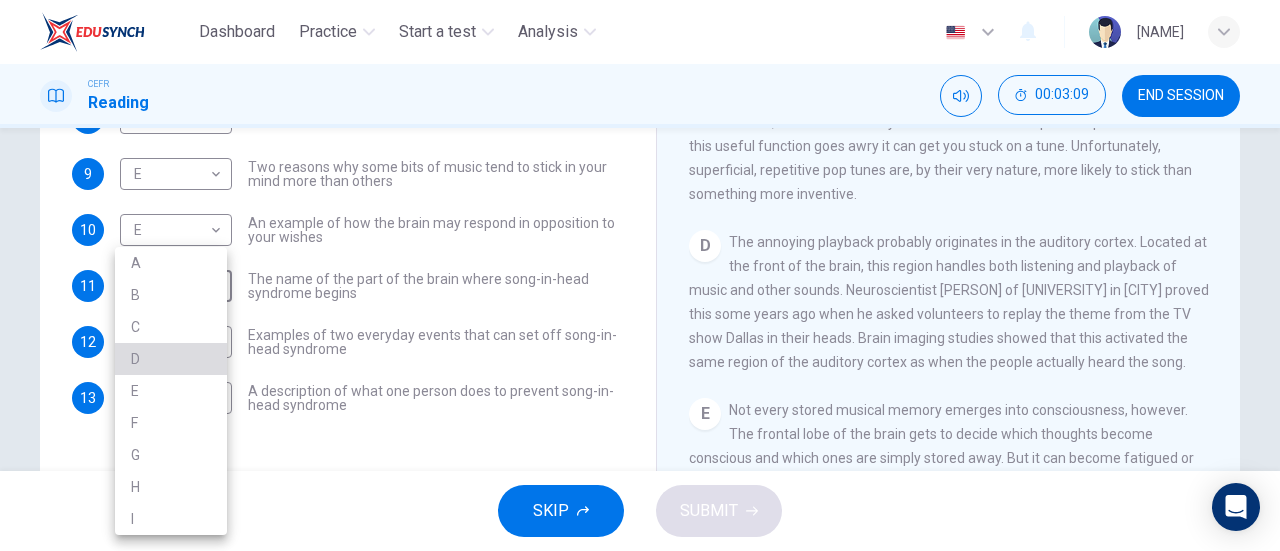 click on "D" at bounding box center (171, 359) 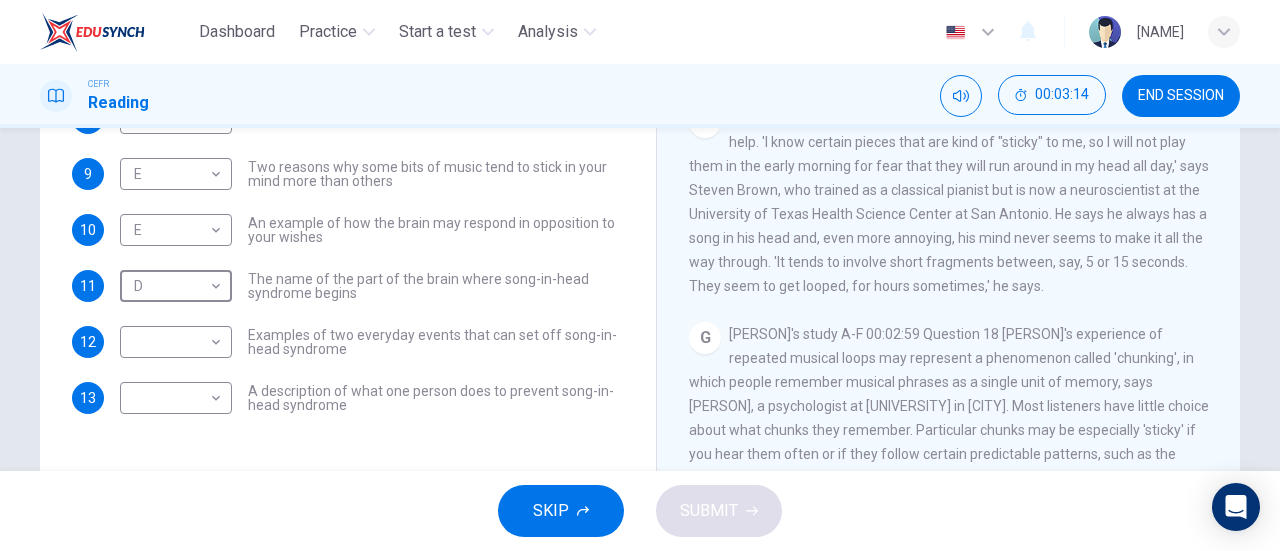 scroll, scrollTop: 1088, scrollLeft: 0, axis: vertical 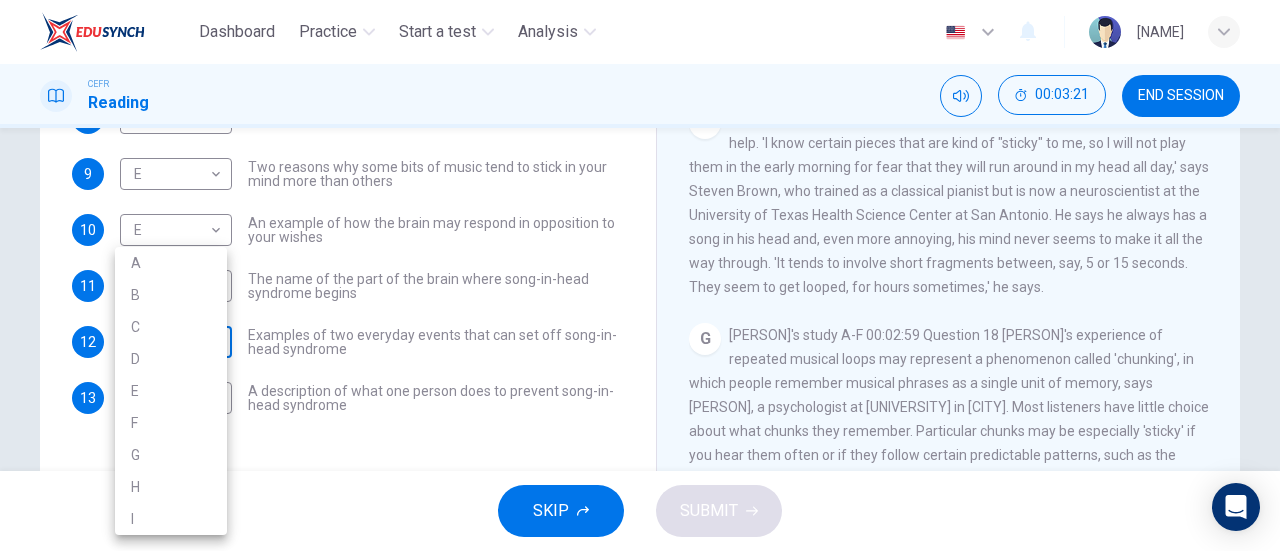 click on "Dashboard Practice Start a test Analysis English en ​ [NAME] CEFR Reading 00:03:21 END SESSION Questions 8 - 13 The Reading Passage has nine paragraphs labelled  A-l .
Which paragraph contains the following information?
Write the correct letter  A-l  in the boxes below.
NB  You may use any letter  more than once. 8 I I ​ A claim that music strengthens social bonds 9 E E ​ Two examples of how the brain may respond in opposition to your wishes 11 D D ​ The name of the part of the brain where song-in-head syndrome begins 12 ​ ​ Examples of two everyday events that can set off song-in-head syndrome 13 ​ ​ A description of what one person does to prevent song-in-head syndrome A Song on the Brain CLICK TO ZOOM Click to Zoom A B C D E F G H I SKIP SUBMIT EduSynch - Online Language Proficiency Testing
Dashboard Practice Start a test Analysis Notifications © Copyright  2025 A B C D E F G H" at bounding box center [640, 275] 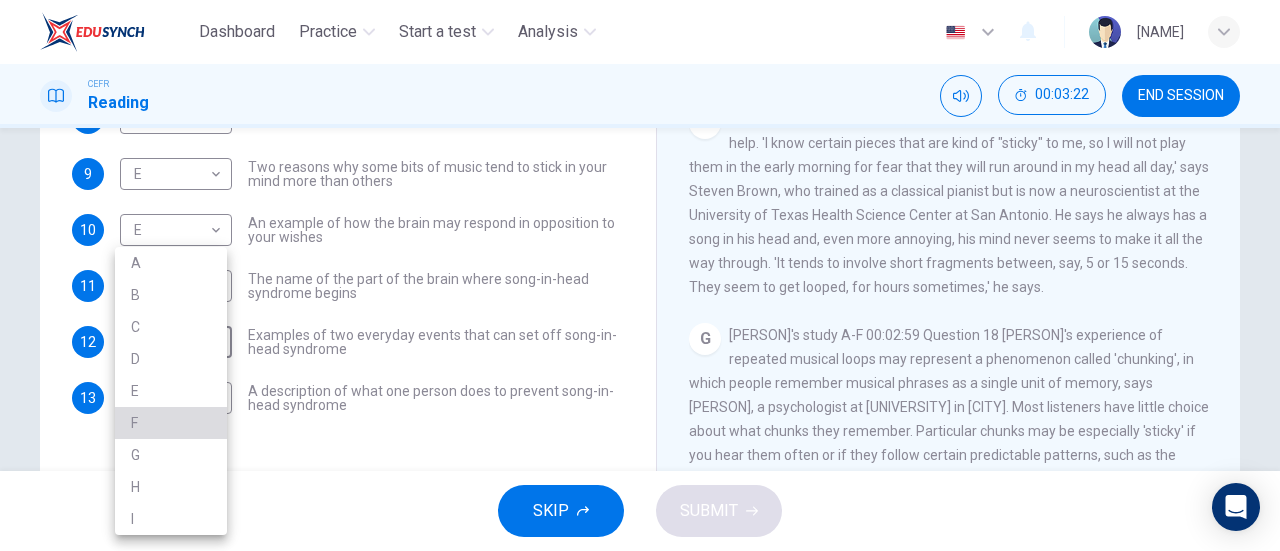 click on "F" at bounding box center [171, 423] 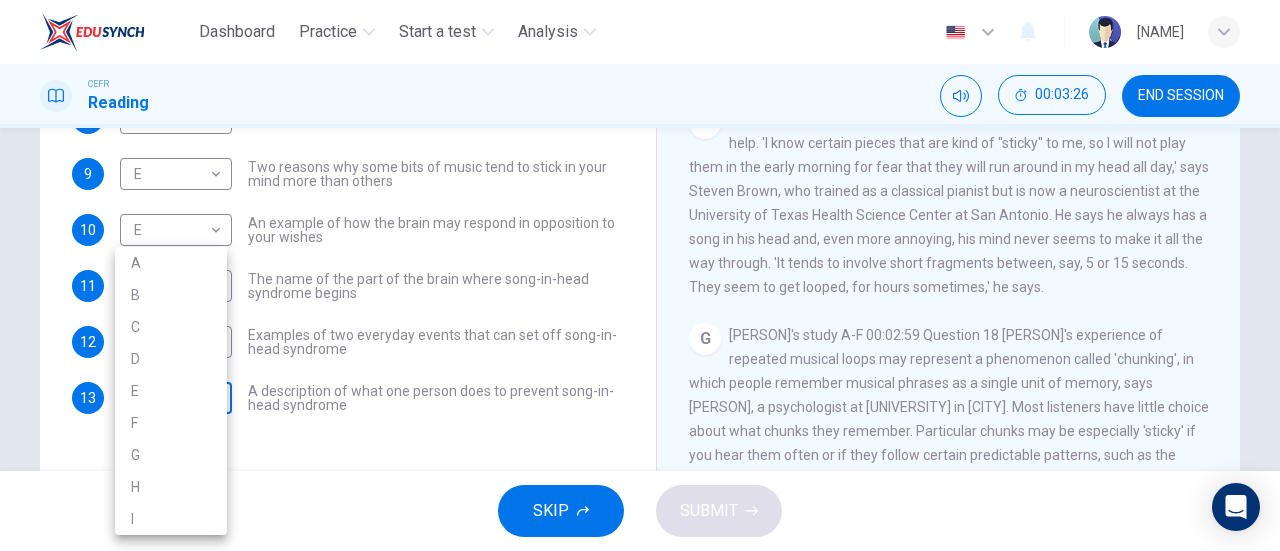 click on "Dashboard Practice Start a test Analysis English en ​ [NAME] CEFR Reading 00:03:26 END SESSION Questions 8 - 13 The Reading Passage has nine paragraphs labelled  A-l .
Which paragraph contains the following information?
Write the correct letter  A-l  in the boxes below.
NB  You may use any letter  more than once. 8 I I ​ A claim that music strengthens social bonds 9 E E ​ Two reasons why some bits of music tend to stick in your mind more than others 10 E E ​ An example of how the brain may respond in opposition to your wishes 11 D D ​ The name of the part of the brain where song-in-head syndrome begins 12 F F ​ Examples of two everyday events that can set off song-in-head syndrome 13 ​ ​ A description of what one person does to prevent song-in-head syndrome A Song on the Brain CLICK TO ZOOM Click to Zoom A B C D E F G H I SKIP SUBMIT EduSynch - Online Language Proficiency Testing
Dashboard Practice Start a test Analysis Notifications © Copyright  2025 A B C D E F G H" at bounding box center [640, 275] 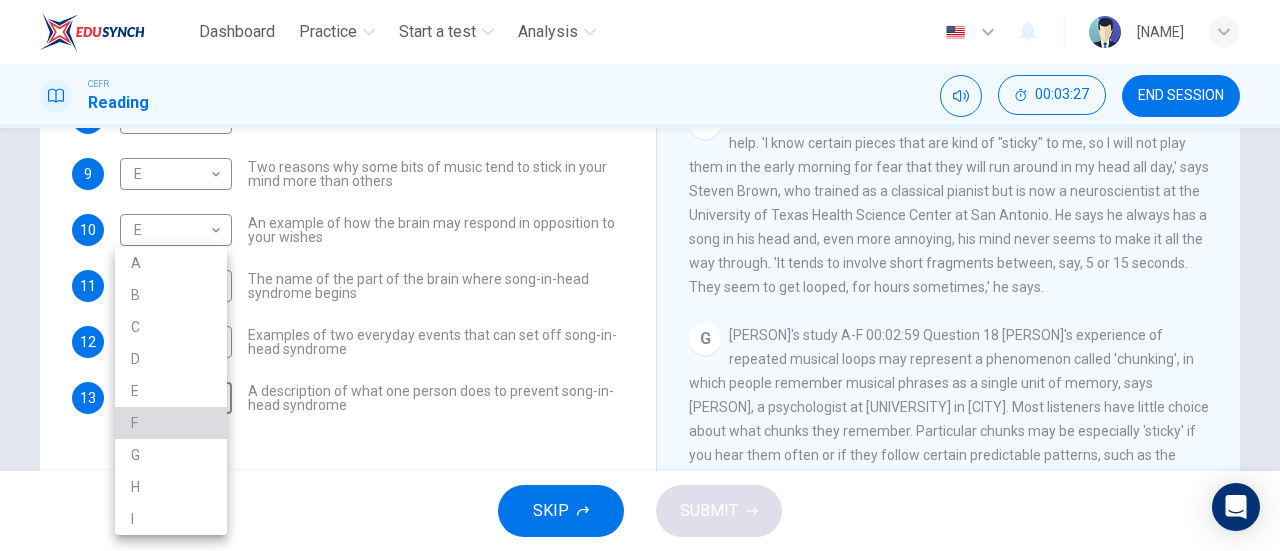 click on "F" at bounding box center [171, 423] 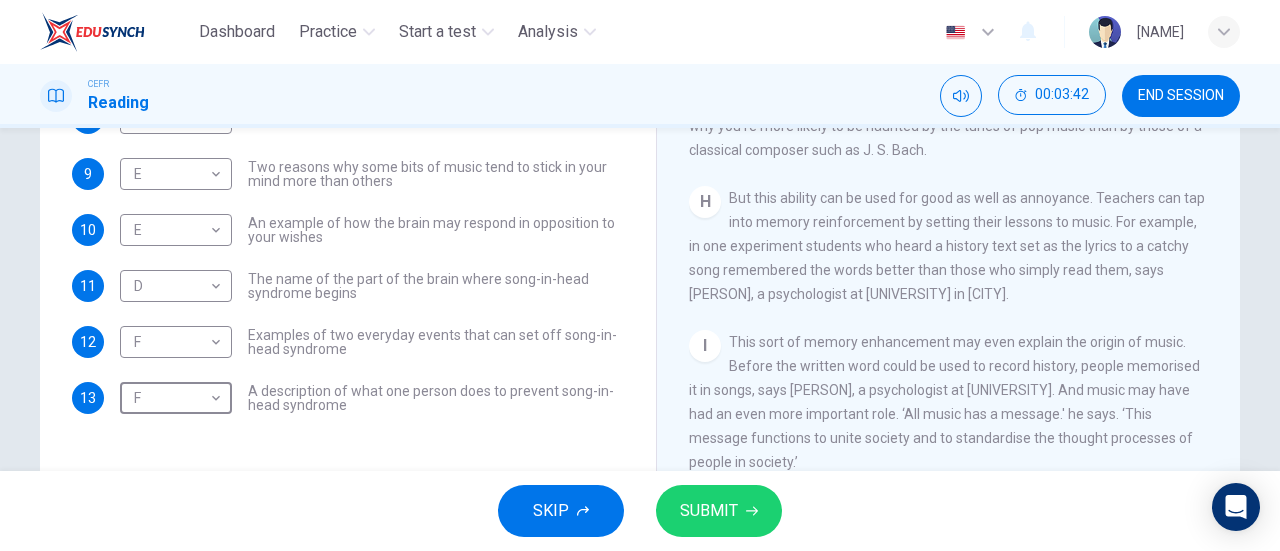scroll, scrollTop: 1510, scrollLeft: 0, axis: vertical 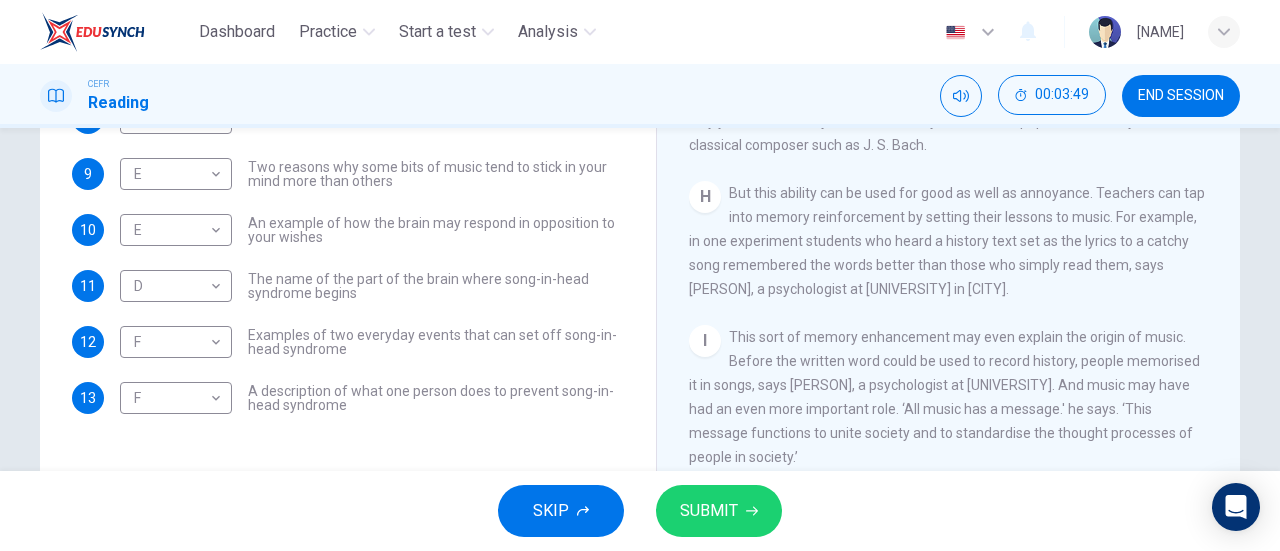click on "A Song on the Brain CLICK TO ZOOM Click to Zoom A Some songs just won't leave you alone. But this may give us clues about how our brain works. Everyone knows the situation where you can't get a song out of your head. You hear a pop song on the radio - or even just read the song's title and it haunts you for hours, playing over and over in your mind until you're heartily sick of it. The condition now even has a medical name 'song-in-head syndrome'. B But why does the mind annoy us like this? No one knows for sure, but it's probably because the brain is better at holding onto information than it is at knowing what information is important. [PERSON], a psychologist at [UNIVERSITY] says, 'It's a manifestation of an aspect of memory which is normally an asset to us, but in this instance it can be a nuisance.' C D E F G H I" at bounding box center (962, 189) 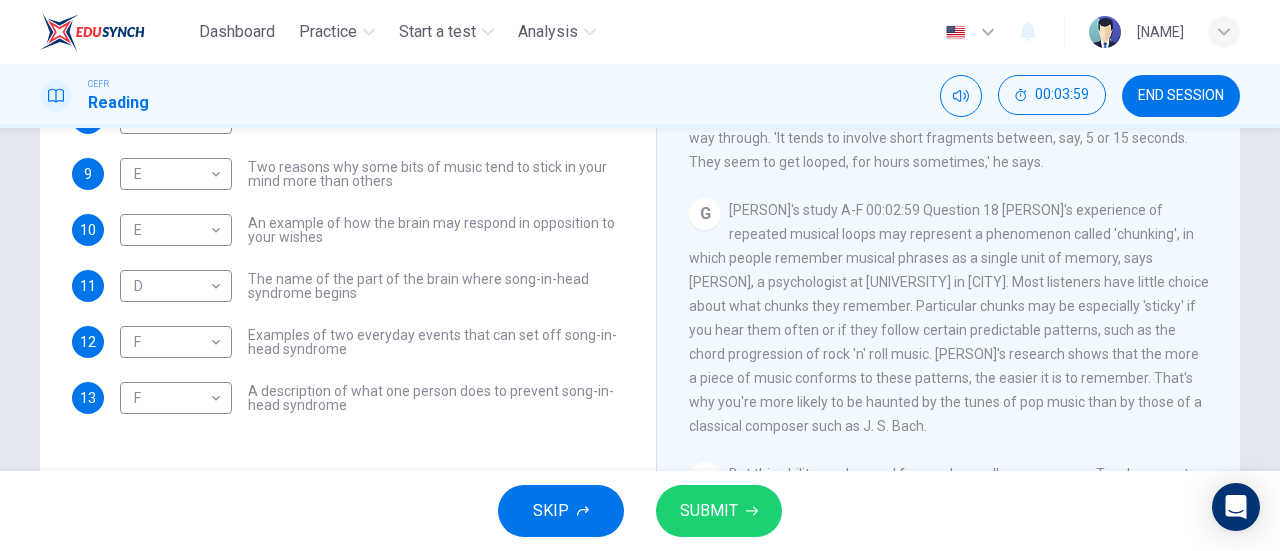 scroll, scrollTop: 1212, scrollLeft: 0, axis: vertical 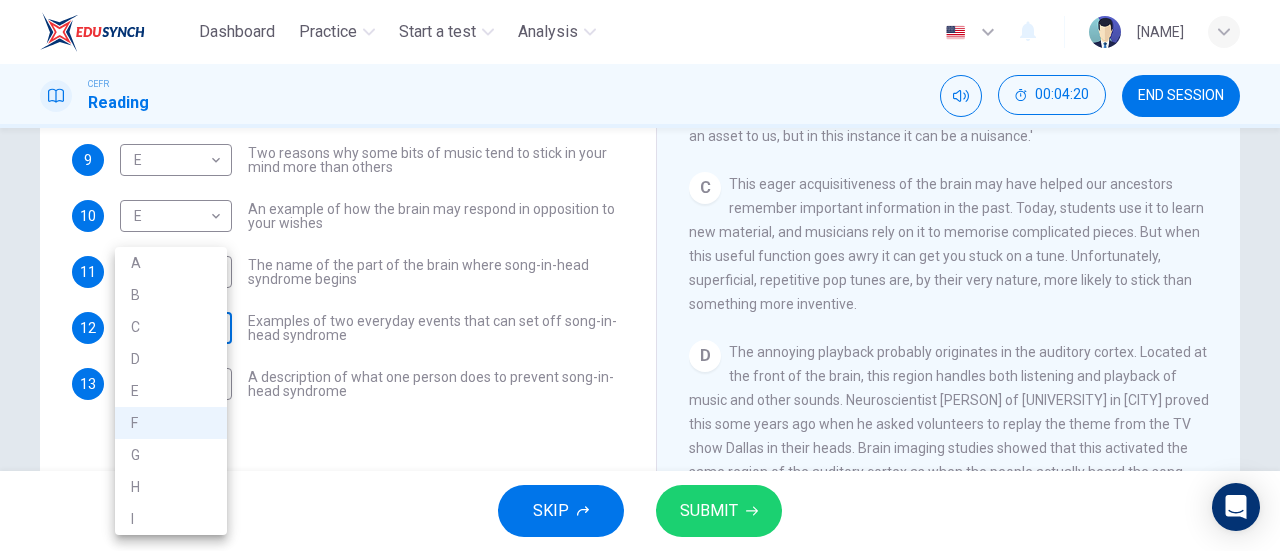 click on "A description of what one person does to prevent song-in-head syndrome" at bounding box center [640, 275] 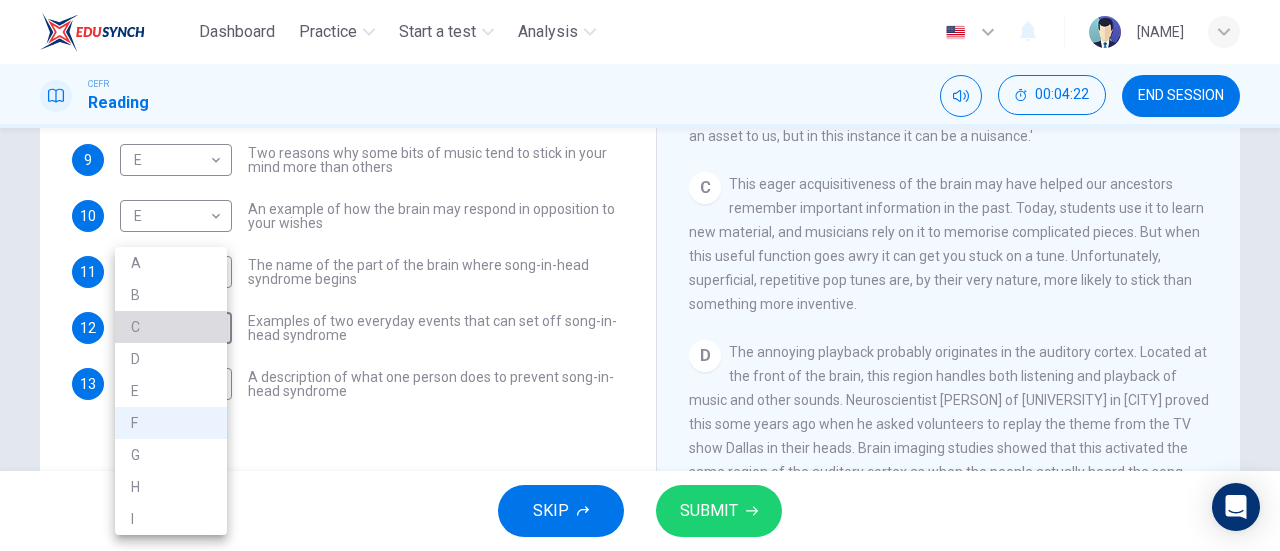 click on "C" at bounding box center (171, 327) 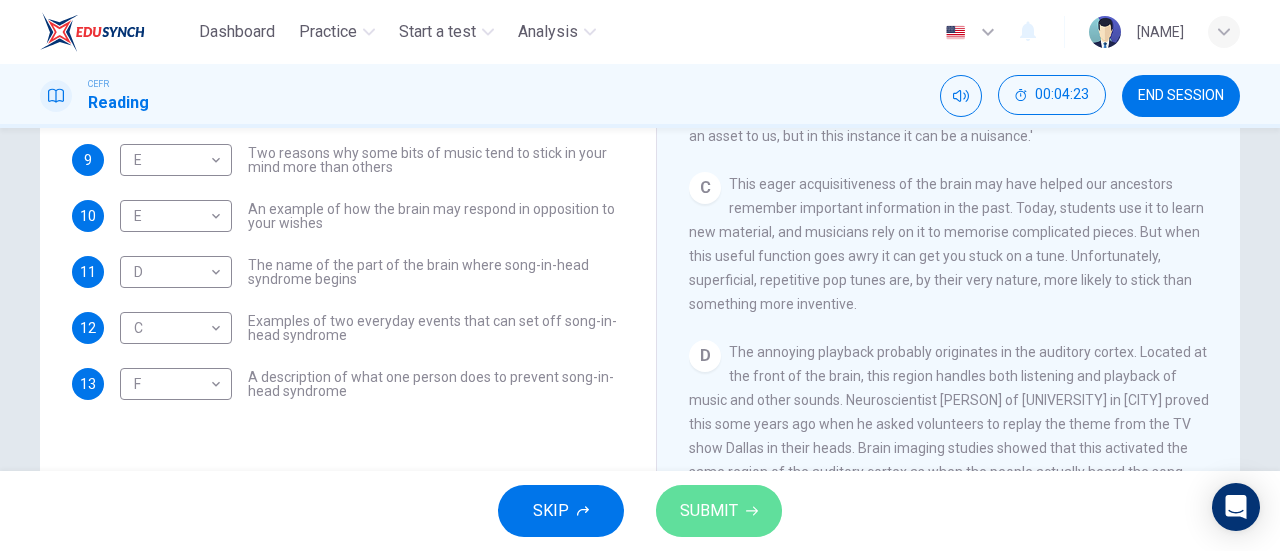 click on "SUBMIT" at bounding box center [709, 511] 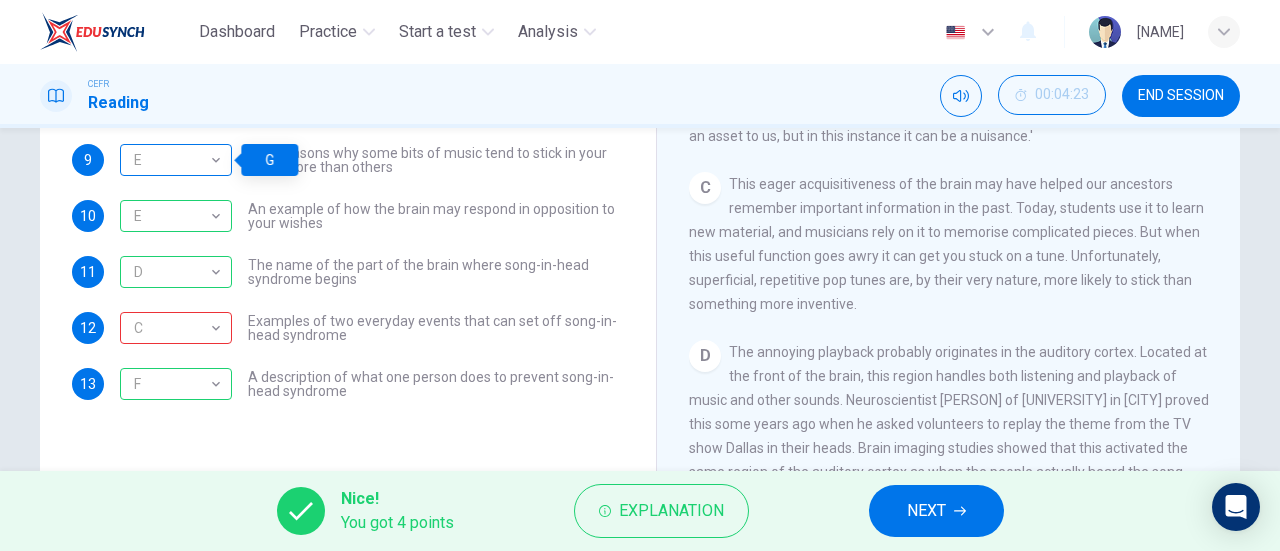 click on "E" at bounding box center [172, 160] 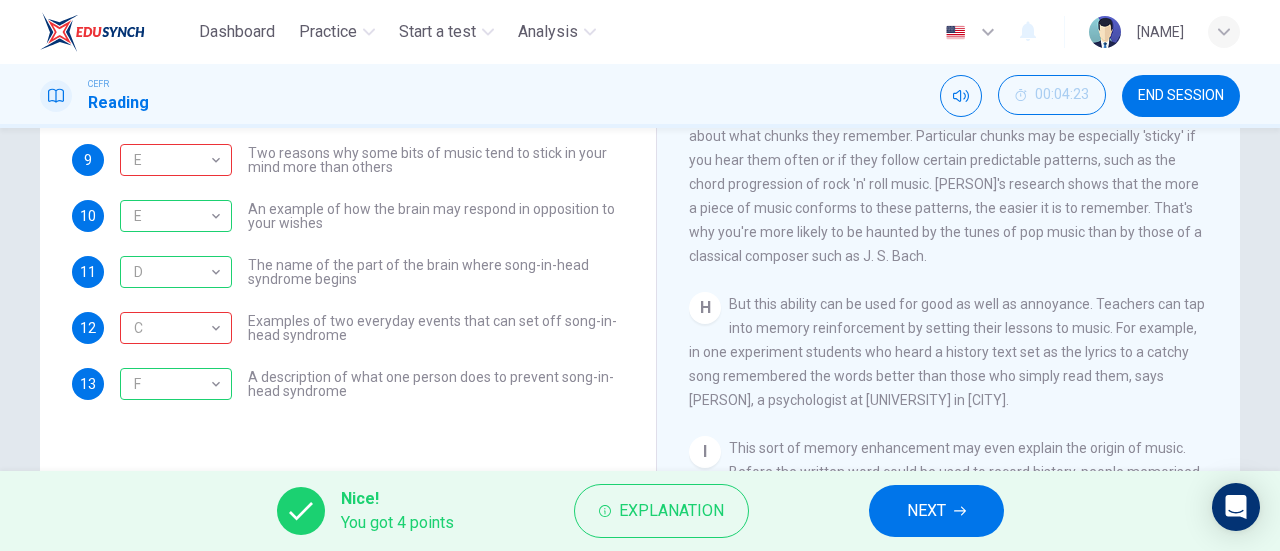 scroll, scrollTop: 1289, scrollLeft: 0, axis: vertical 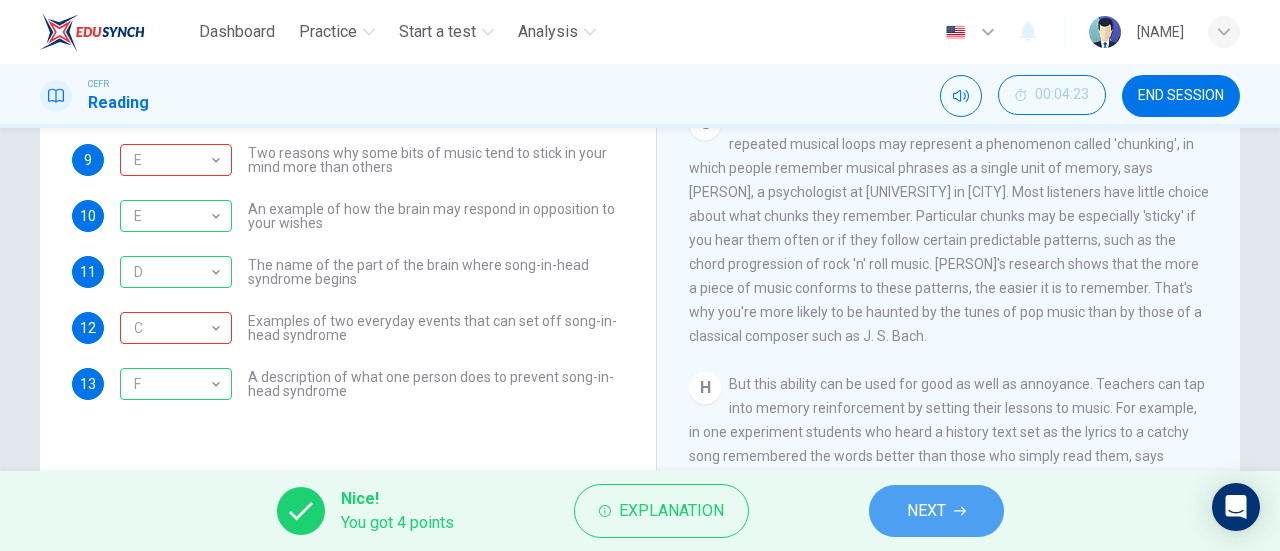 click on "NEXT" at bounding box center [926, 511] 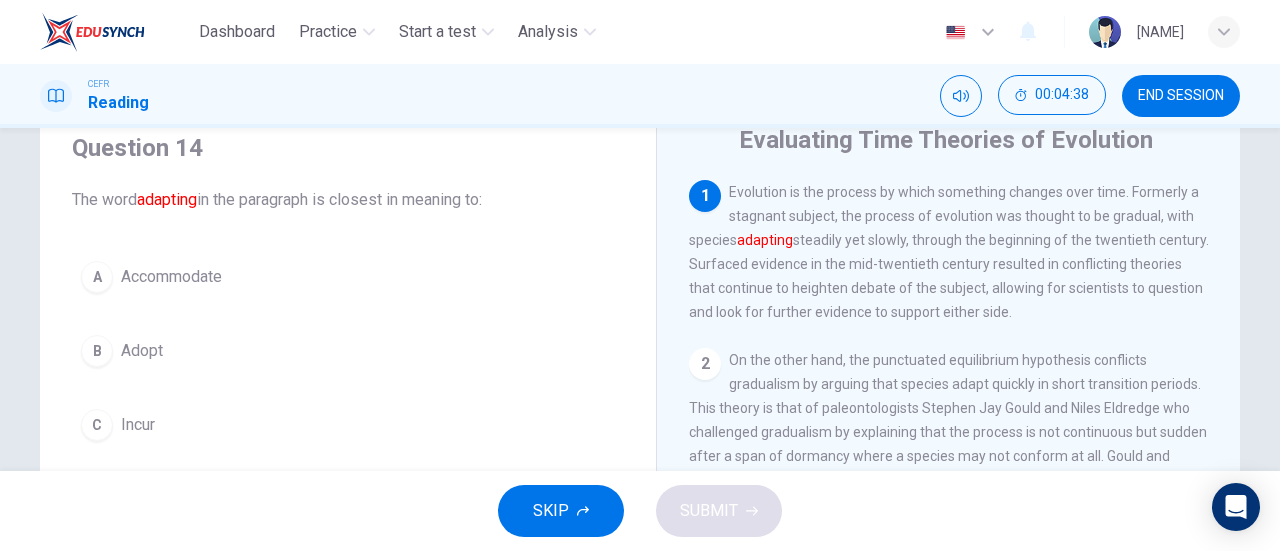 scroll, scrollTop: 197, scrollLeft: 0, axis: vertical 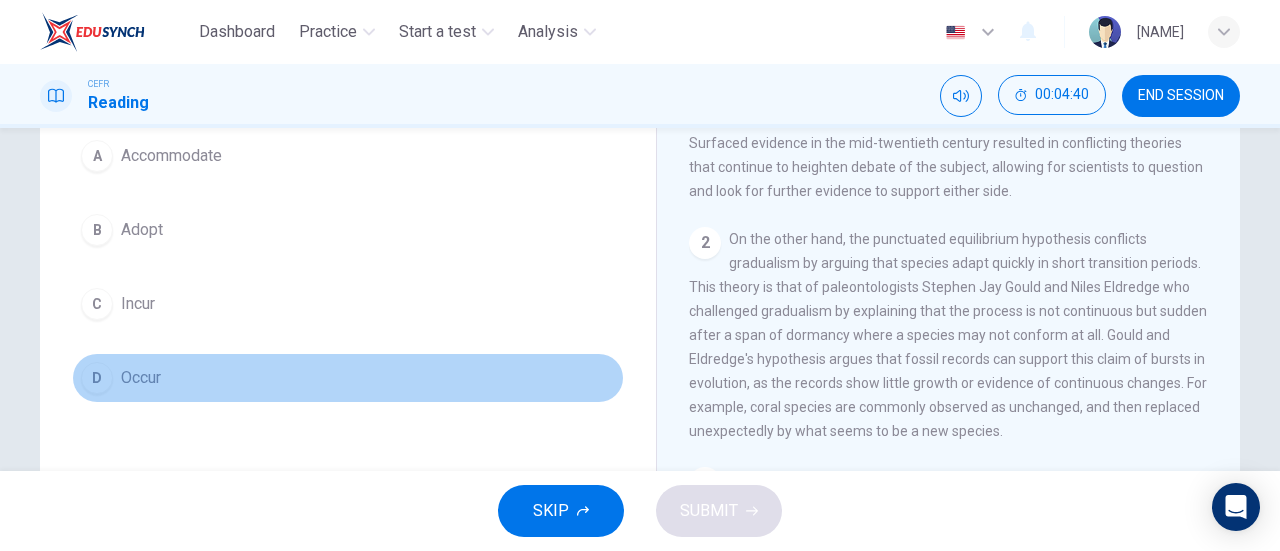 click on "Occur" at bounding box center (171, 156) 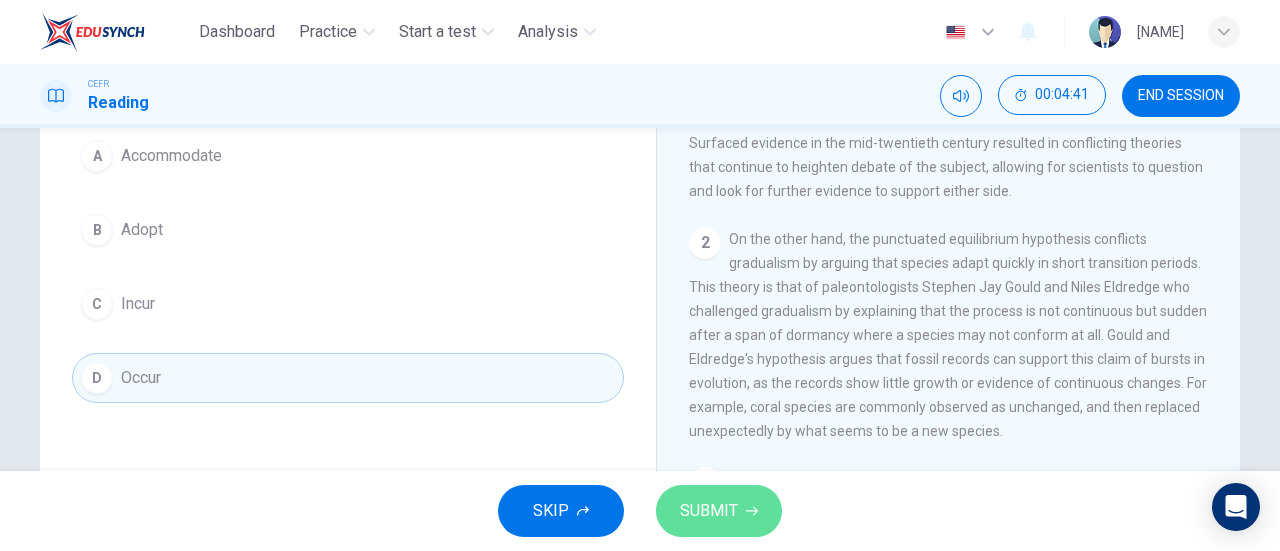 click on "SUBMIT" at bounding box center (709, 511) 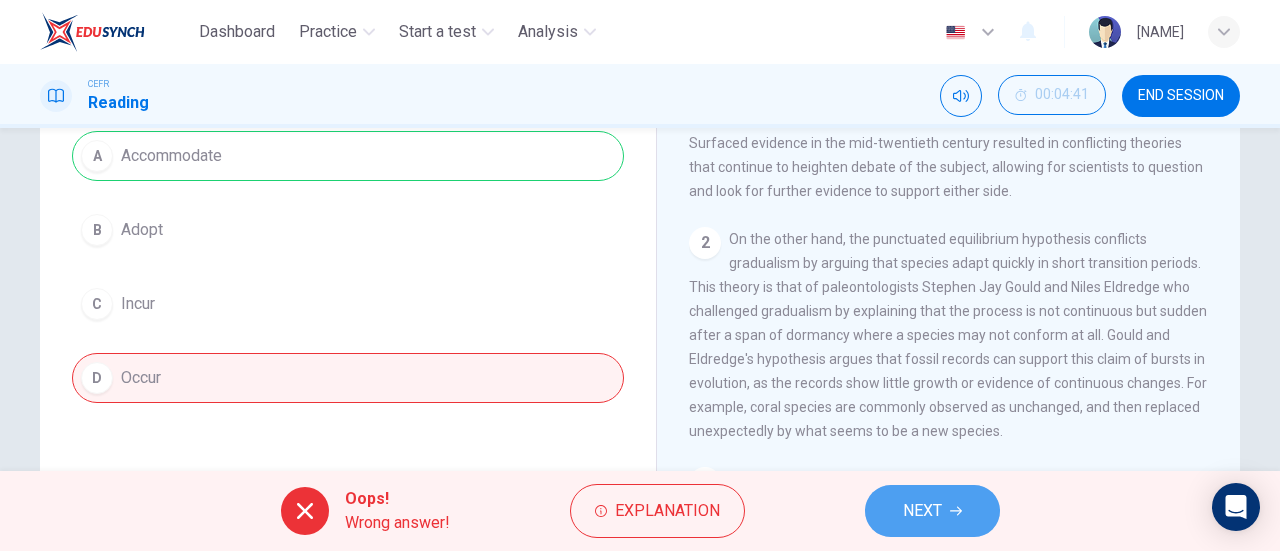 click on "NEXT" at bounding box center [922, 511] 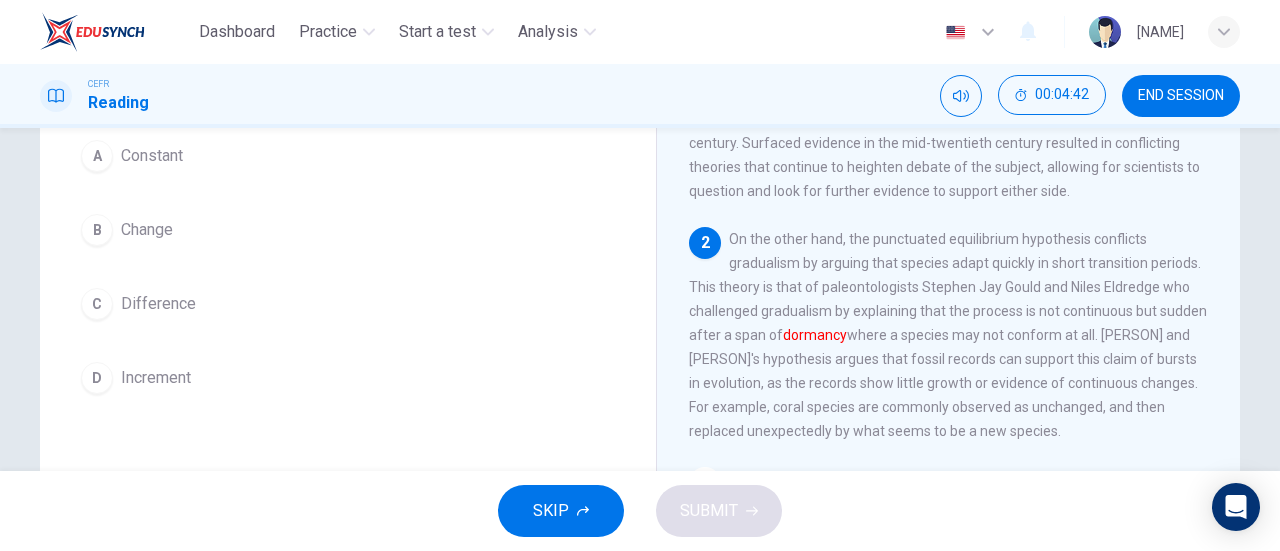 scroll, scrollTop: 78, scrollLeft: 0, axis: vertical 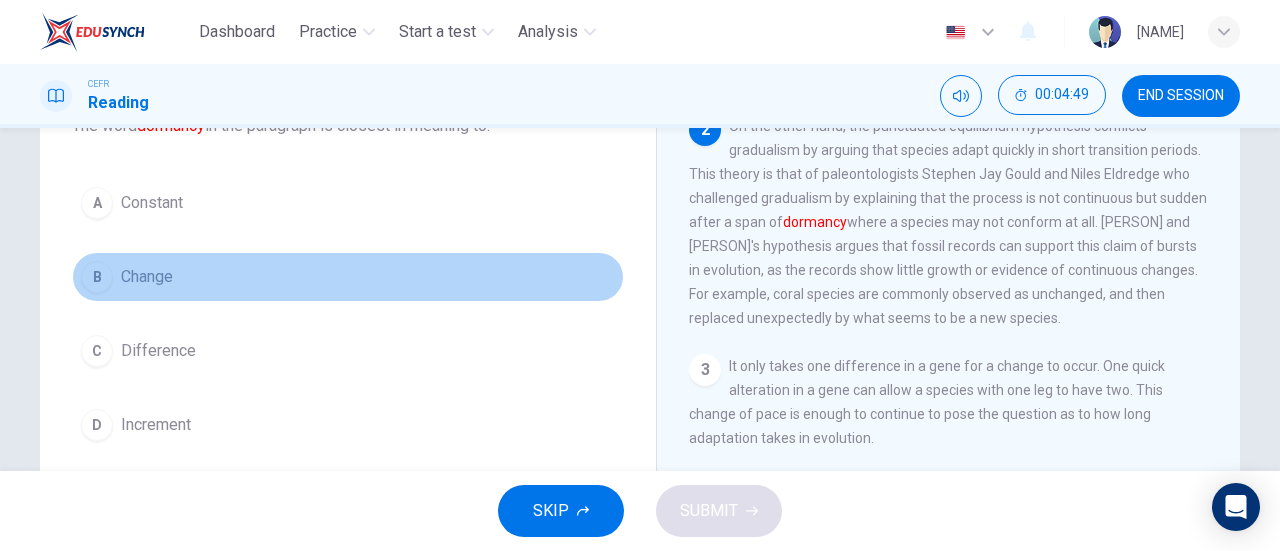click on "Change" at bounding box center [152, 203] 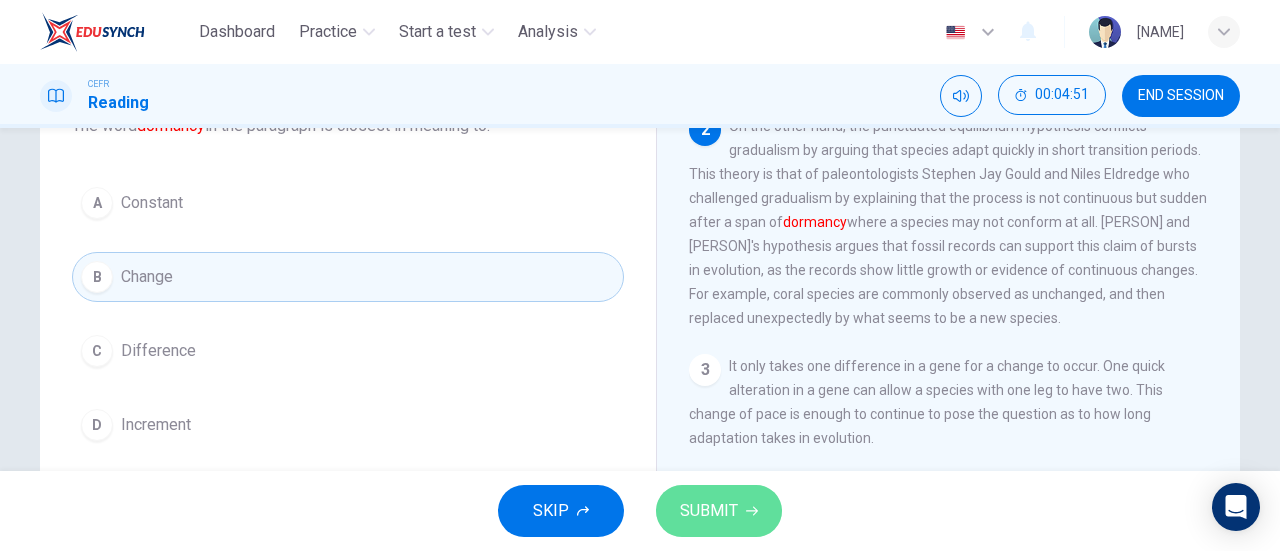 click on "SUBMIT" at bounding box center (709, 511) 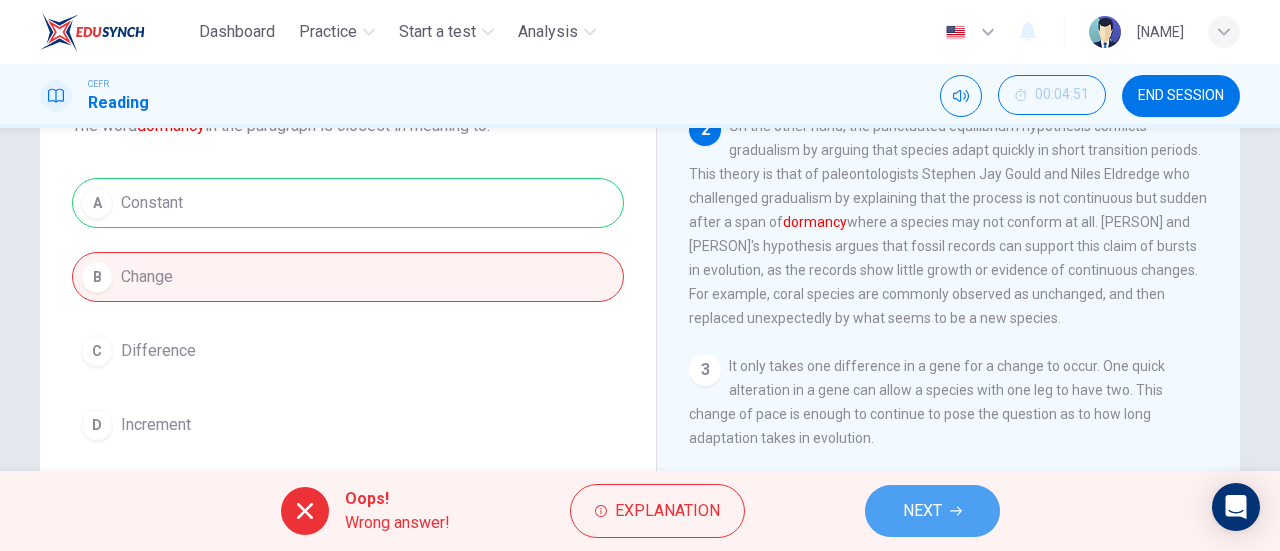 click on "NEXT" at bounding box center [922, 511] 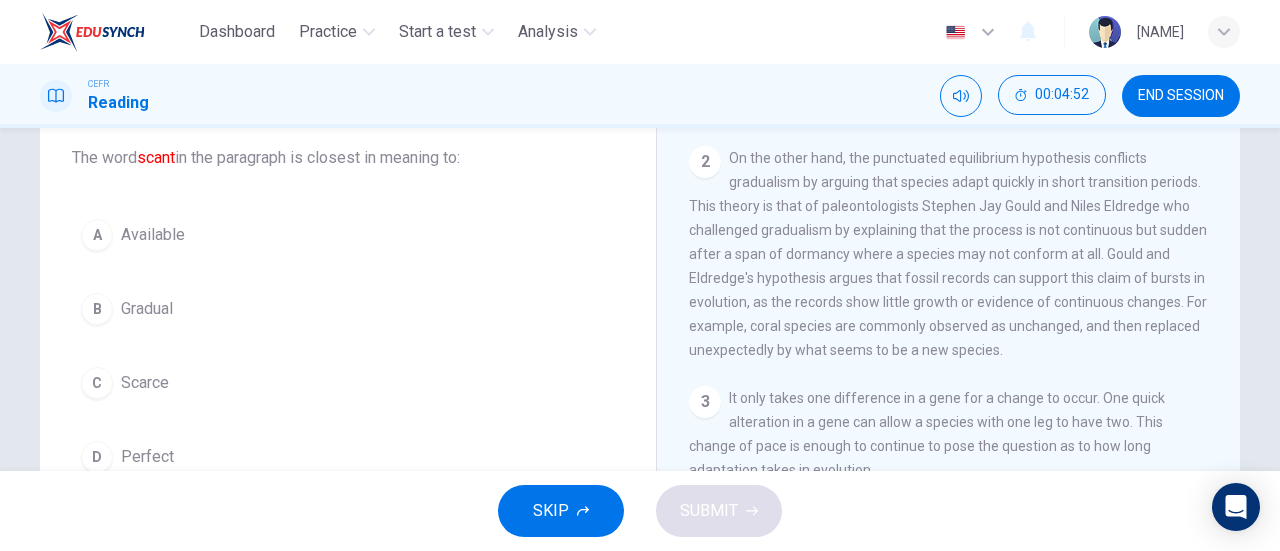 scroll, scrollTop: 119, scrollLeft: 0, axis: vertical 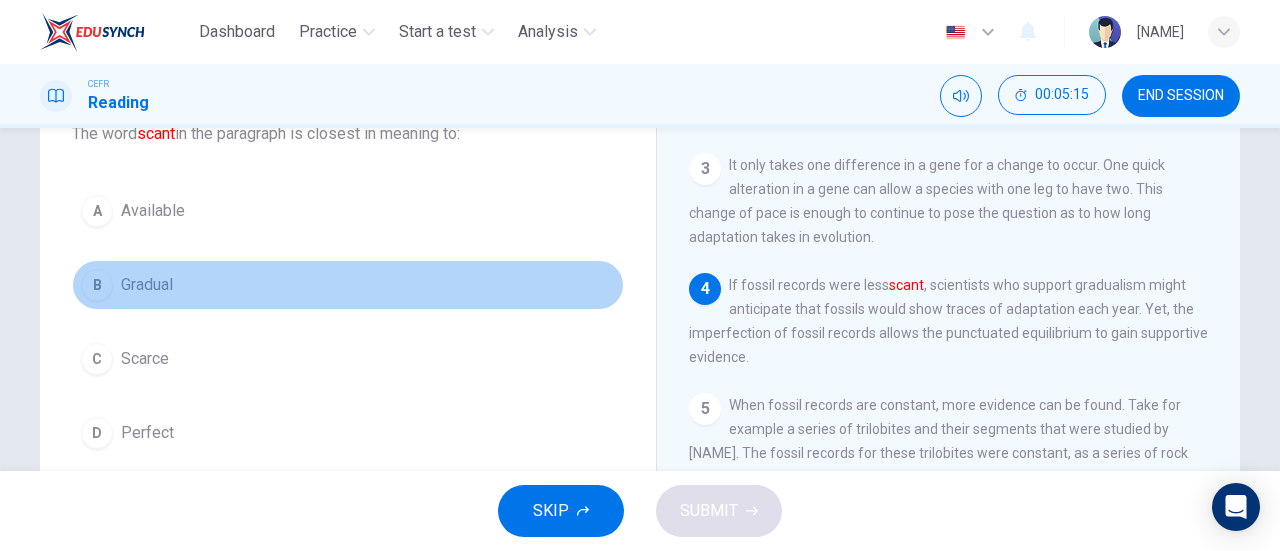 click on "B Gradual" at bounding box center [348, 285] 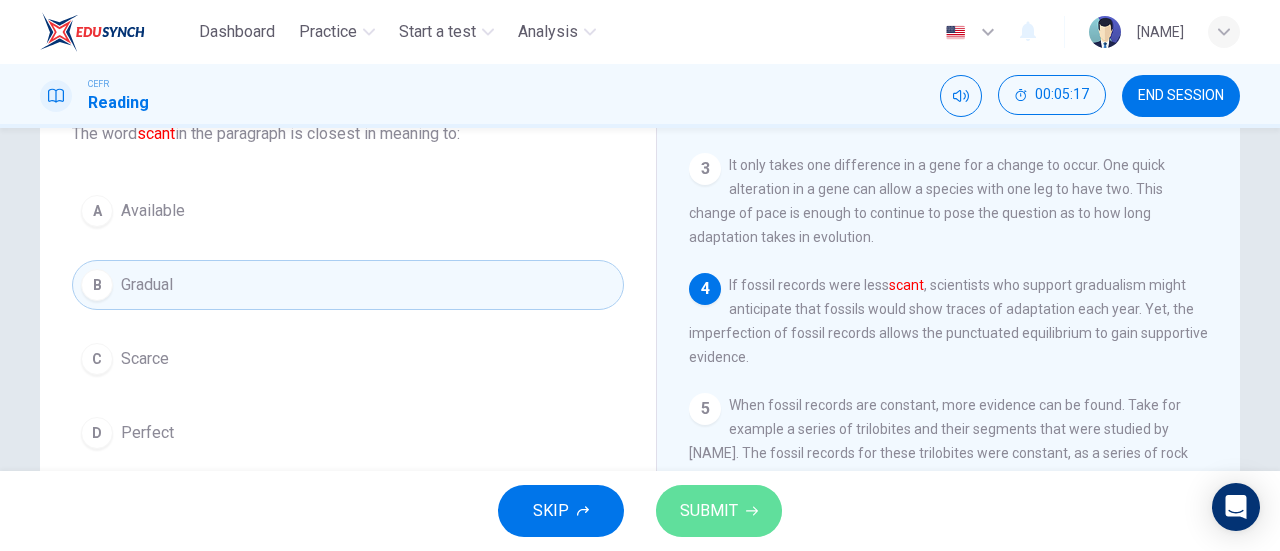 click on "SUBMIT" at bounding box center (709, 511) 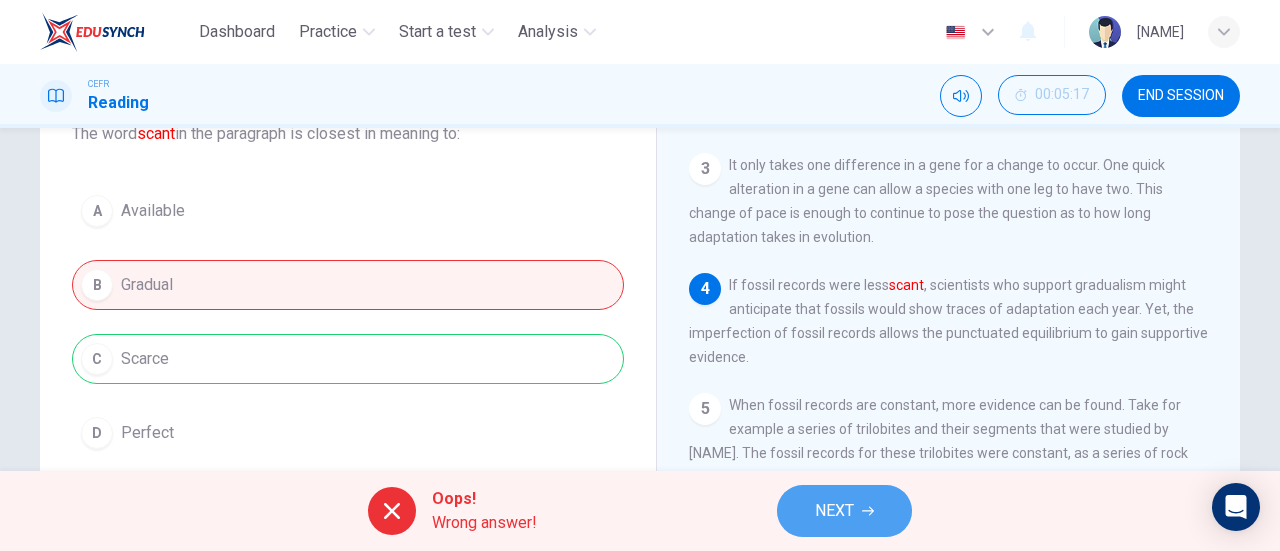click on "NEXT" at bounding box center (844, 511) 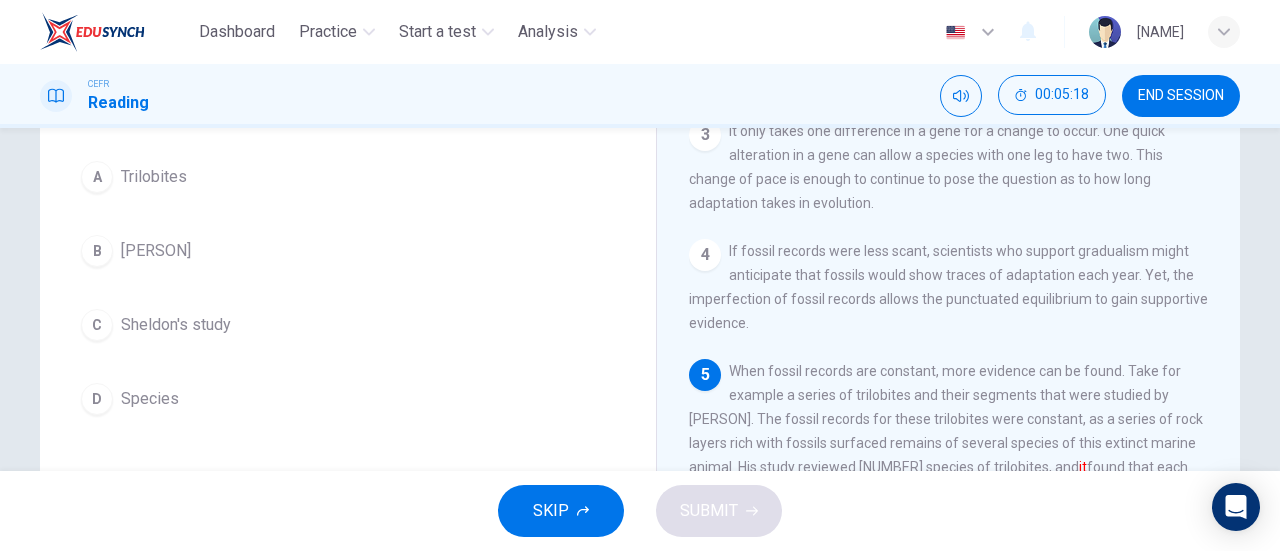 scroll, scrollTop: 177, scrollLeft: 0, axis: vertical 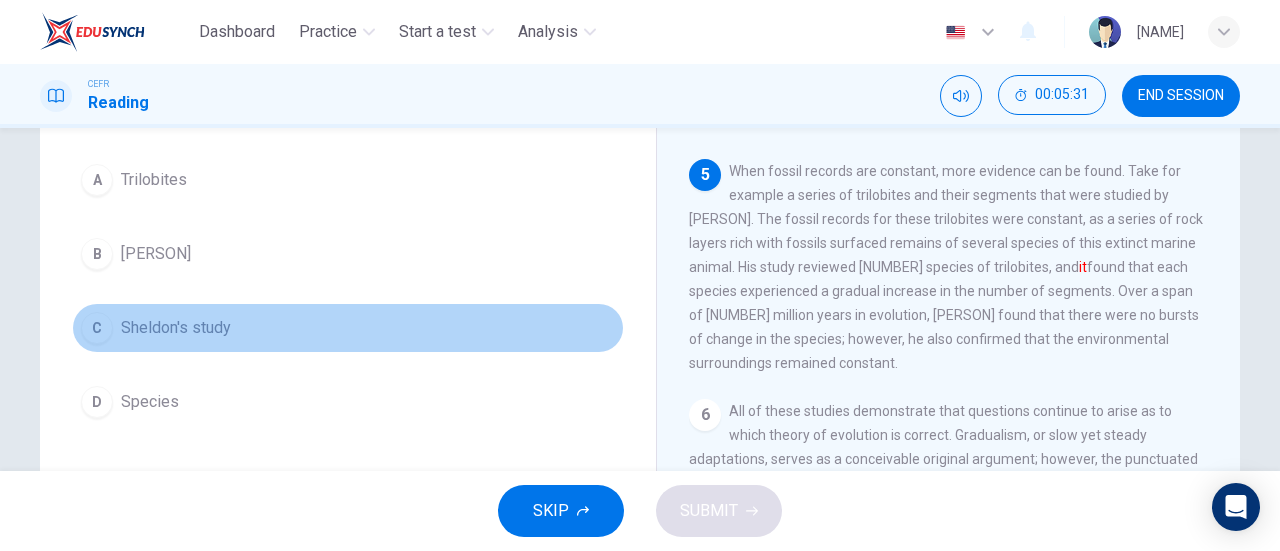 click on "Sheldon's study" at bounding box center [154, 180] 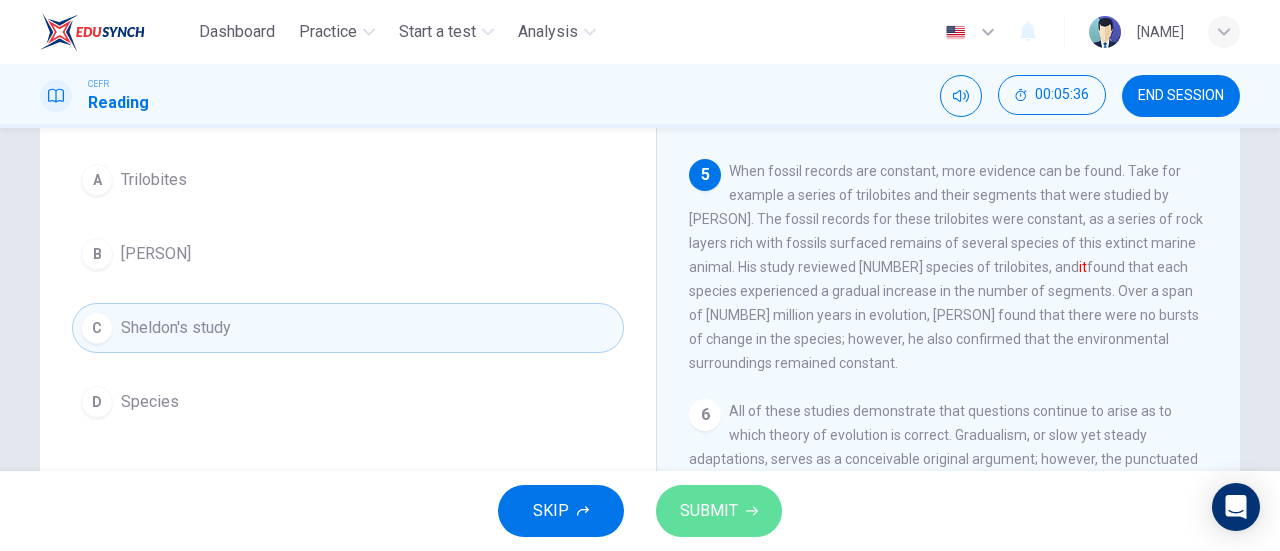 click on "SUBMIT" at bounding box center [709, 511] 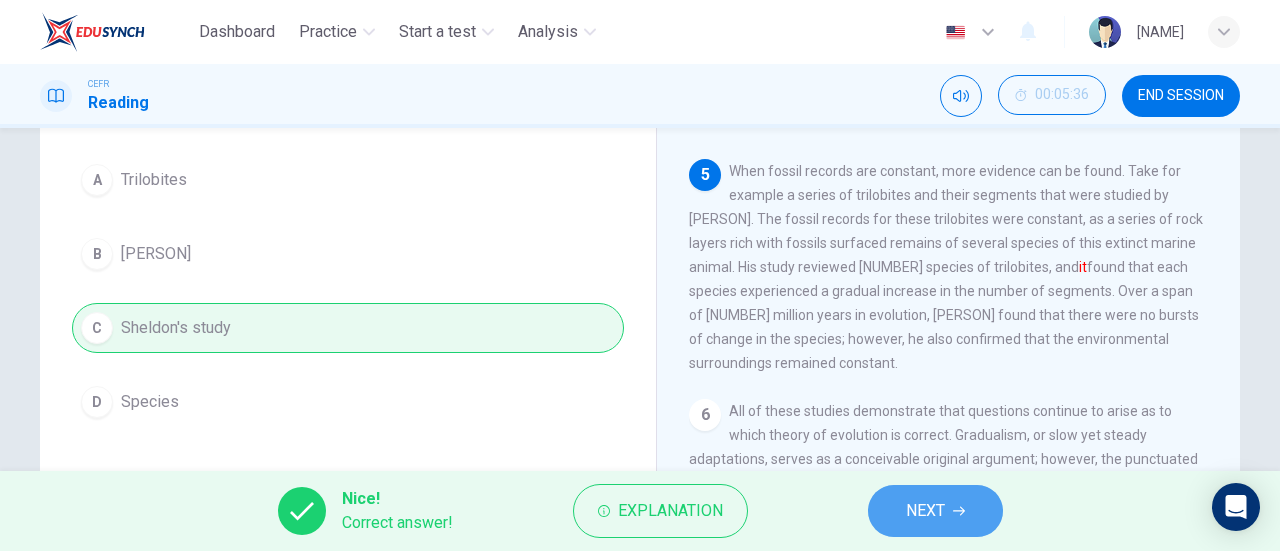 click on "NEXT" at bounding box center (925, 511) 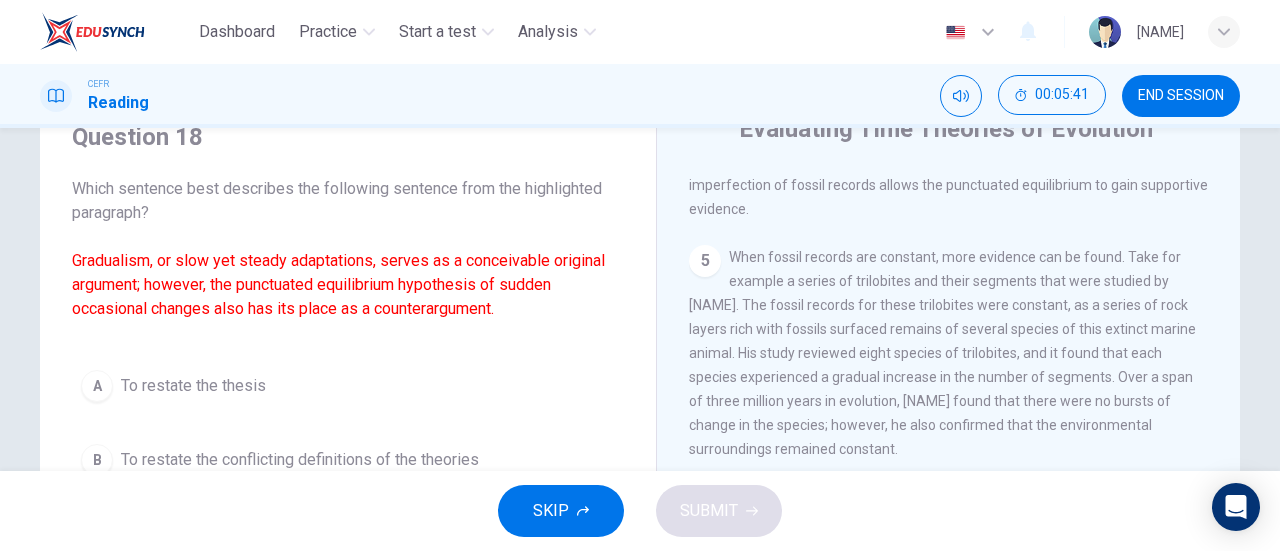 scroll, scrollTop: 105, scrollLeft: 0, axis: vertical 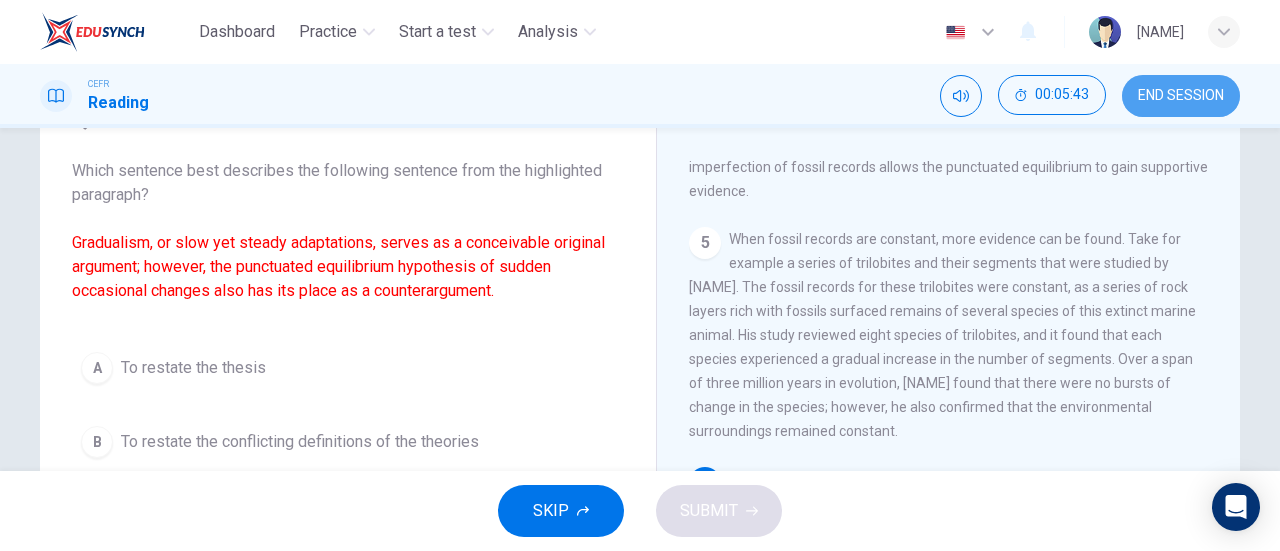 click on "END SESSION" at bounding box center [1181, 96] 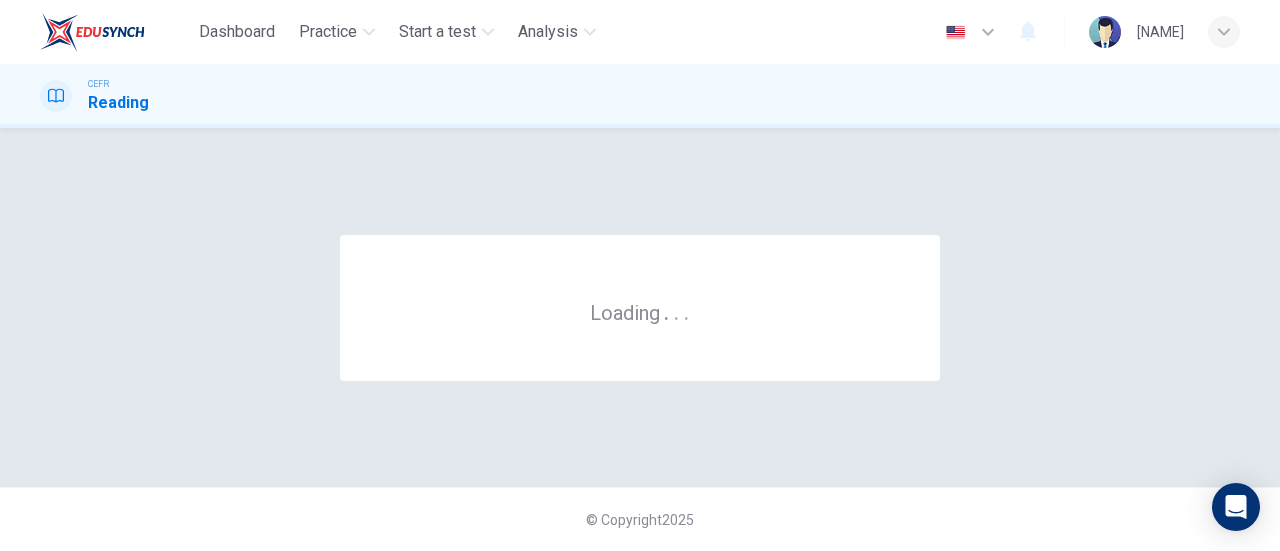 scroll, scrollTop: 0, scrollLeft: 0, axis: both 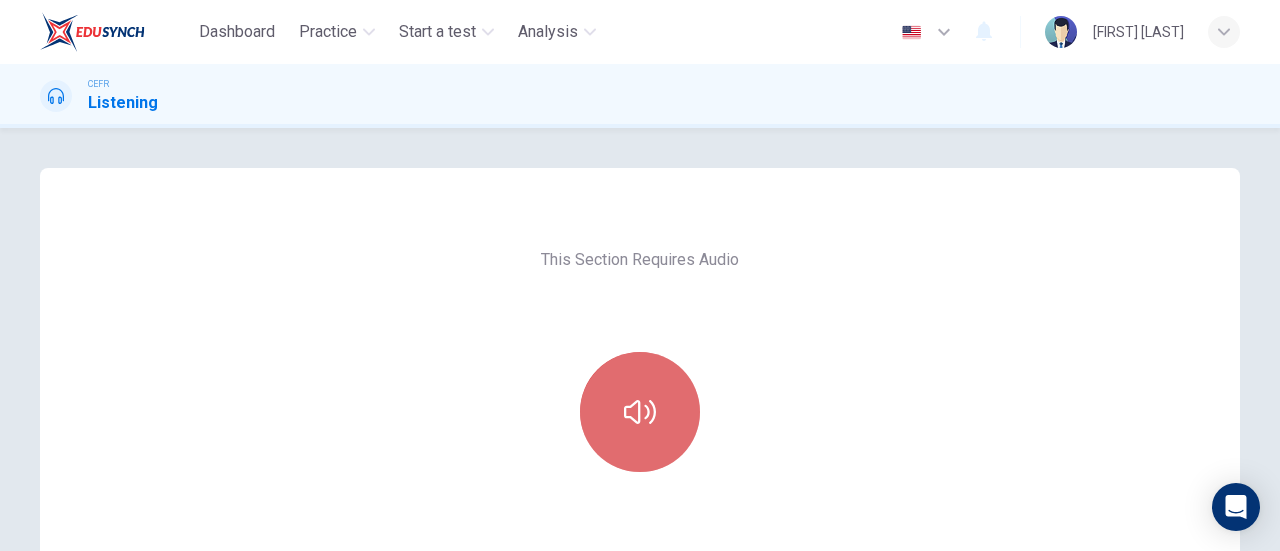 click at bounding box center (640, 412) 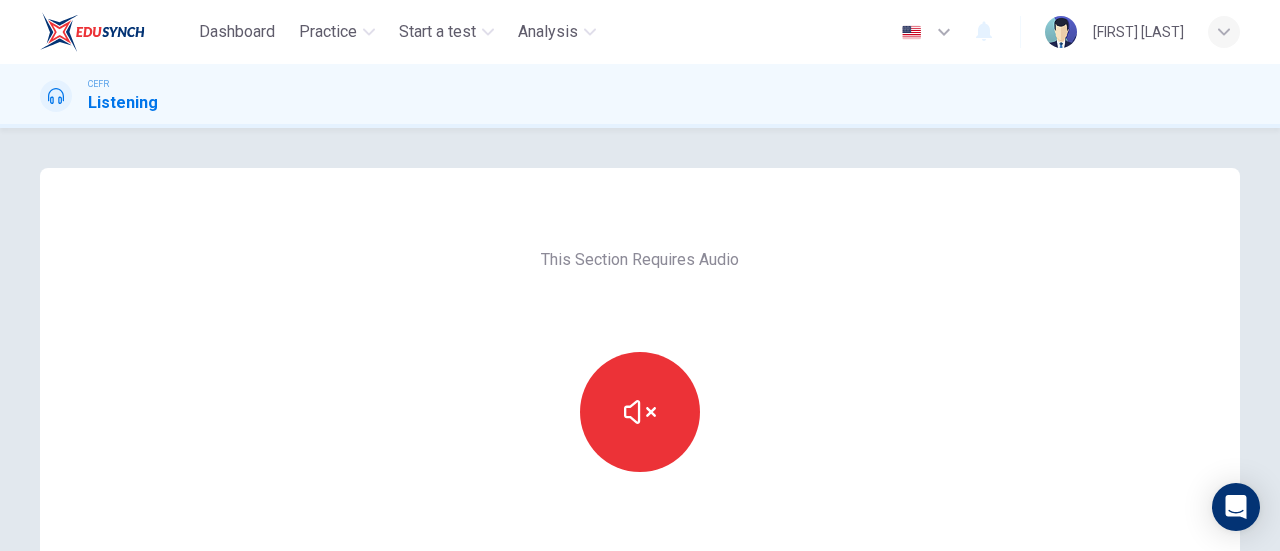scroll, scrollTop: 174, scrollLeft: 0, axis: vertical 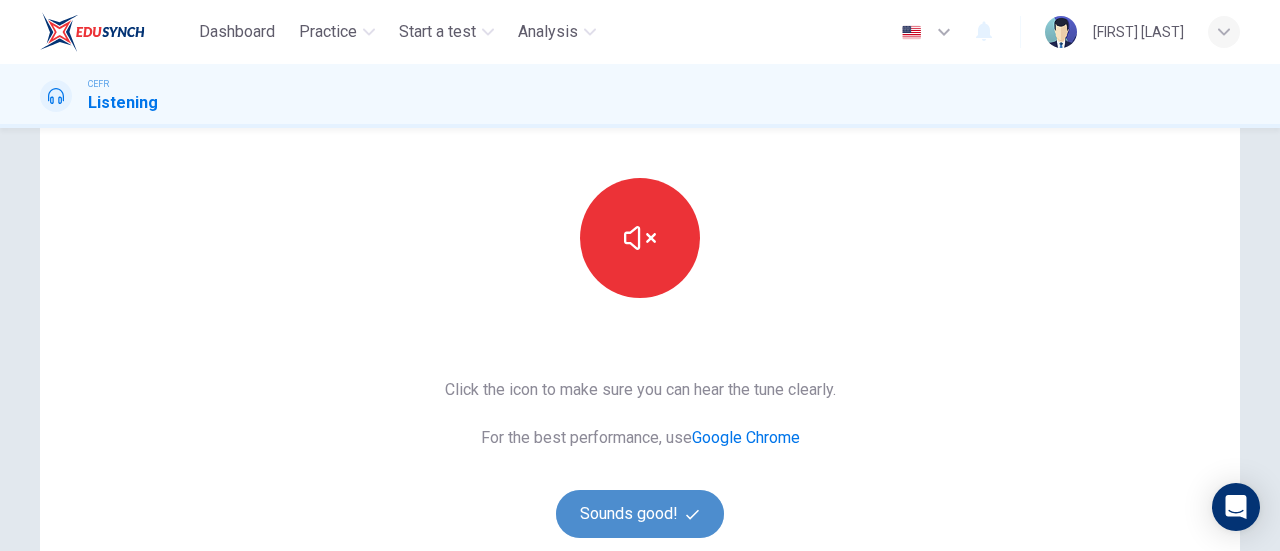 click on "Sounds good!" at bounding box center (640, 514) 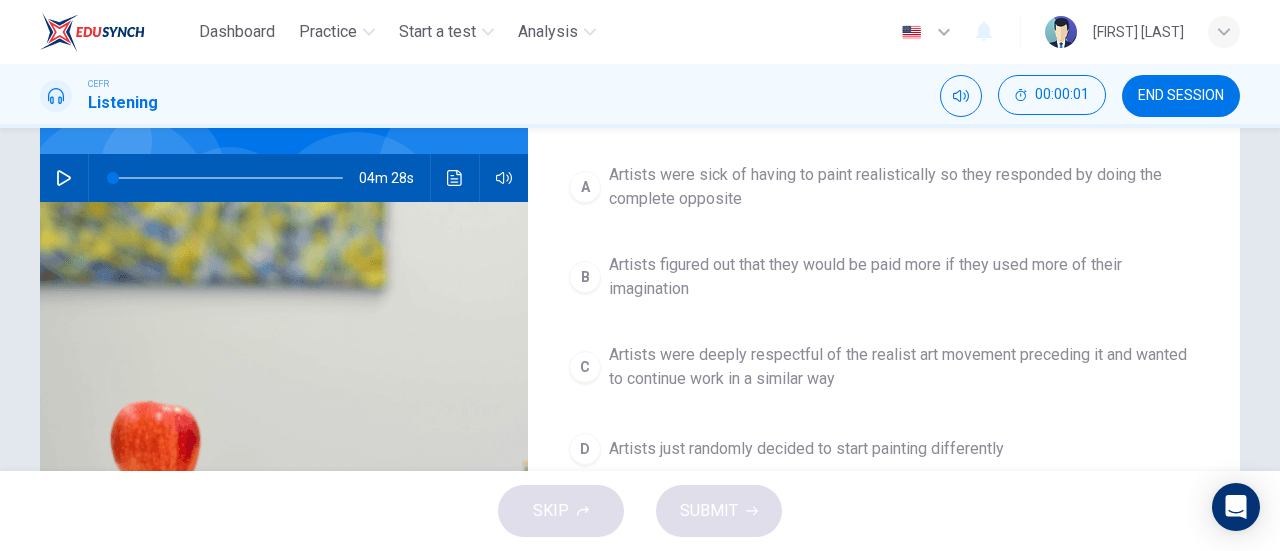 scroll, scrollTop: 120, scrollLeft: 0, axis: vertical 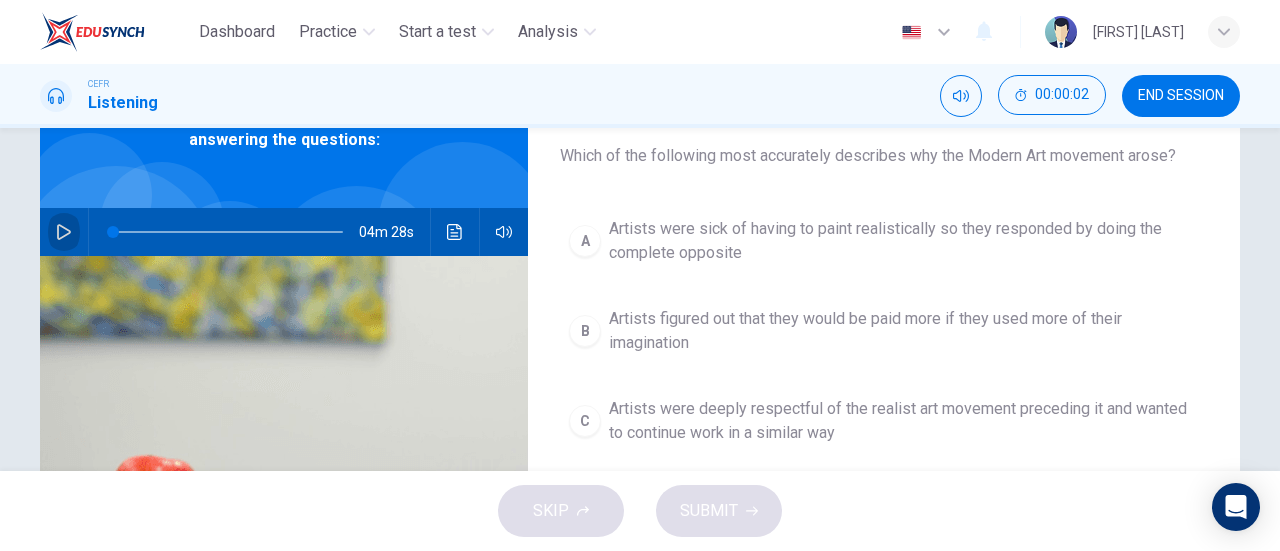 click at bounding box center [64, 232] 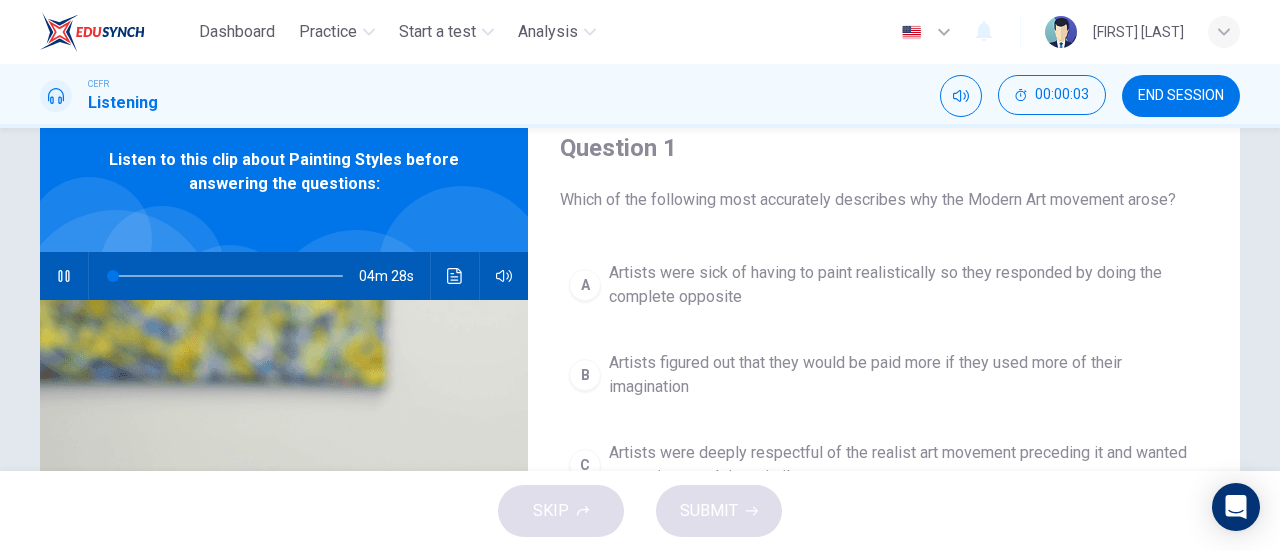 scroll, scrollTop: 75, scrollLeft: 0, axis: vertical 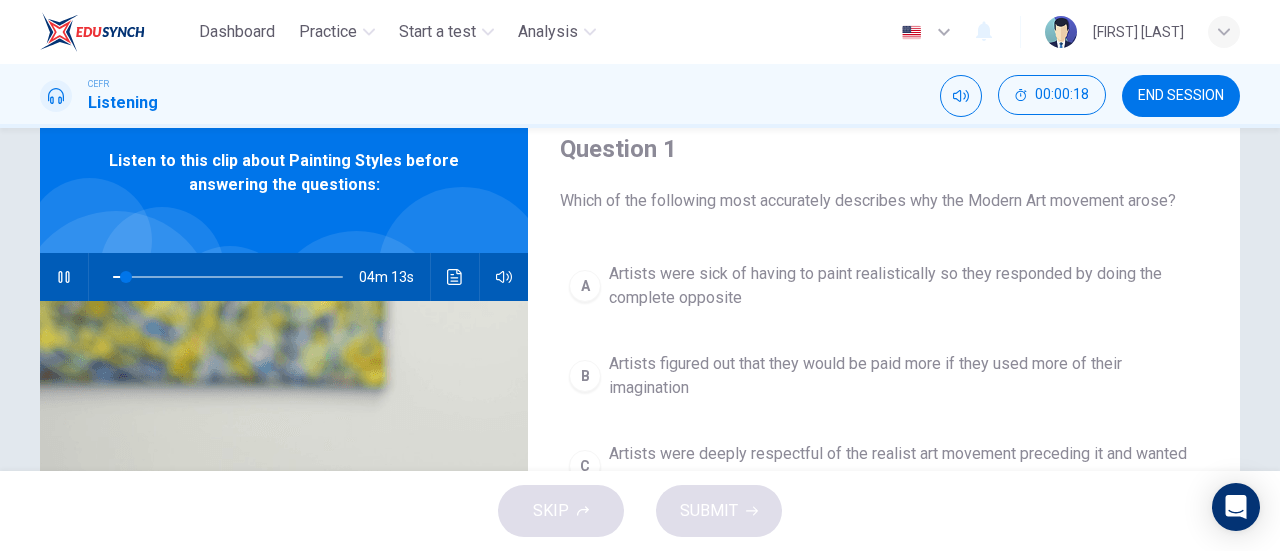 click at bounding box center (64, 277) 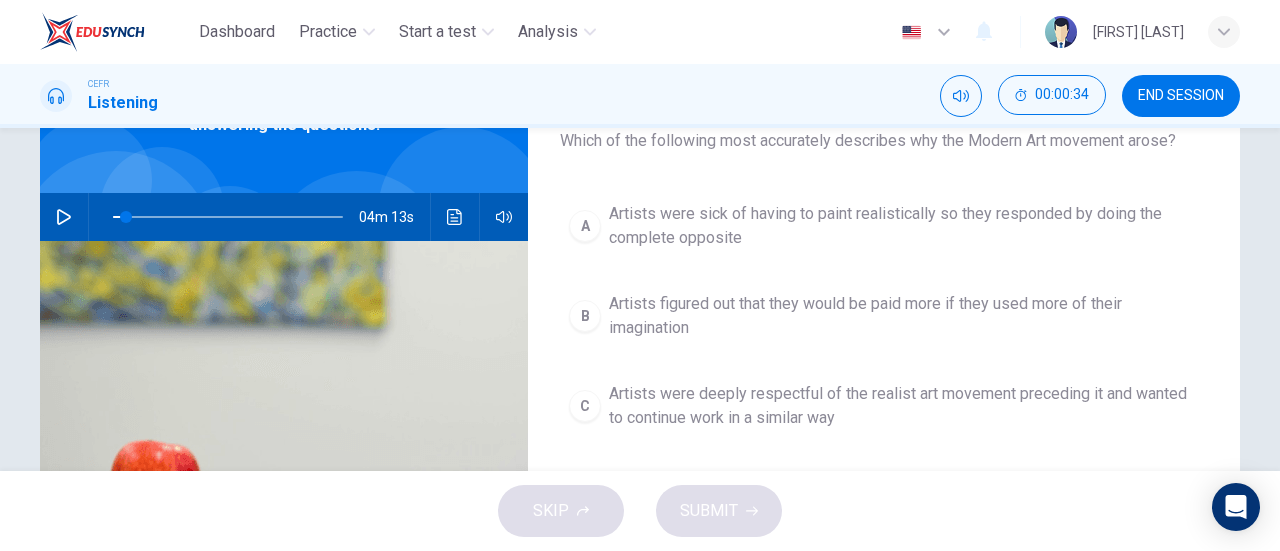 scroll, scrollTop: 126, scrollLeft: 0, axis: vertical 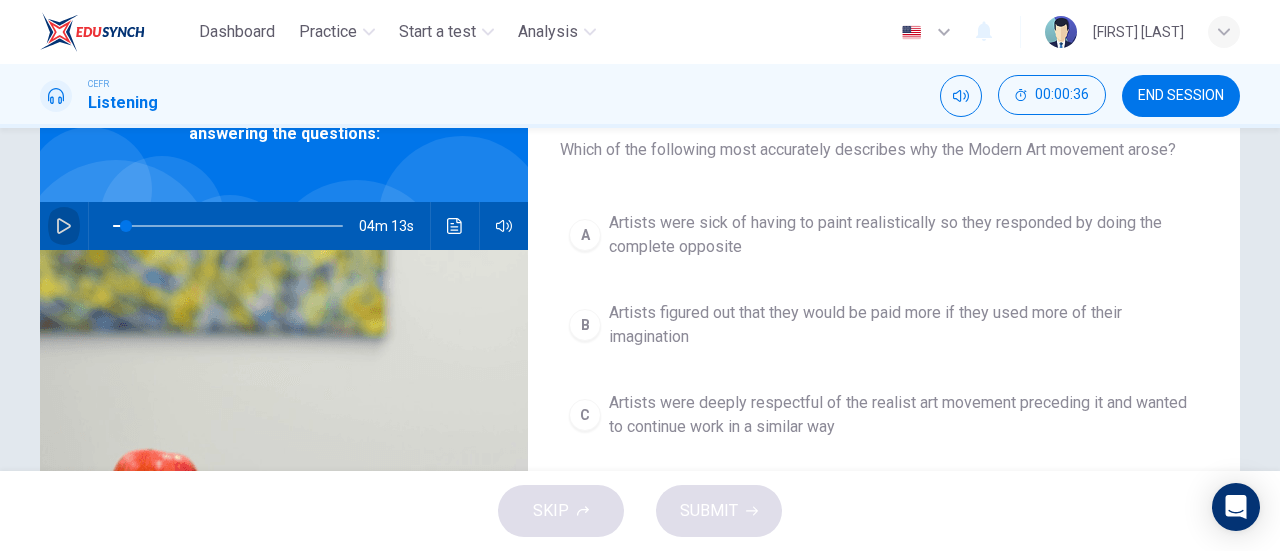 click at bounding box center [64, 226] 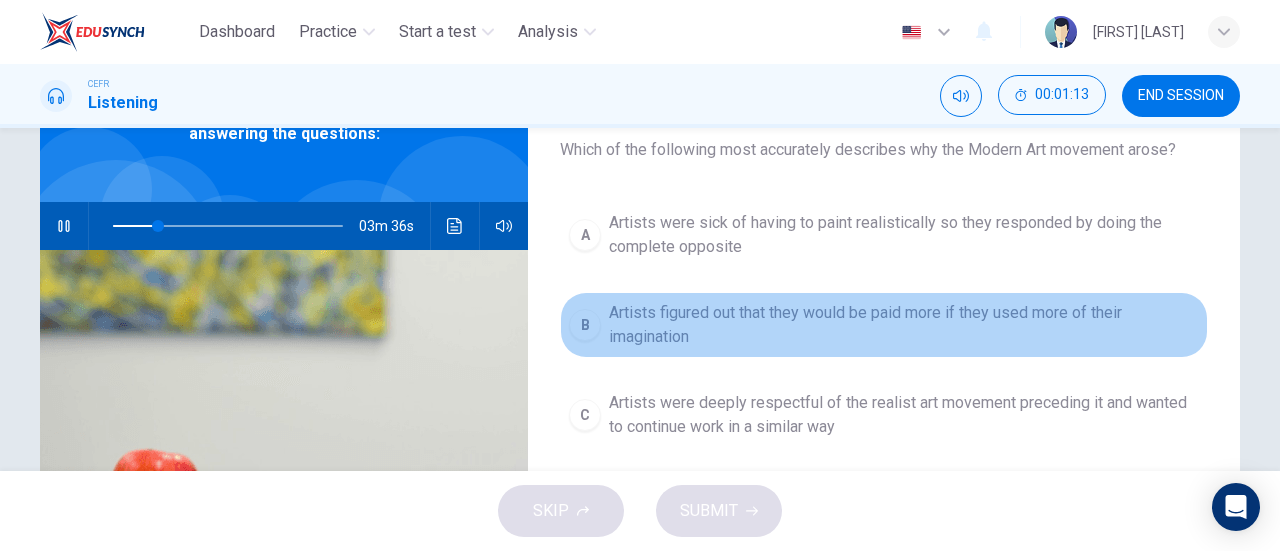click on "Artists figured out that they would be paid more if they used more of their imagination" at bounding box center (904, 235) 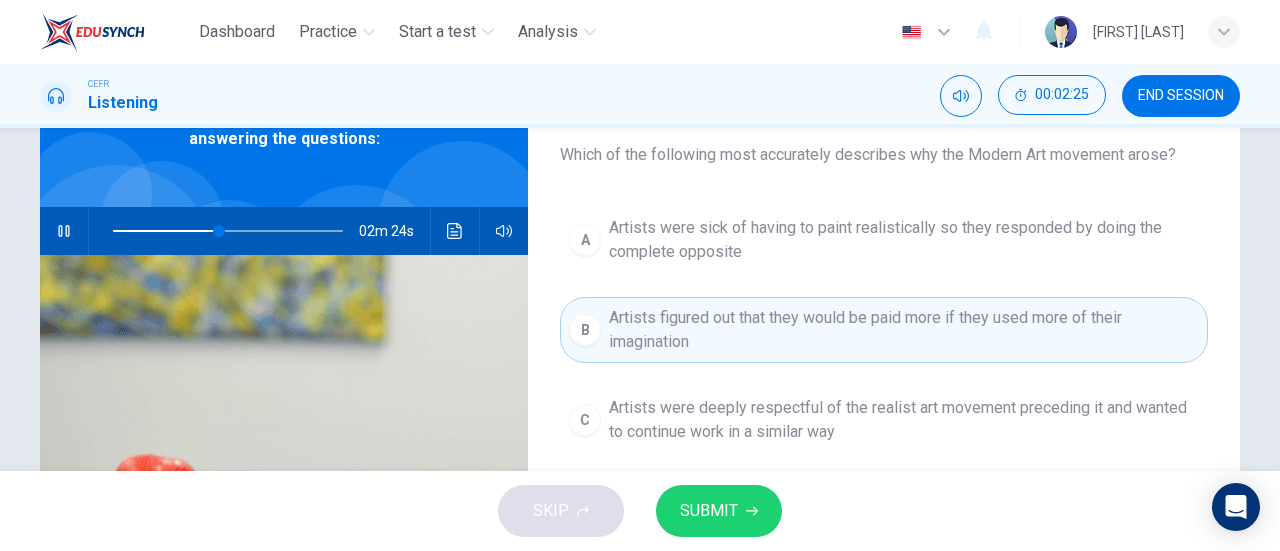 scroll, scrollTop: 119, scrollLeft: 0, axis: vertical 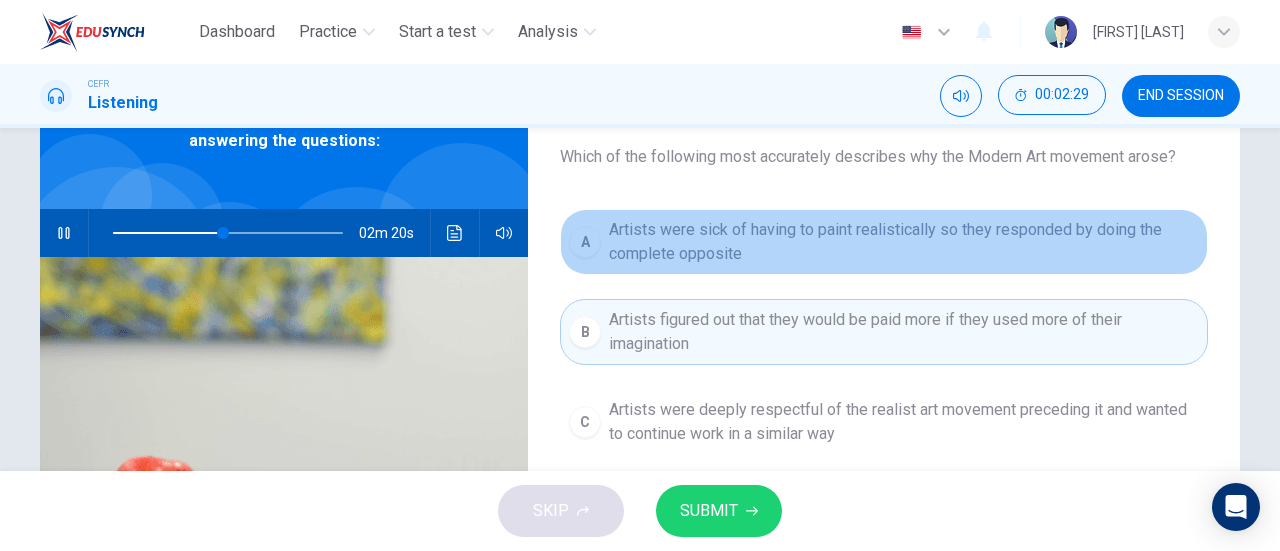 click on "Artists were sick of having to paint realistically so they responded by doing the complete opposite" at bounding box center (904, 242) 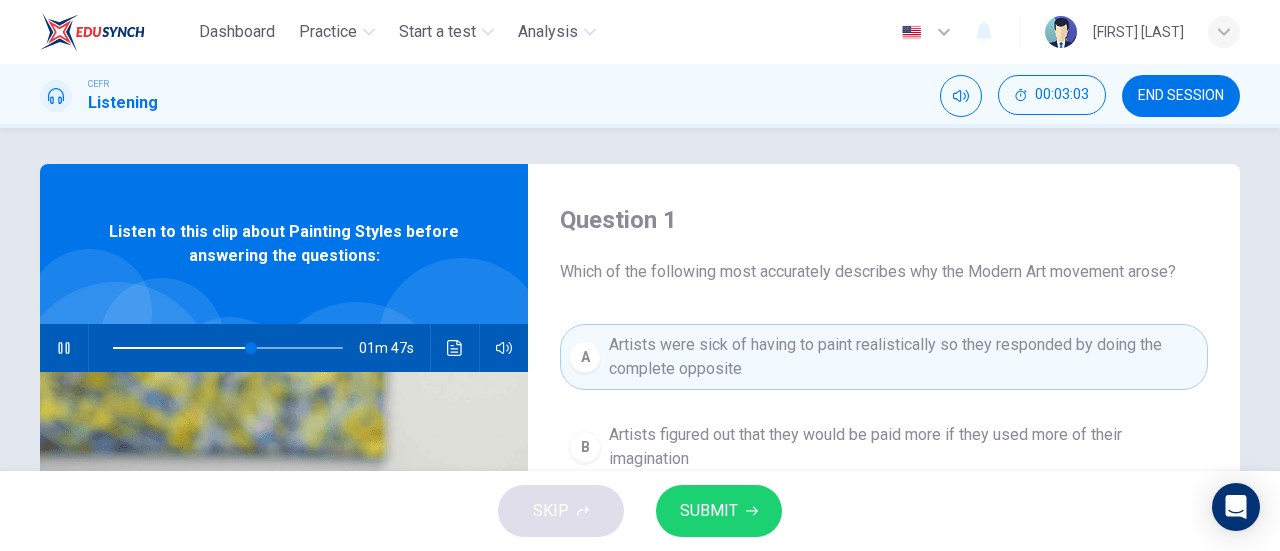 scroll, scrollTop: 0, scrollLeft: 0, axis: both 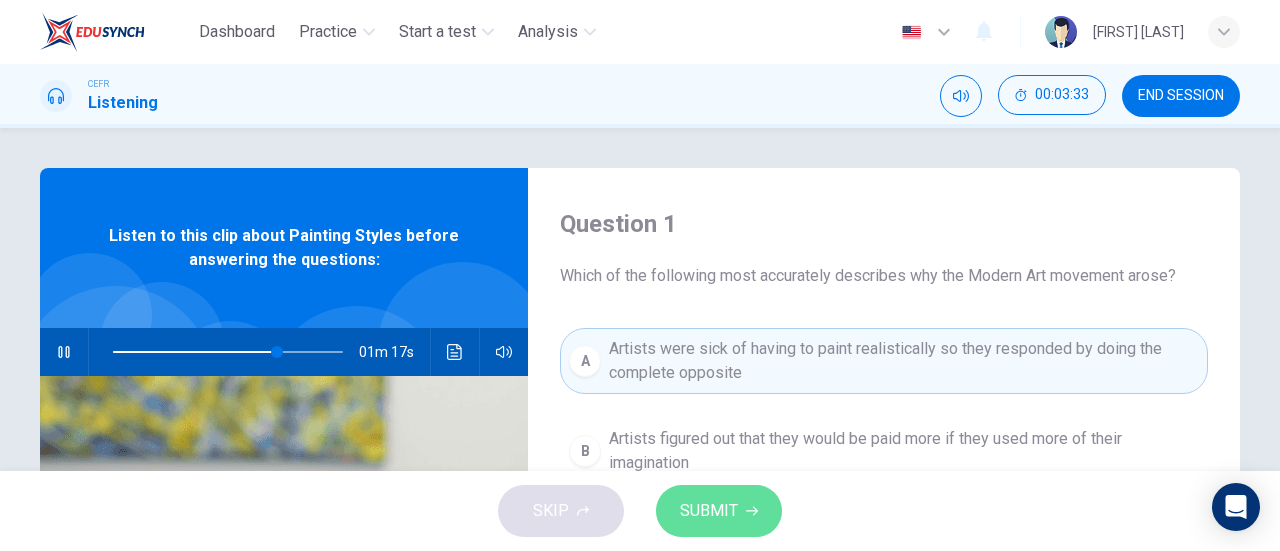 click on "SUBMIT" at bounding box center (719, 511) 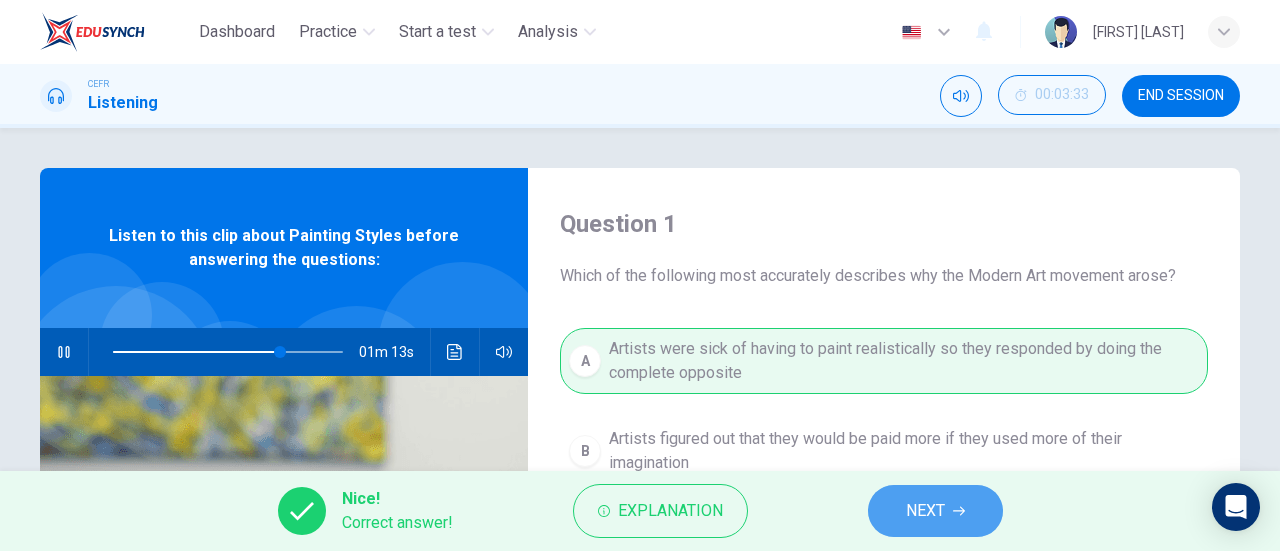 click on "NEXT" at bounding box center (935, 511) 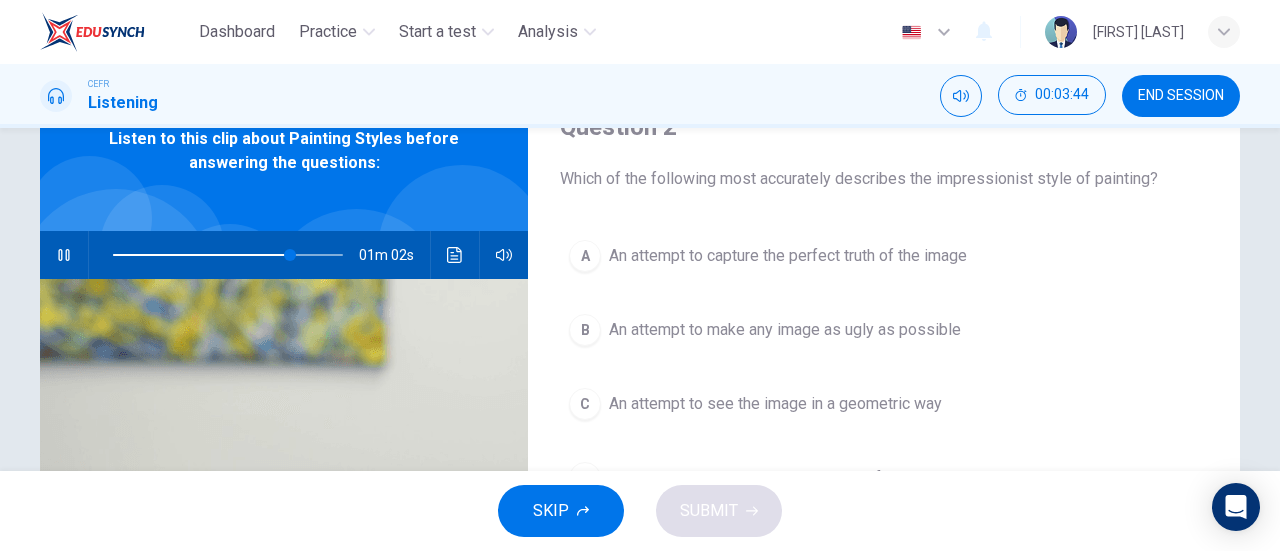 scroll, scrollTop: 93, scrollLeft: 0, axis: vertical 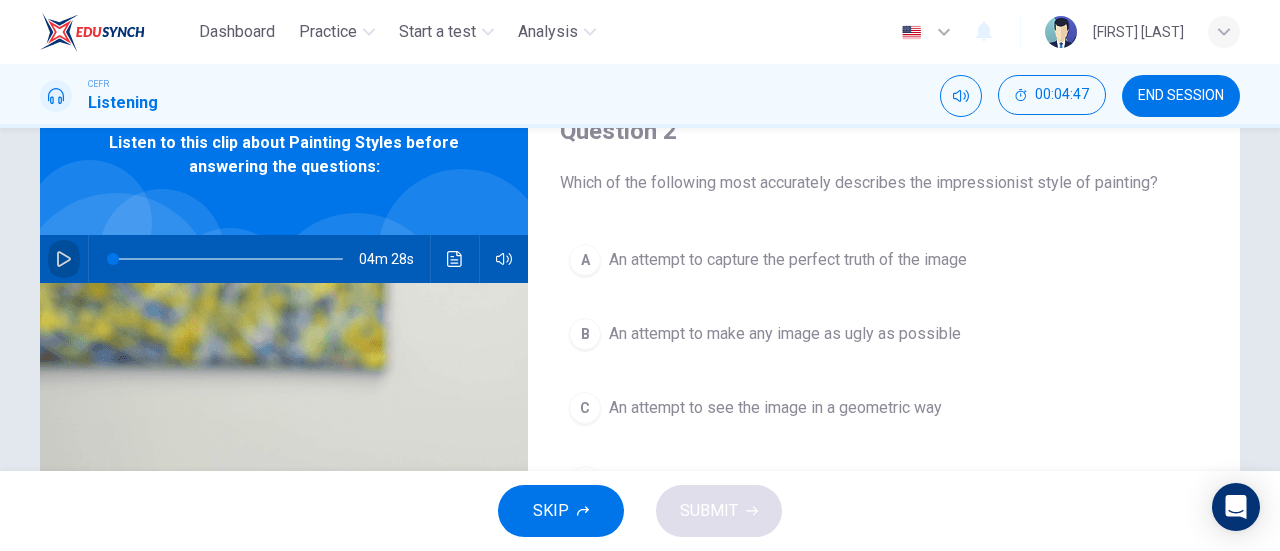 click at bounding box center (64, 259) 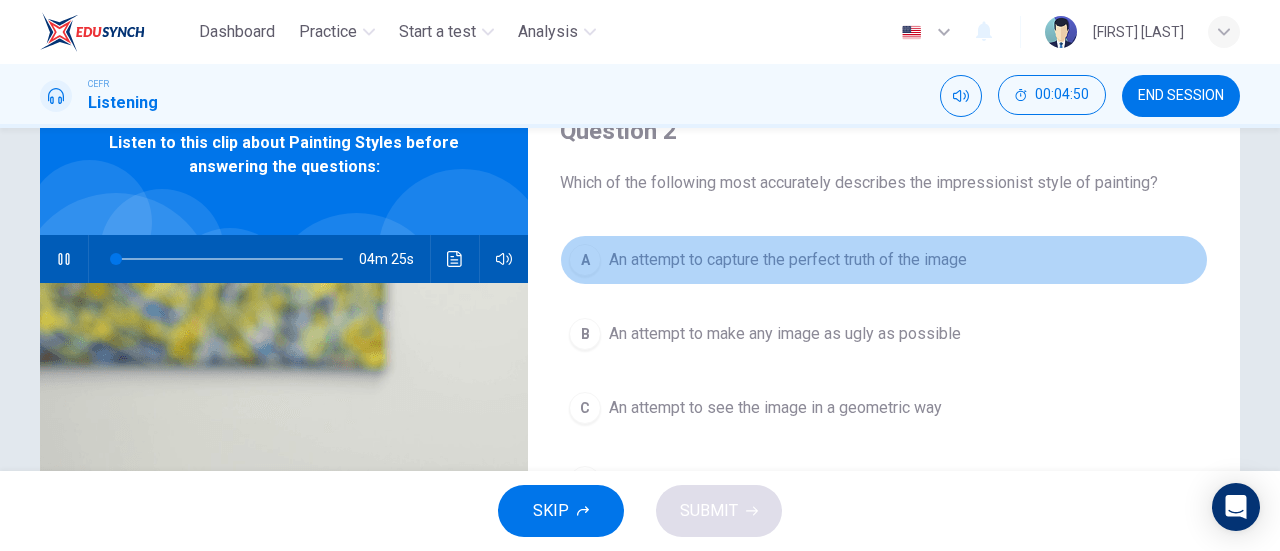 click on "An attempt to capture the perfect truth of the image" at bounding box center [788, 260] 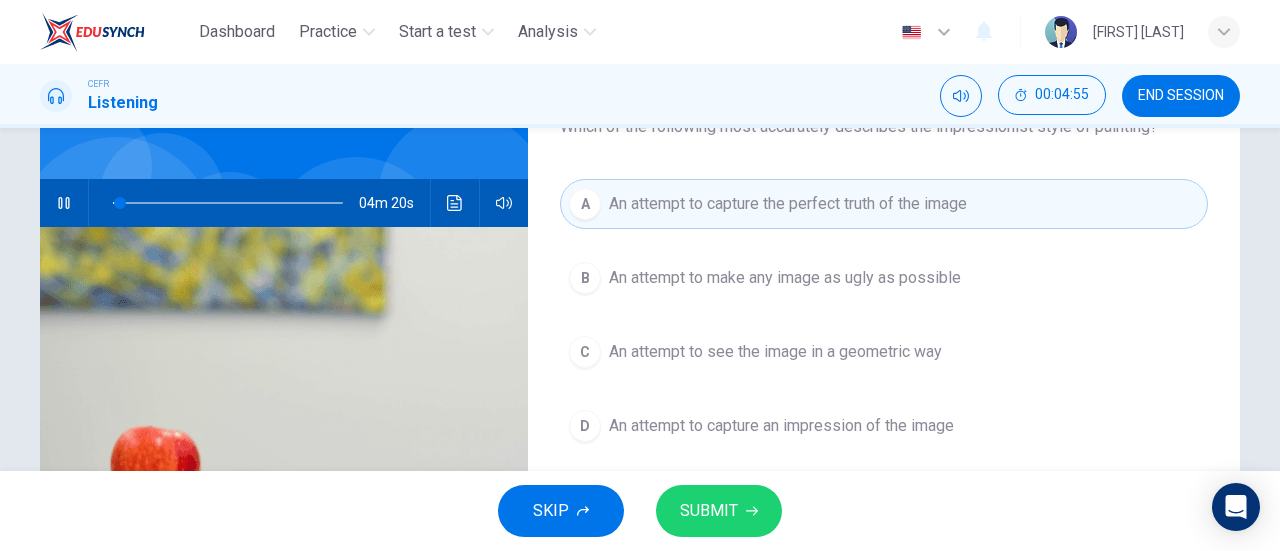 scroll, scrollTop: 150, scrollLeft: 0, axis: vertical 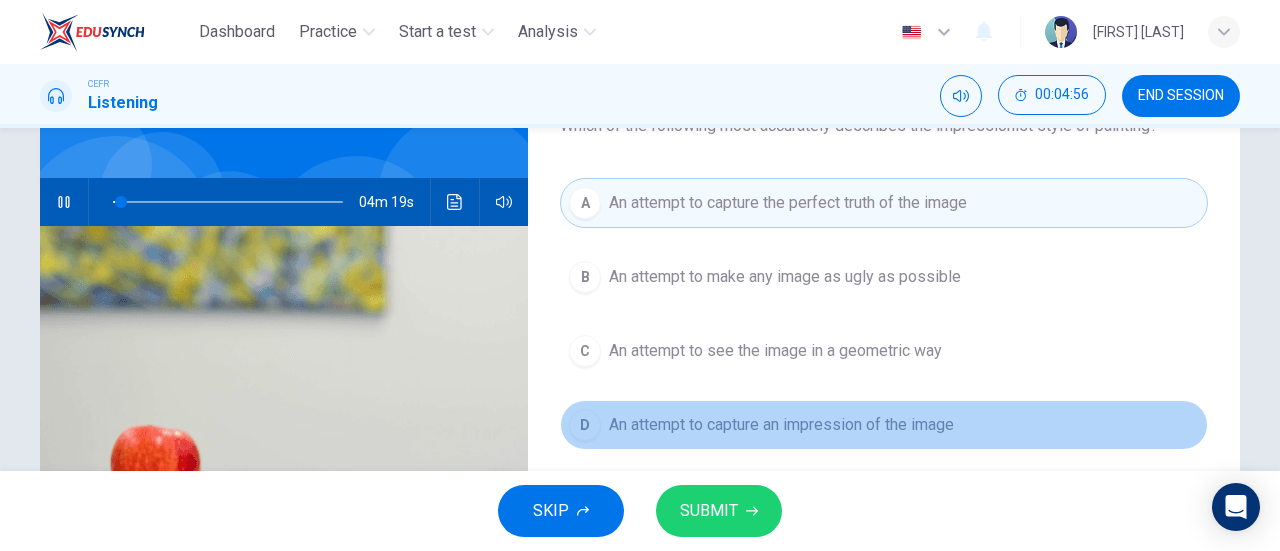 click on "An attempt to capture an impression of the image" at bounding box center [785, 277] 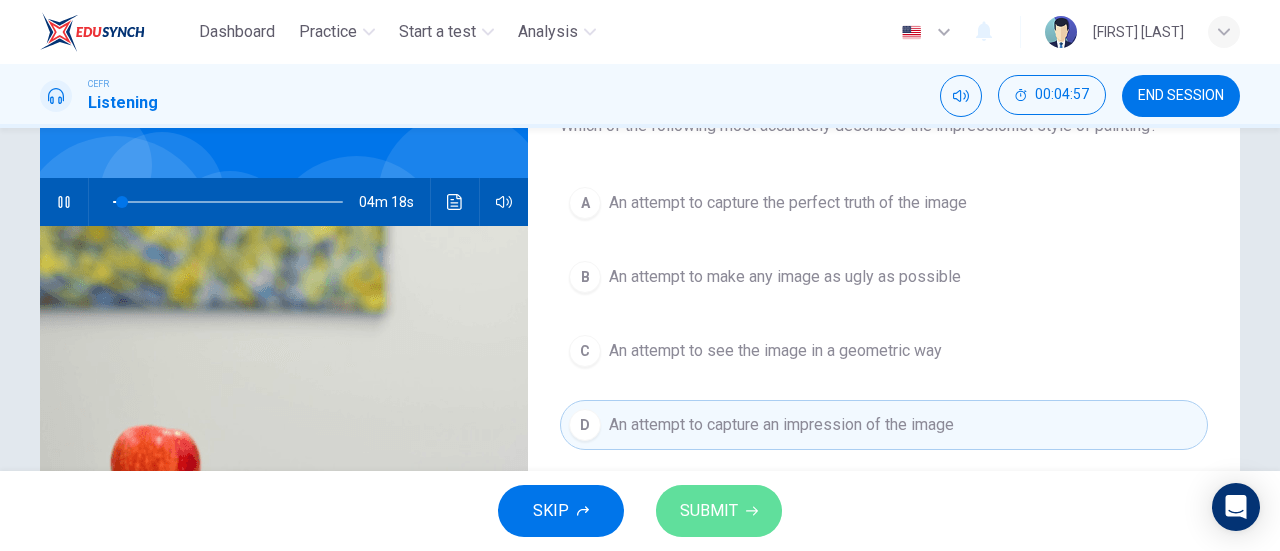 click on "SUBMIT" at bounding box center [719, 511] 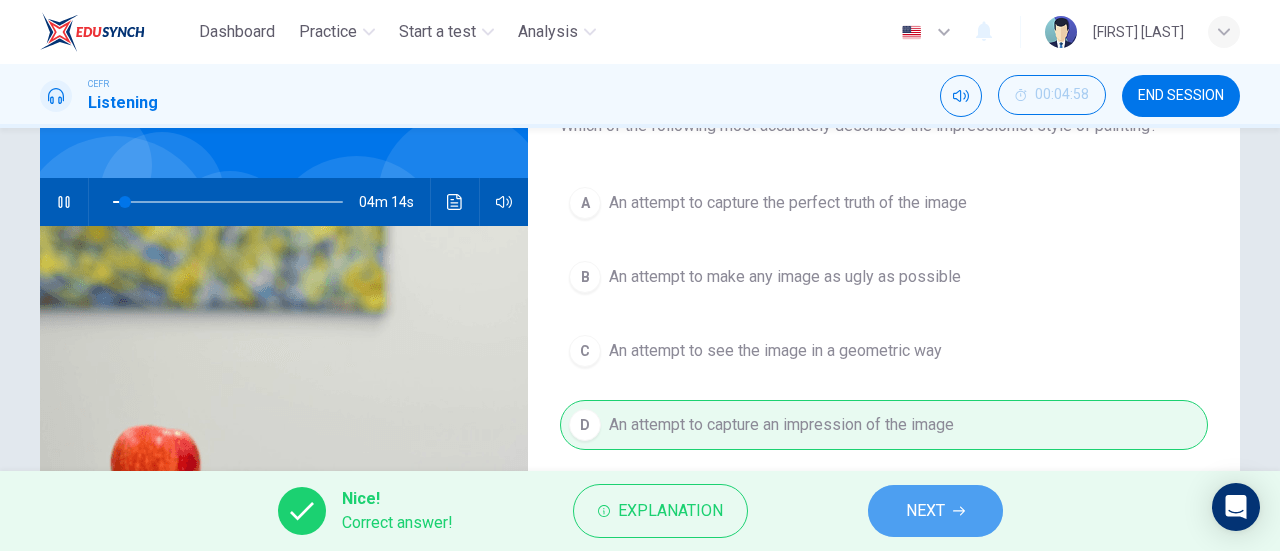 click on "NEXT" at bounding box center (935, 511) 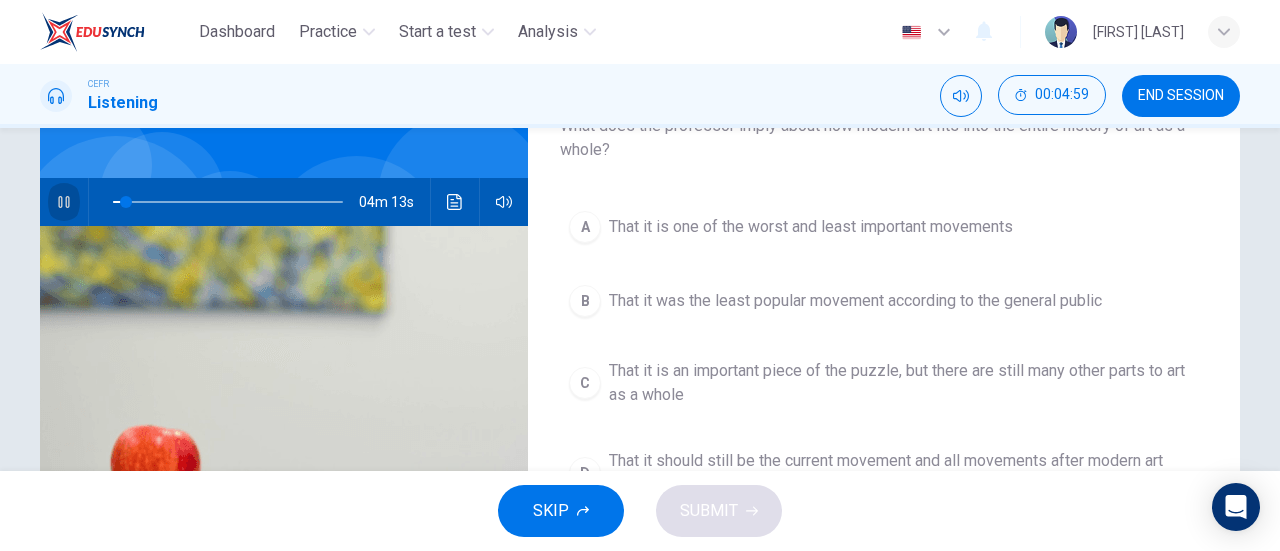 click at bounding box center (64, 202) 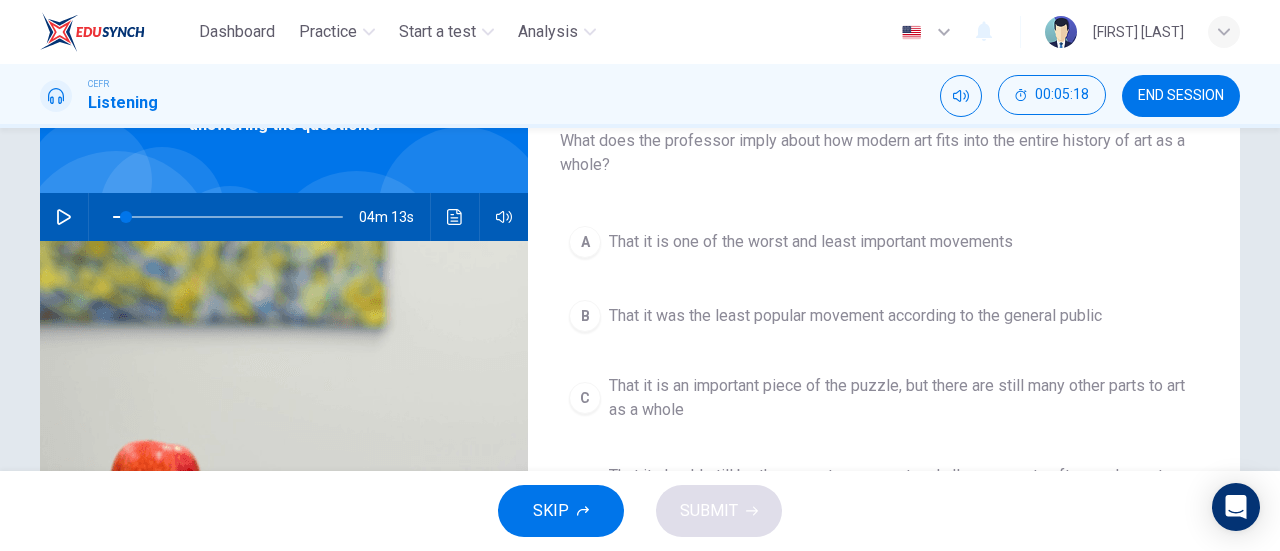 scroll, scrollTop: 135, scrollLeft: 0, axis: vertical 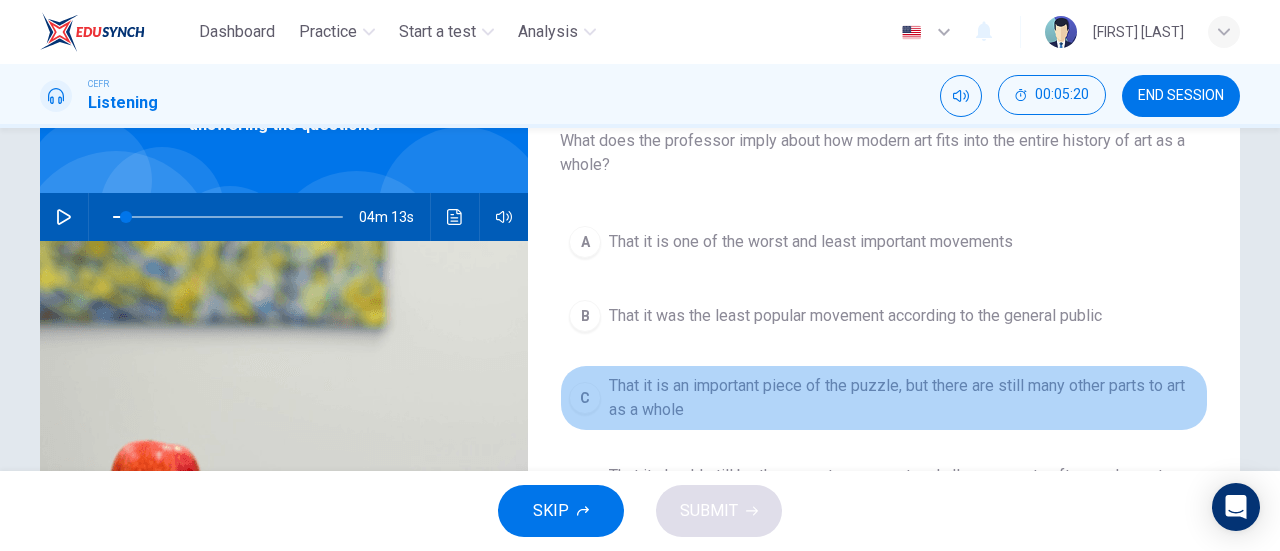 click on "That it is an important piece of the puzzle, but there are still many other parts to art as a whole" at bounding box center (811, 242) 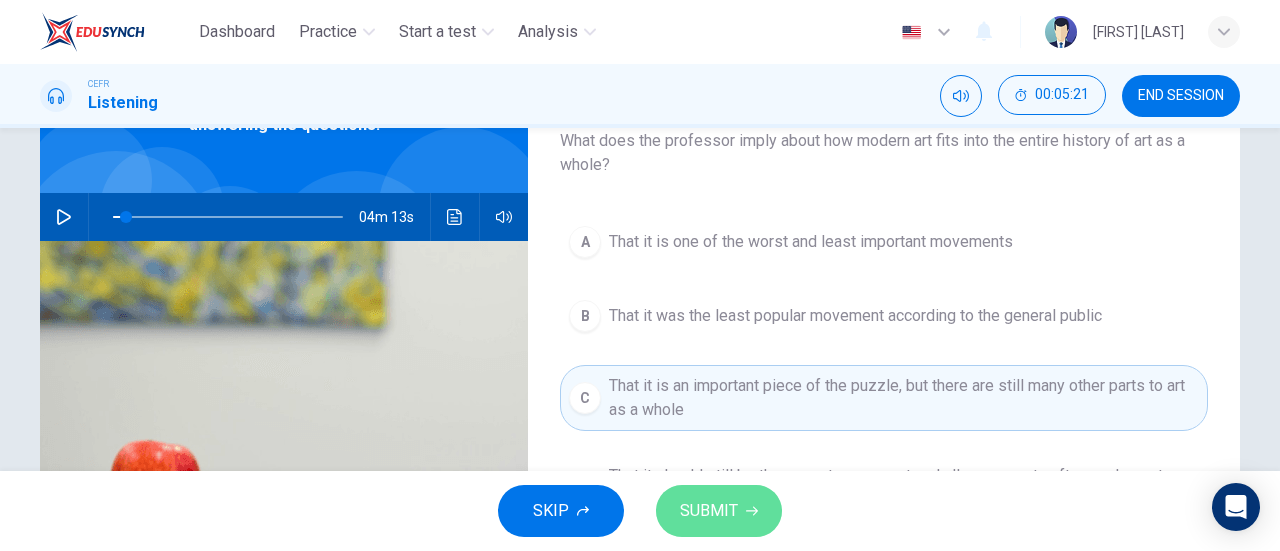 click on "SUBMIT" at bounding box center [709, 511] 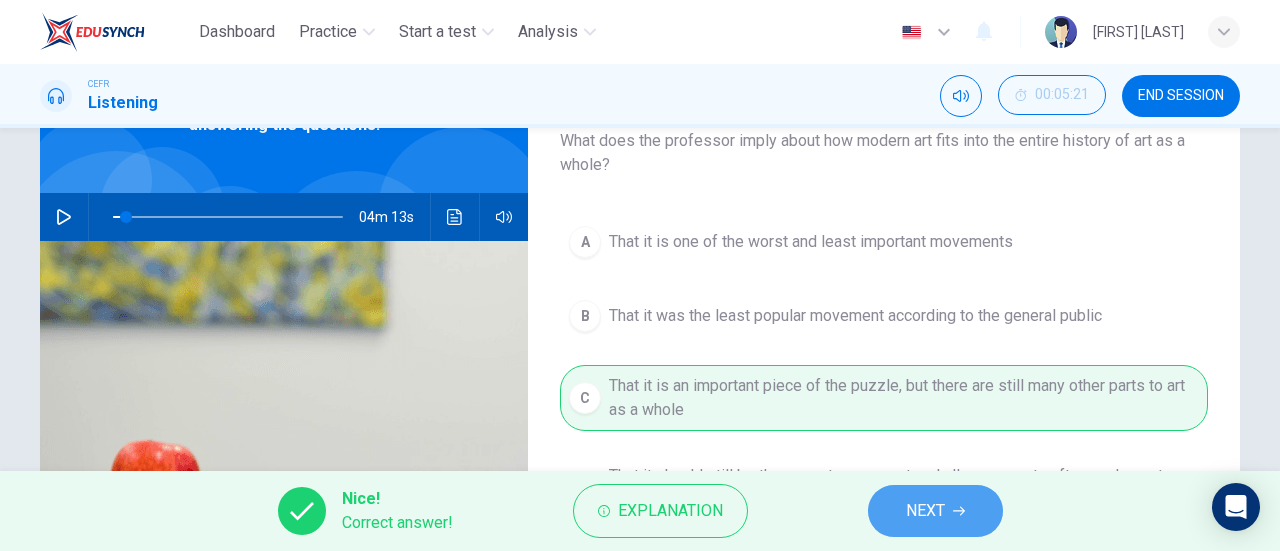 click on "NEXT" at bounding box center (935, 511) 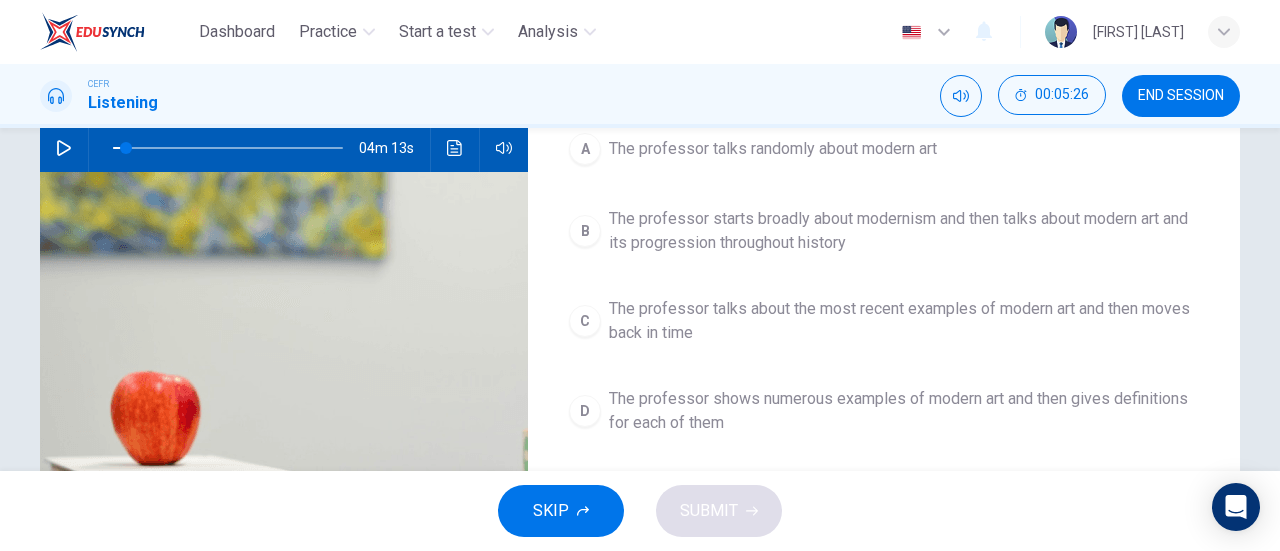 scroll, scrollTop: 205, scrollLeft: 0, axis: vertical 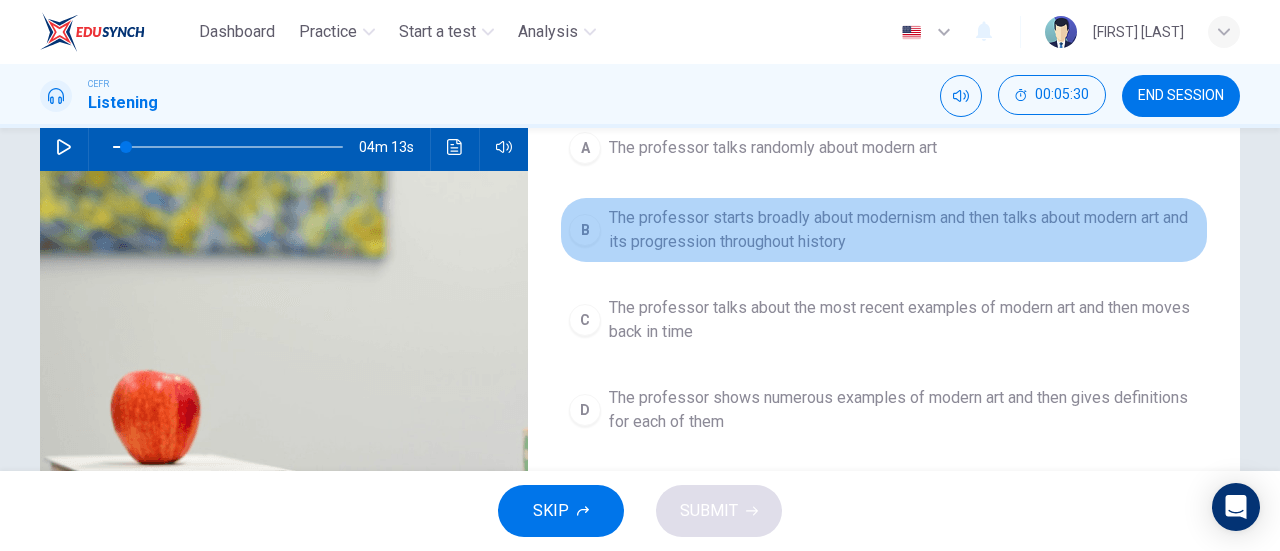 click on "The professor starts broadly about modernism and then talks about modern art and its progression throughout history" at bounding box center [773, 148] 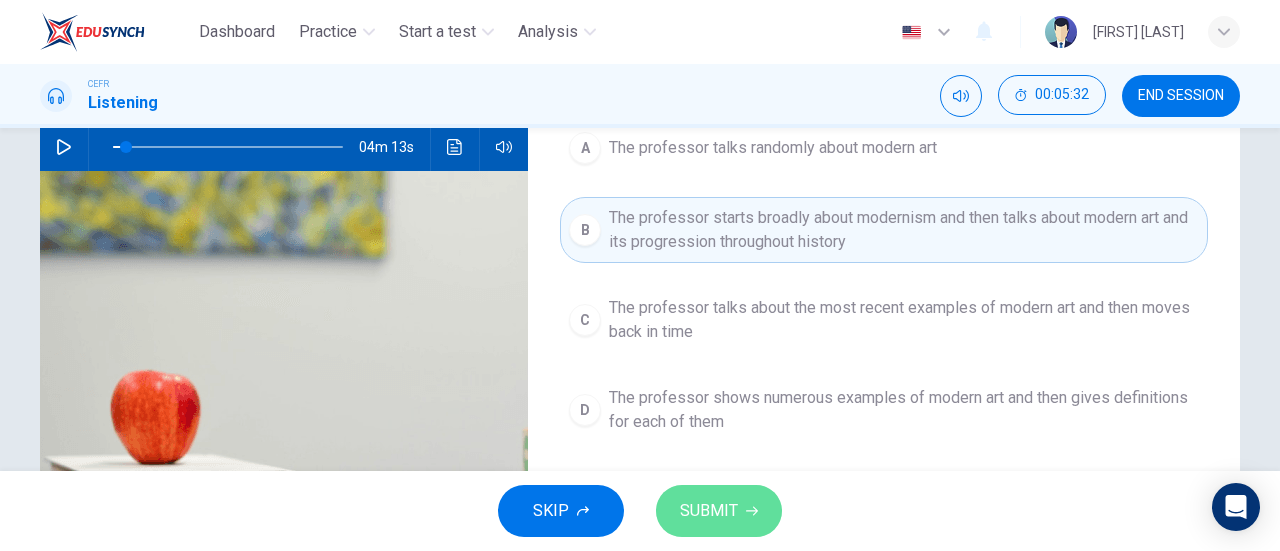 click on "SUBMIT" at bounding box center [709, 511] 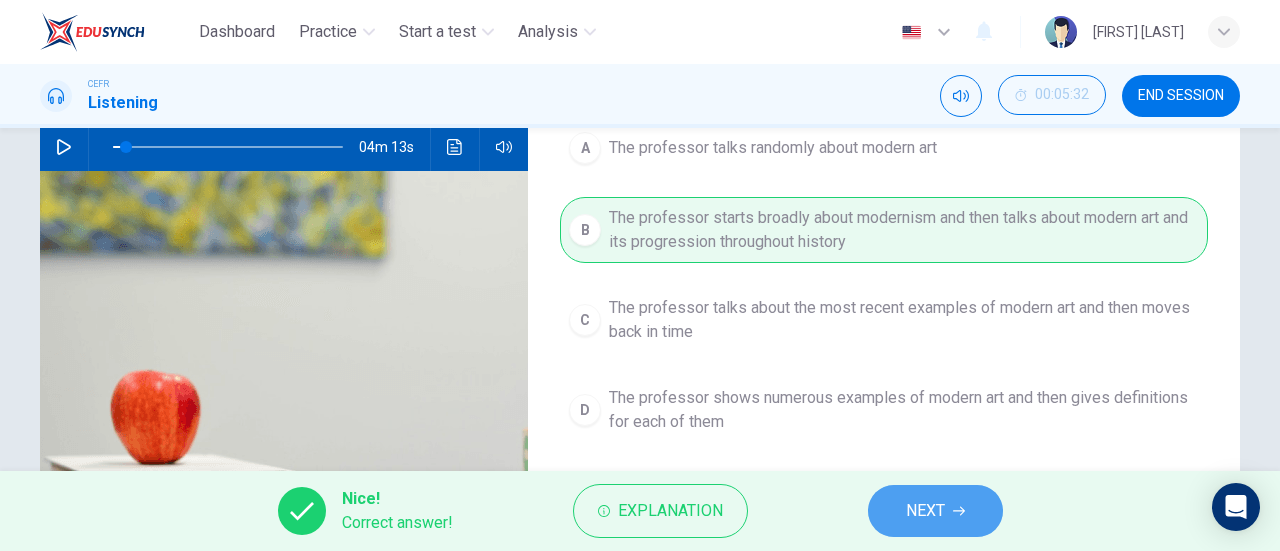 click on "NEXT" at bounding box center [935, 511] 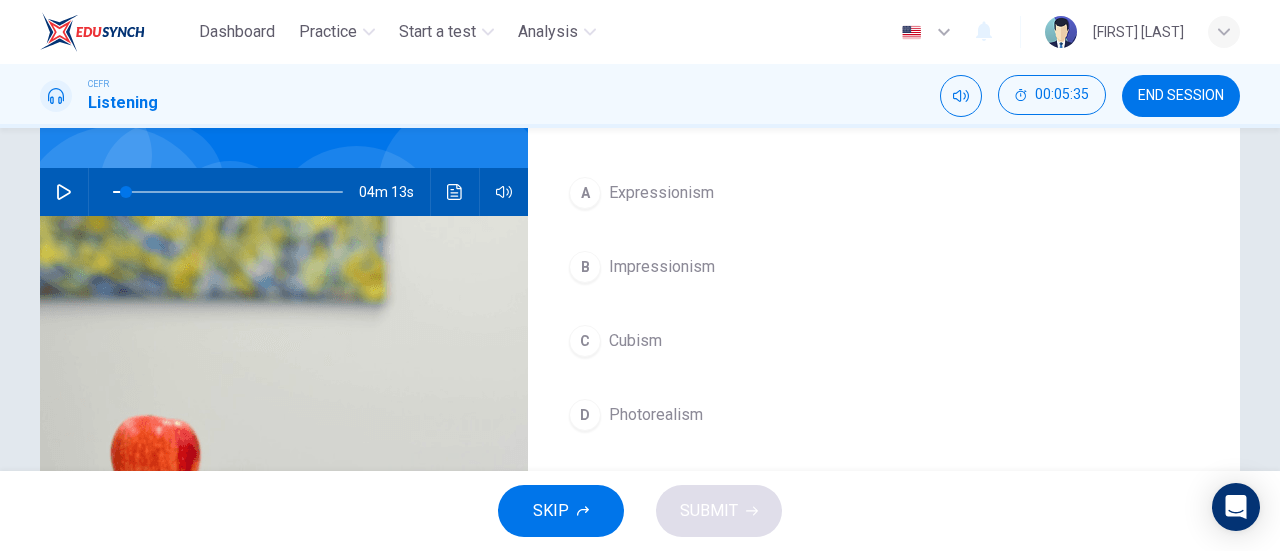 scroll, scrollTop: 161, scrollLeft: 0, axis: vertical 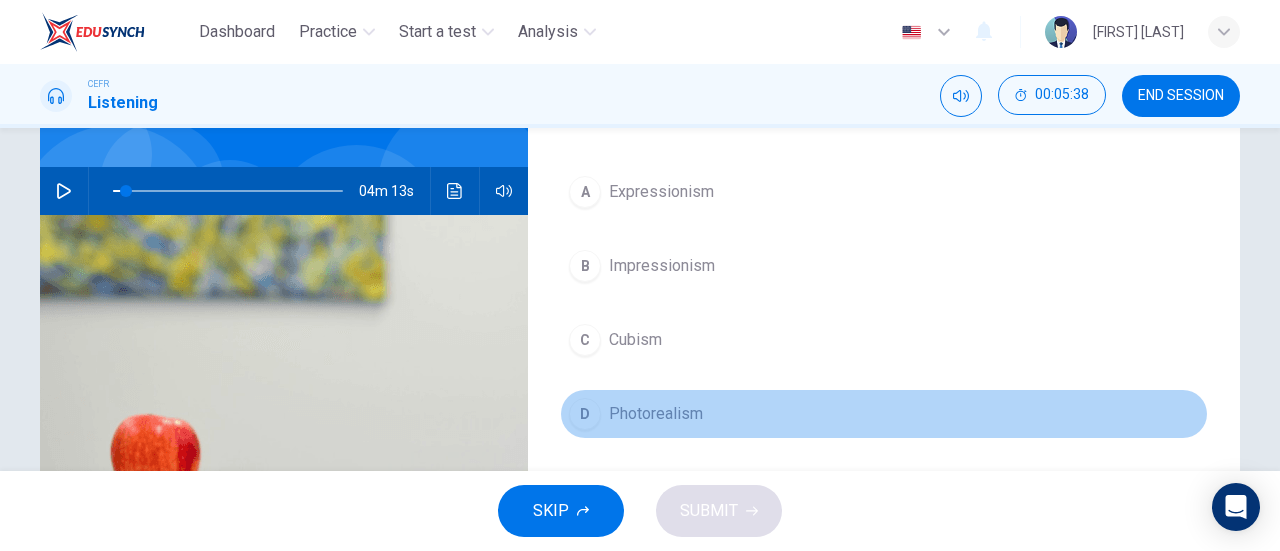 click on "D Photorealism" at bounding box center [884, 414] 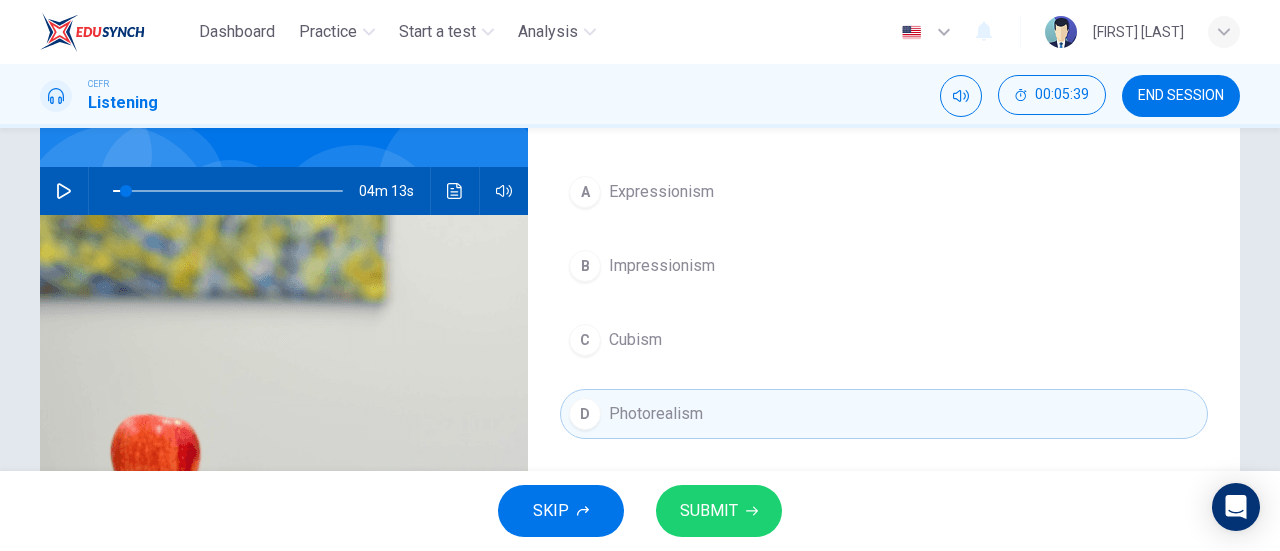 scroll, scrollTop: 30, scrollLeft: 0, axis: vertical 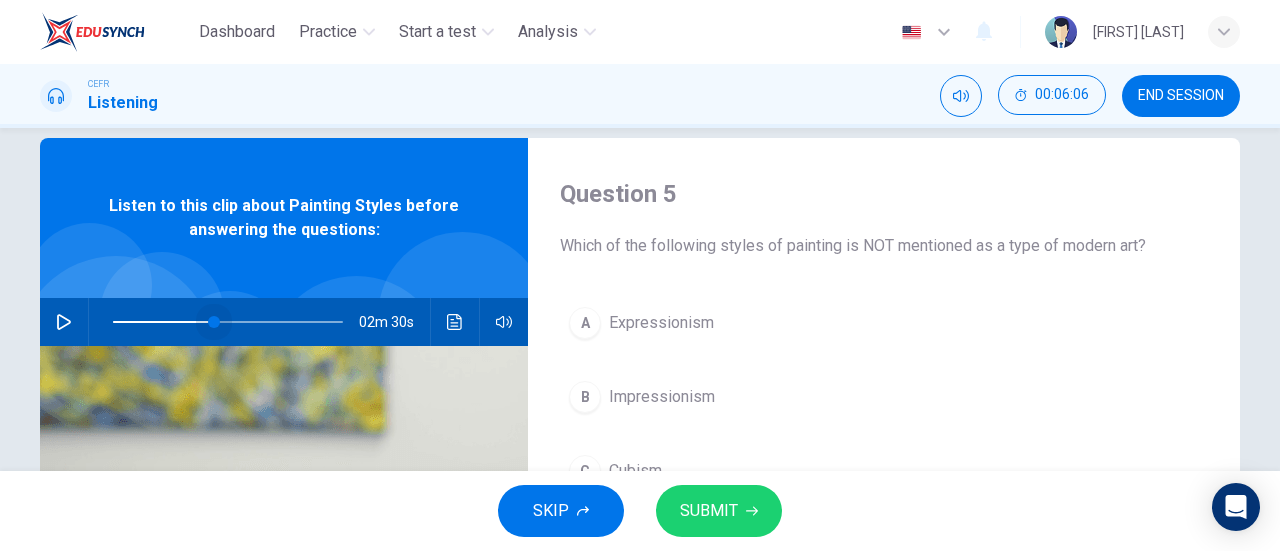 click at bounding box center (228, 322) 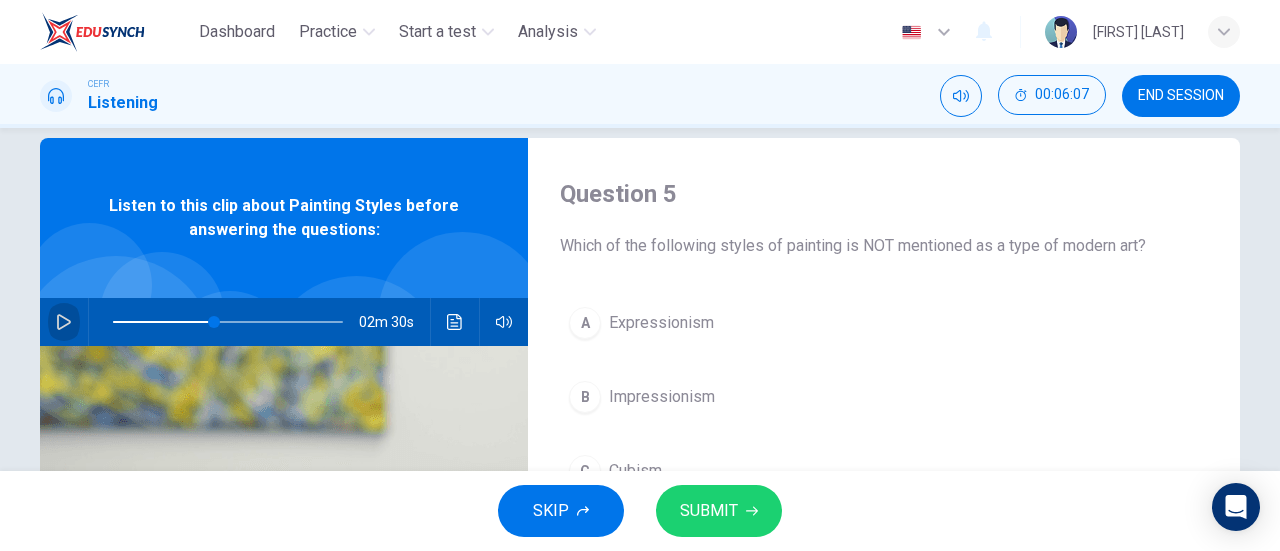 click at bounding box center (64, 322) 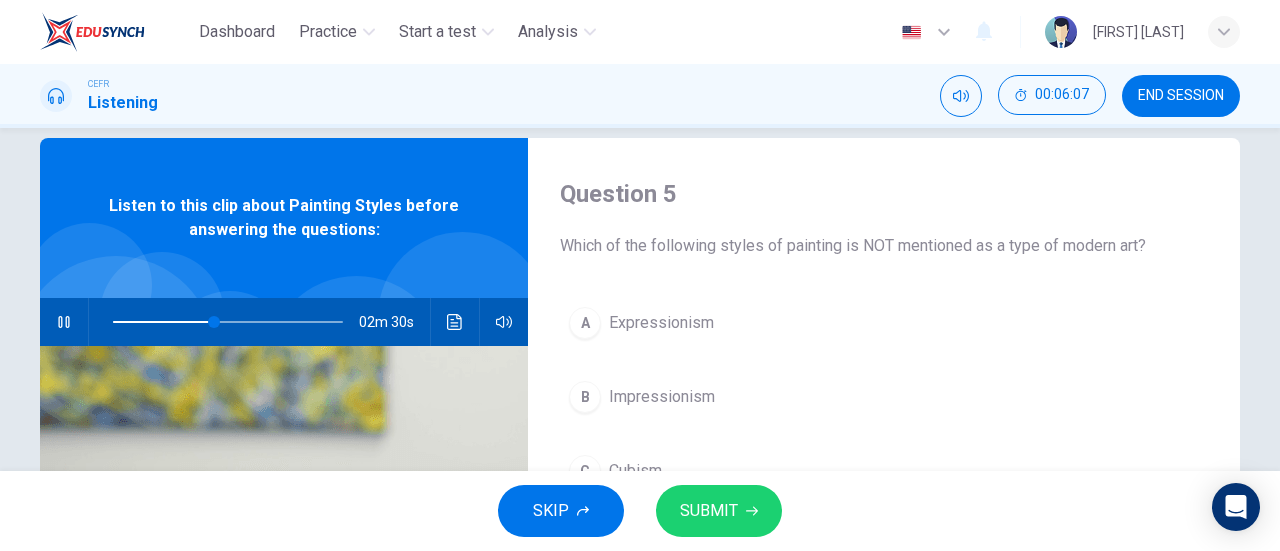 type 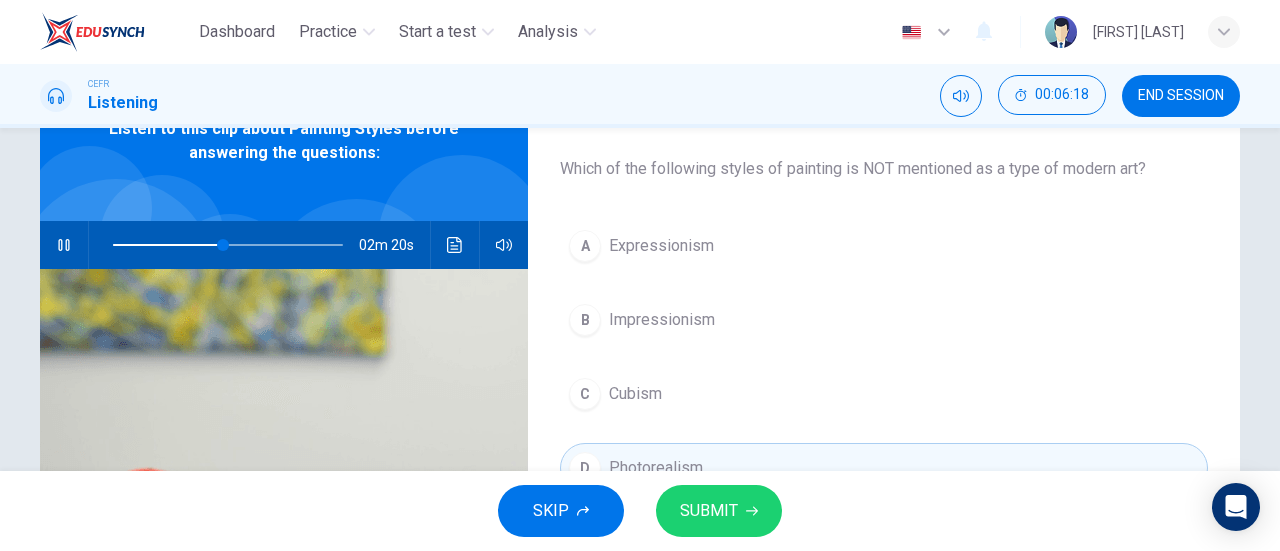 scroll, scrollTop: 108, scrollLeft: 0, axis: vertical 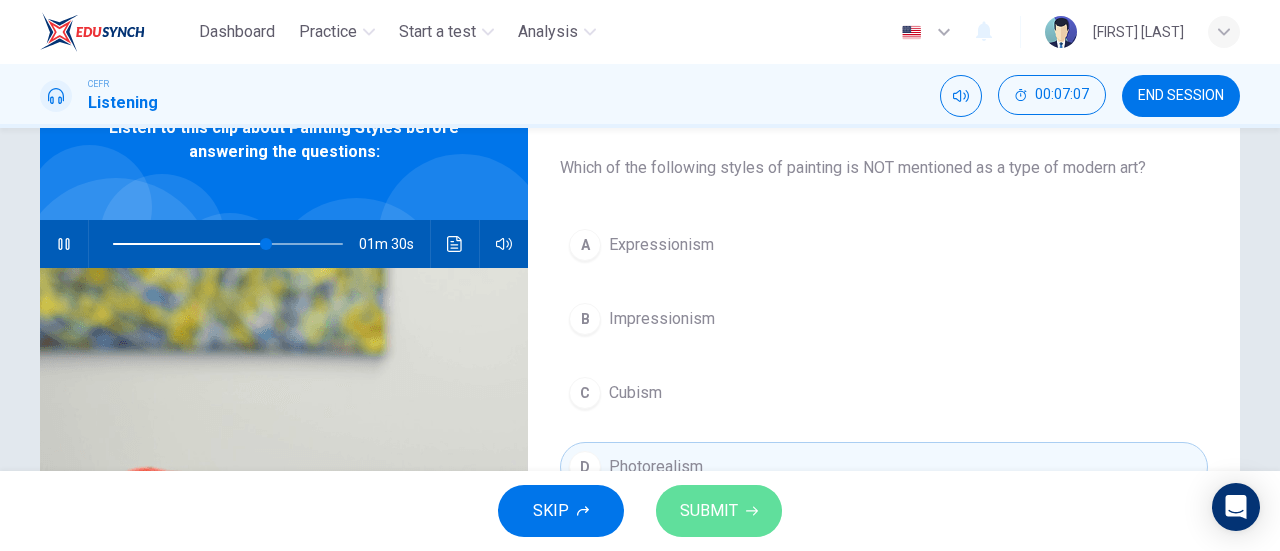 click on "SUBMIT" at bounding box center [709, 511] 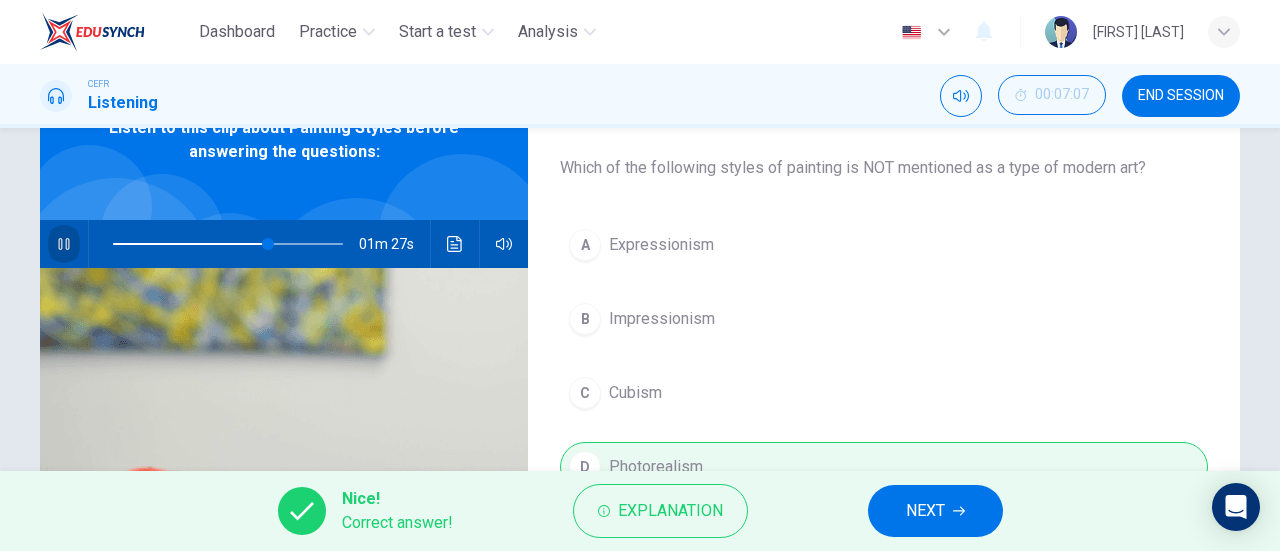 click at bounding box center (64, 244) 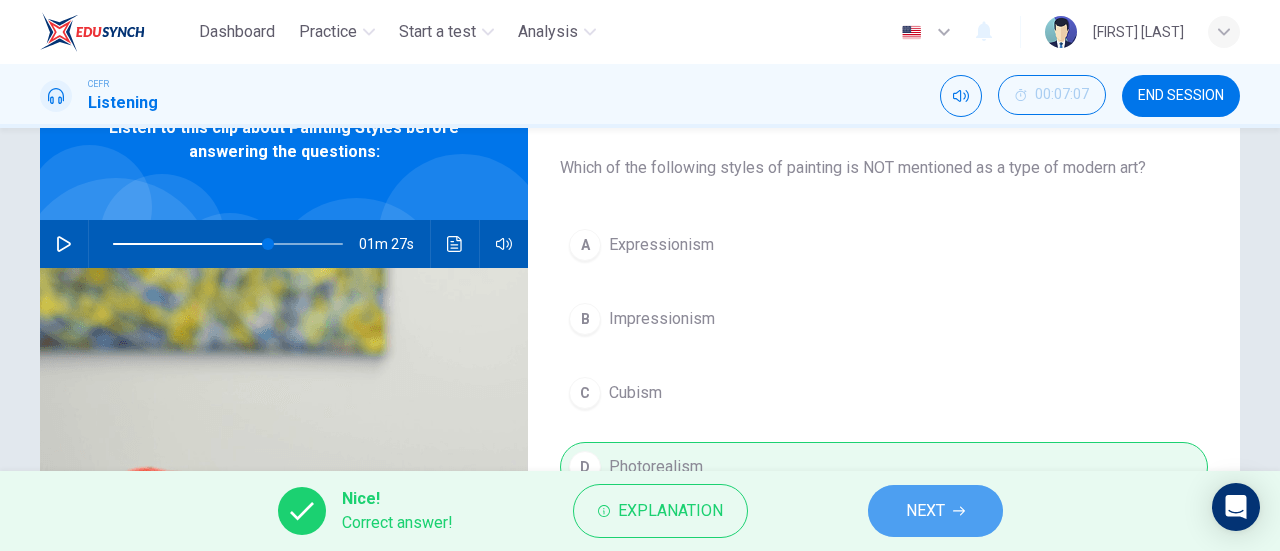 click on "NEXT" at bounding box center (925, 511) 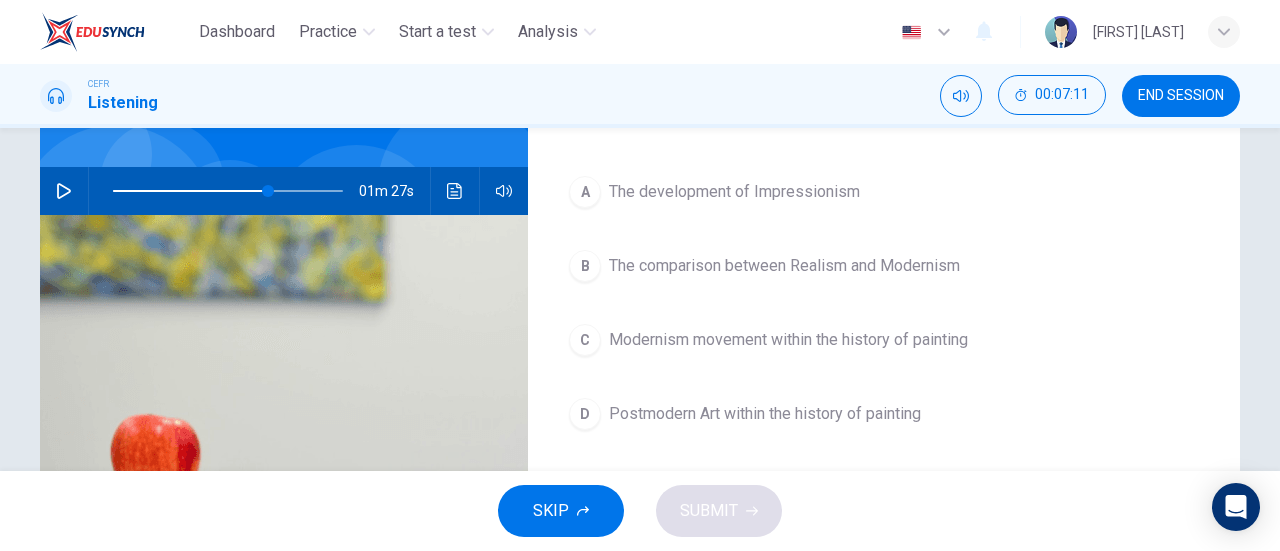 scroll, scrollTop: 173, scrollLeft: 0, axis: vertical 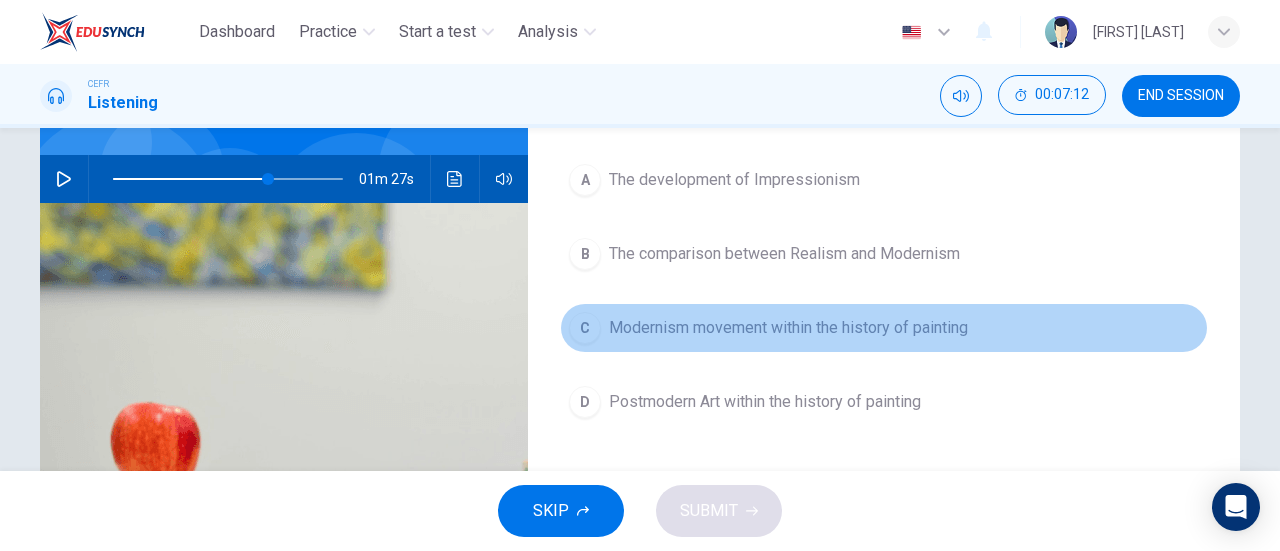click on "Modernism movement within the history of painting" at bounding box center (734, 180) 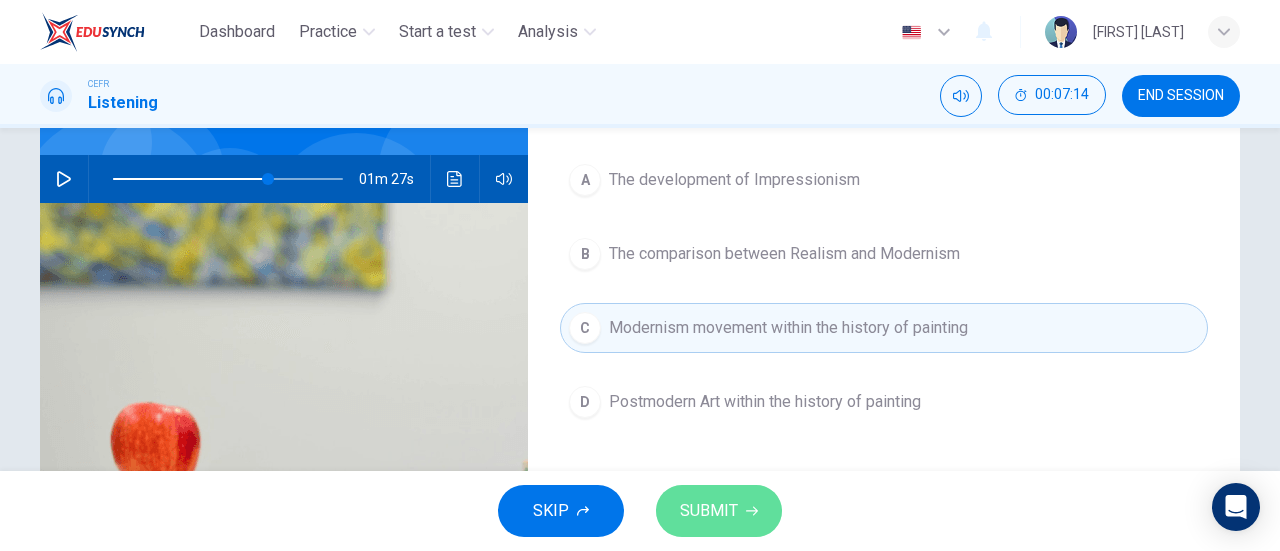 click on "SUBMIT" at bounding box center (709, 511) 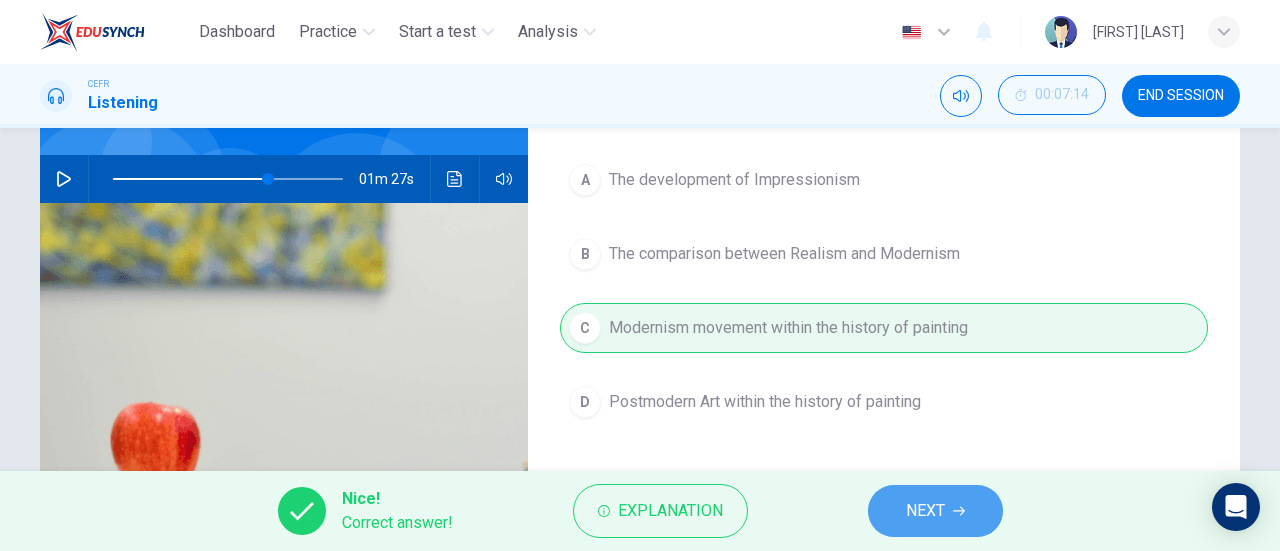 click on "NEXT" at bounding box center (925, 511) 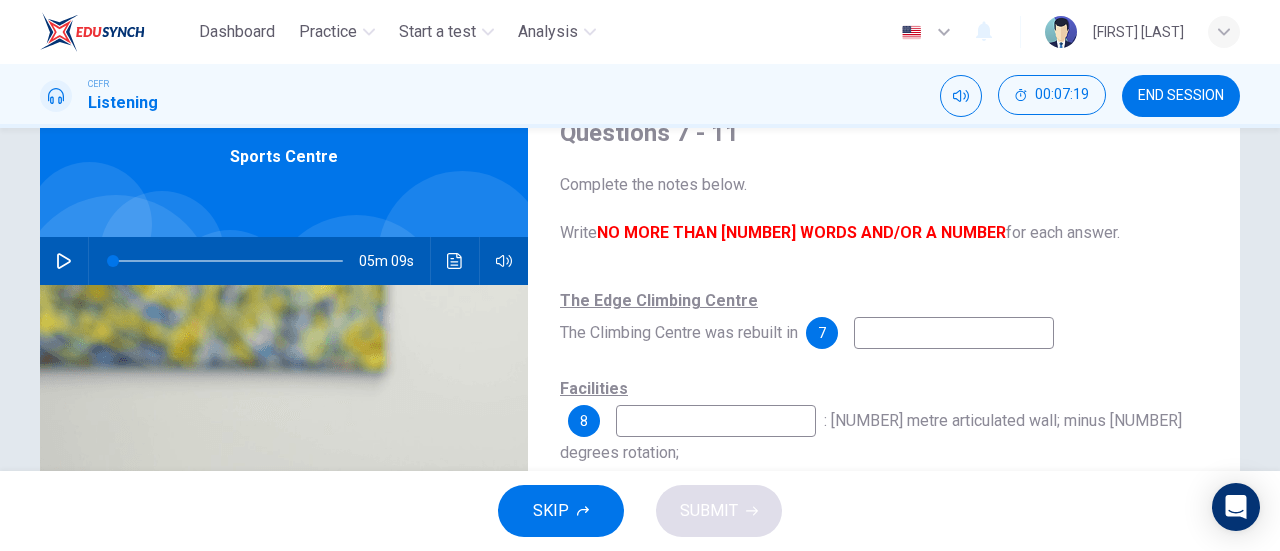 scroll, scrollTop: 90, scrollLeft: 0, axis: vertical 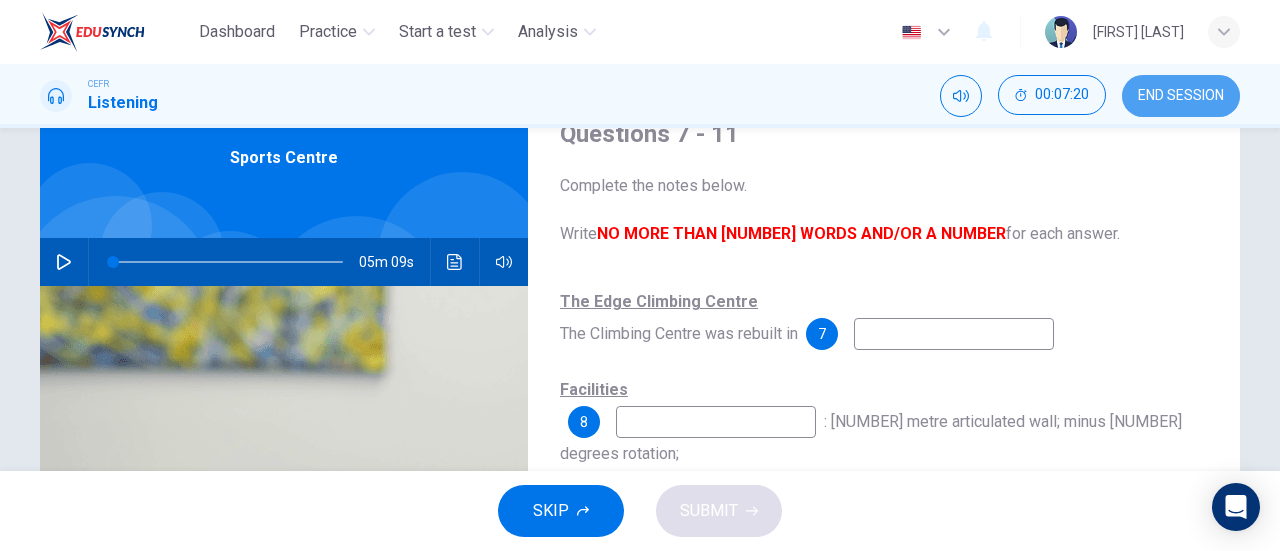 click on "END SESSION" at bounding box center [1181, 96] 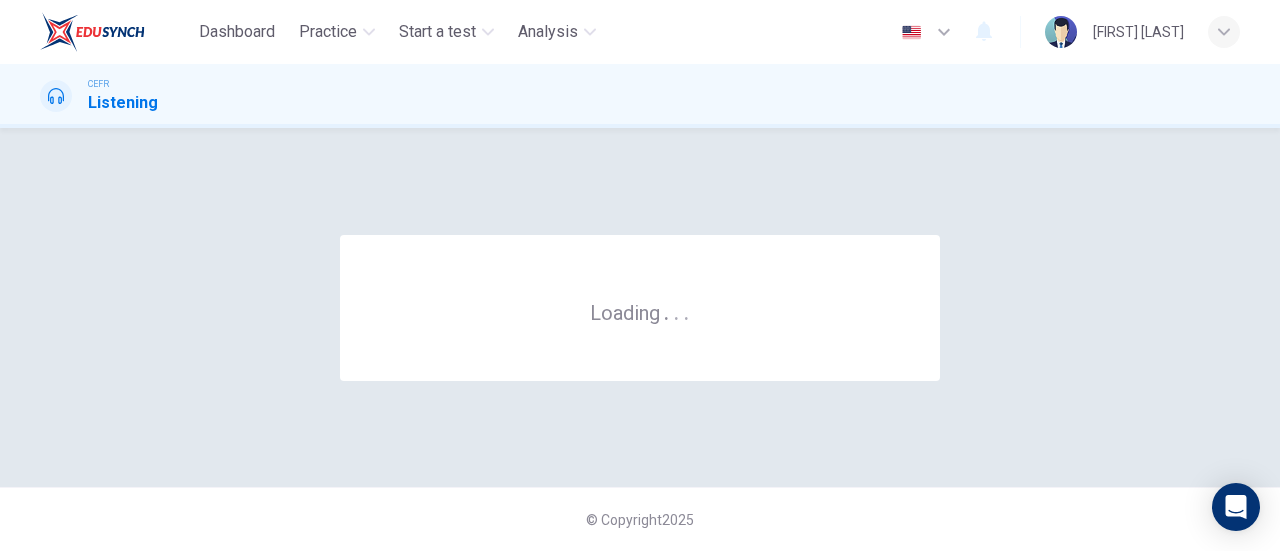 scroll, scrollTop: 0, scrollLeft: 0, axis: both 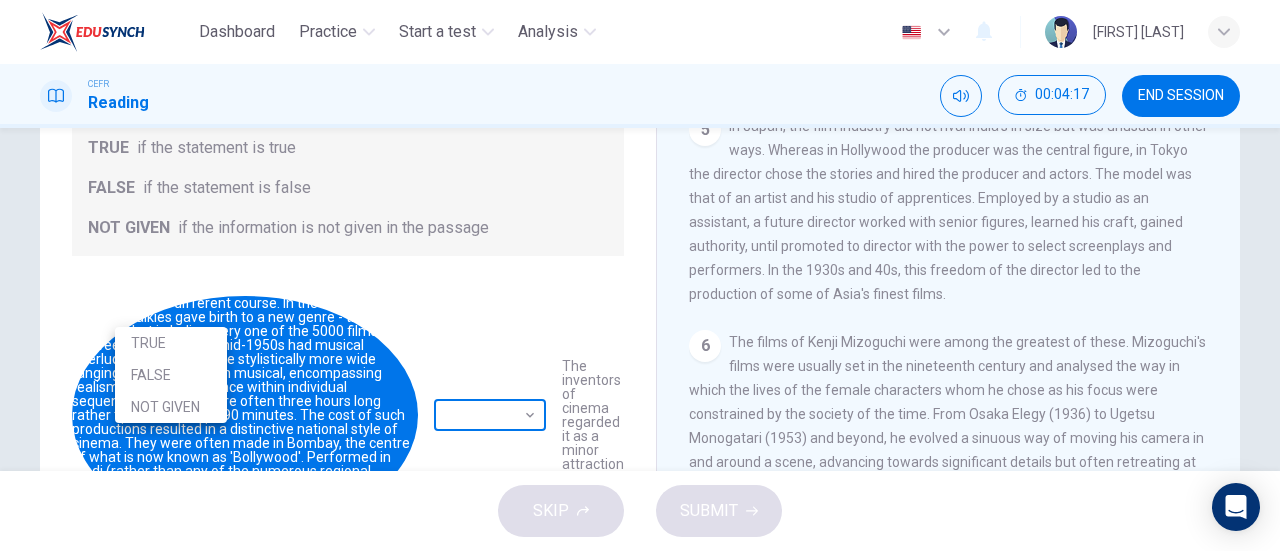 click on "Dashboard Practice Start a test Analysis English en ​ [PERSON] [PERSON] CEFR Reading 00:04:17 END SESSION Questions 1 - 5 Do the following statements agree with the information given in the Reading Passage?
In the boxes below write TRUE if the statement is true FALSE if the statement is false NOT GIVEN if the information is not given in the passage 1 ​ ​ The inventors of cinema regarded it as a minor attraction 2 ​ ​ Some directors were aware of cinema's artistic possibilities from the very beginning 3 ​ ​ The development of cinema's artistic potential depended on technology 4 ​ ​ Cinema's possibilities were developed in varied ways in different western countries 5 ​ ​ Western businessmen were concerned about the emergence of film industries in other parts of the world The History of Film CLICK TO ZOOM Click to Zoom 1 2 3 4 5 6 7 8 SKIP SUBMIT EduSynch - Online Language Proficiency Testing
Dashboard Practice Start a test Analysis Notifications © Copyright  2025 TRUE FALSE" at bounding box center (640, 275) 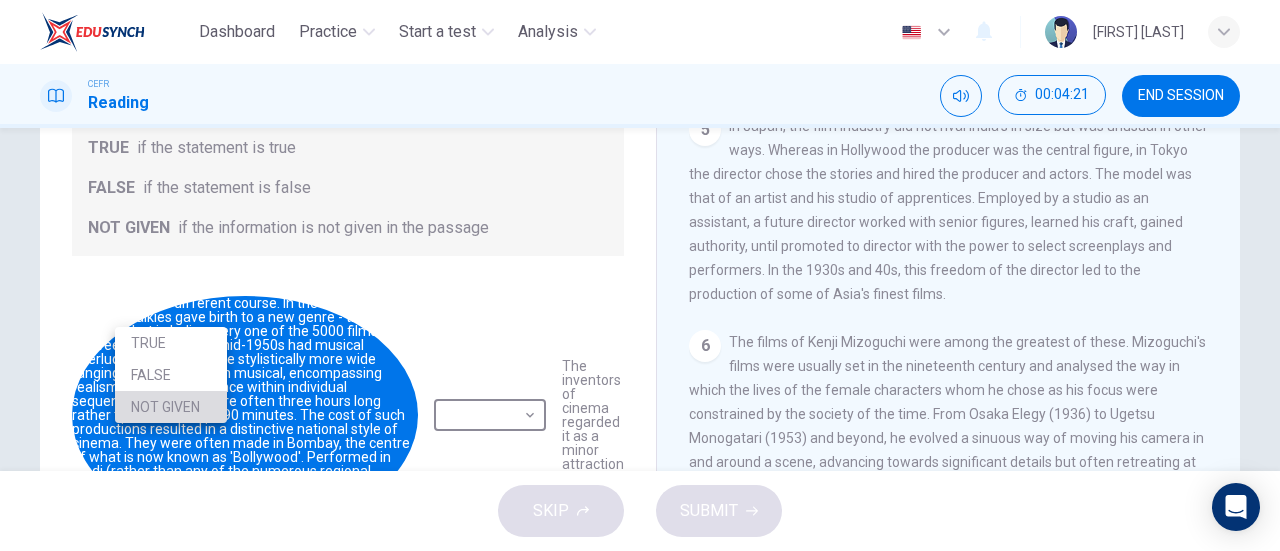 click on "NOT GIVEN" at bounding box center (171, 407) 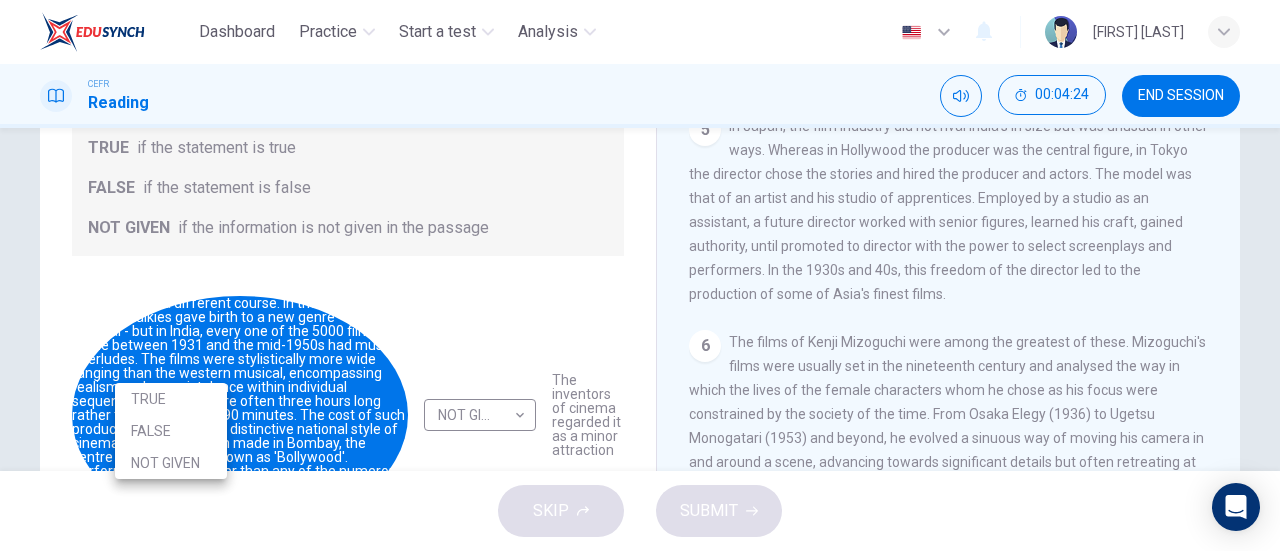 click on "Dashboard Practice Start a test Analysis English en ​ KHAIRUNISSA NABILLA CEFR Reading 00:04:24 END SESSION Questions 1 - 5 Do the following statements agree with the information given in the Reading Passage?
In the boxes below write TRUE if the statement is true FALSE if the statement is false NOT GIVEN if the information is not given in the passage 1 NOT GIVEN NOT GIVEN ​ The inventors of cinema regarded it as a minor attraction 2 ​ ​ Some directors were aware of cinema's artistic possibilities from the very beginning 3 ​ ​ The development of cinema's artistic potential depended on technology 4 ​ ​ Cinema's possibilities were developed in varied ways in different western countries 5 ​ ​ Western businessmen were concerned about the emergence of film industries in other parts of the world The History of Film CLICK TO ZOOM Click to Zoom 1 2 3 4 5 6 7 8 SKIP SUBMIT EduSynch - Online Language Proficiency Testing
Dashboard Practice Start a test Analysis Notifications © Copyright" at bounding box center [640, 275] 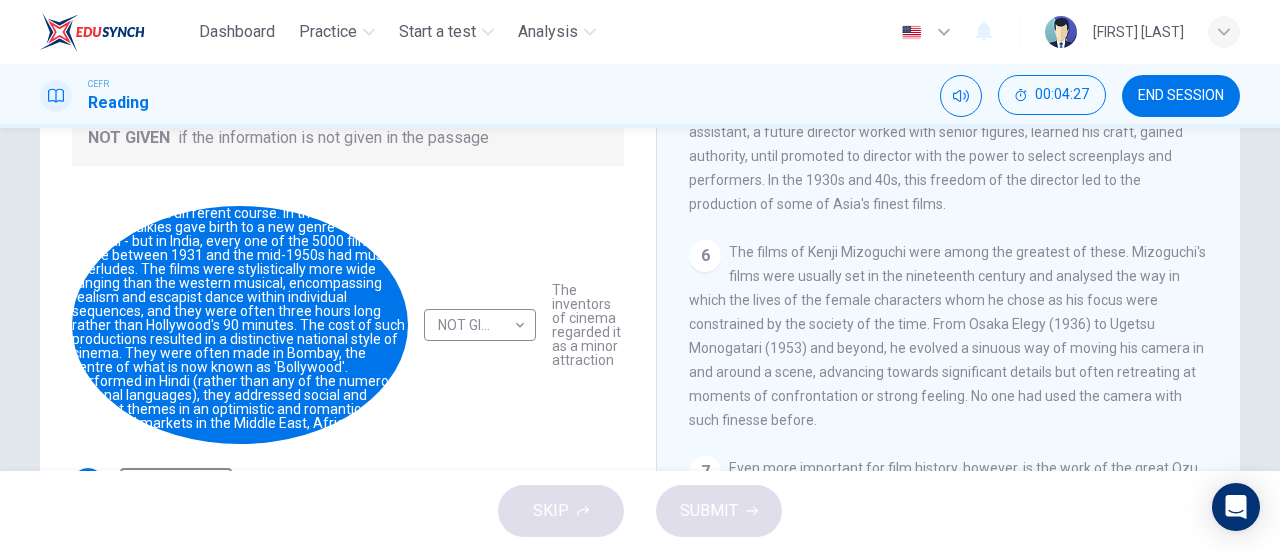 scroll, scrollTop: 365, scrollLeft: 0, axis: vertical 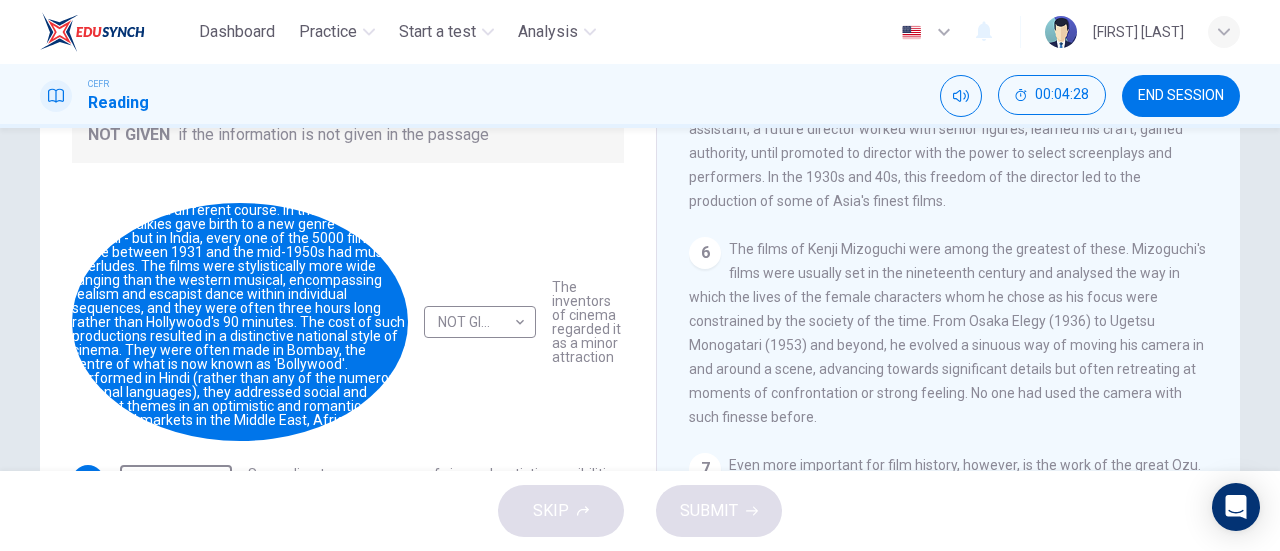 click on "Dashboard Practice Start a test Analysis English en ​ KHAIRUNISSA NABILLA CEFR Reading 00:04:28 END SESSION Questions 1 - 5 Do the following statements agree with the information given in the Reading Passage?
In the boxes below write TRUE if the statement is true FALSE if the statement is false NOT GIVEN if the information is not given in the passage 1 NOT GIVEN NOT GIVEN ​ The inventors of cinema regarded it as a minor attraction 2 TRUE TRUE ​ Some directors were aware of cinema's artistic possibilities from the very beginning 3 ​ ​ The development of cinema's artistic potential depended on technology 4 ​ ​ Cinema's possibilities were developed in varied ways in different western countries 5 ​ ​ Western businessmen were concerned about the emergence of film industries in other parts of the world The History of Film CLICK TO ZOOM Click to Zoom 1 2 3 4 5 6 7 8 SKIP SUBMIT EduSynch - Online Language Proficiency Testing
Dashboard Practice Start a test Analysis Notifications 2025" at bounding box center (640, 275) 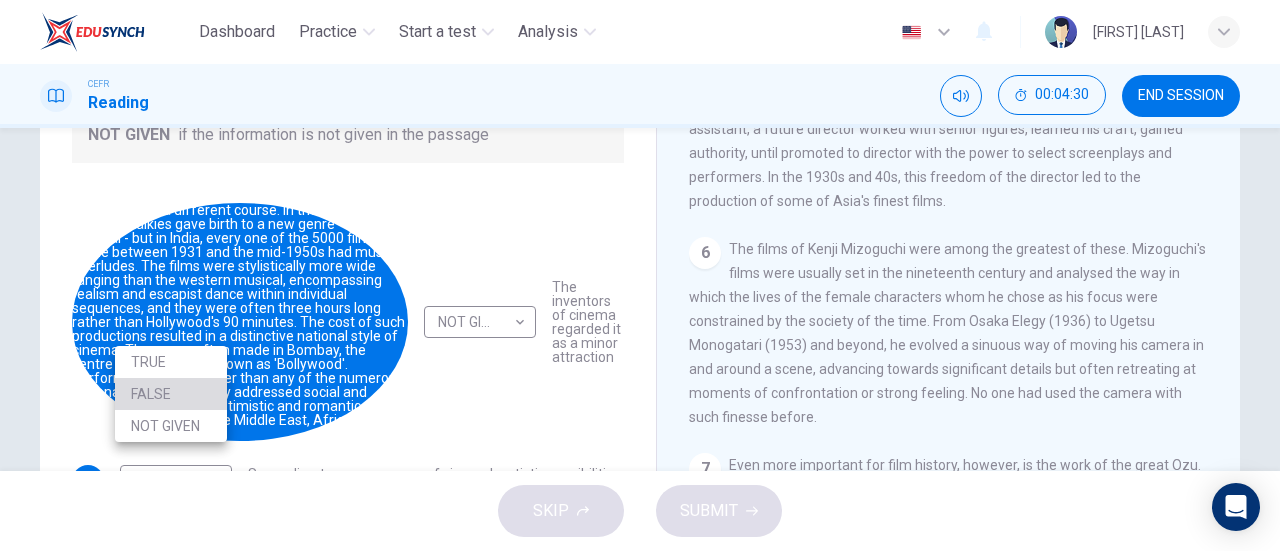 click on "FALSE" at bounding box center [171, 394] 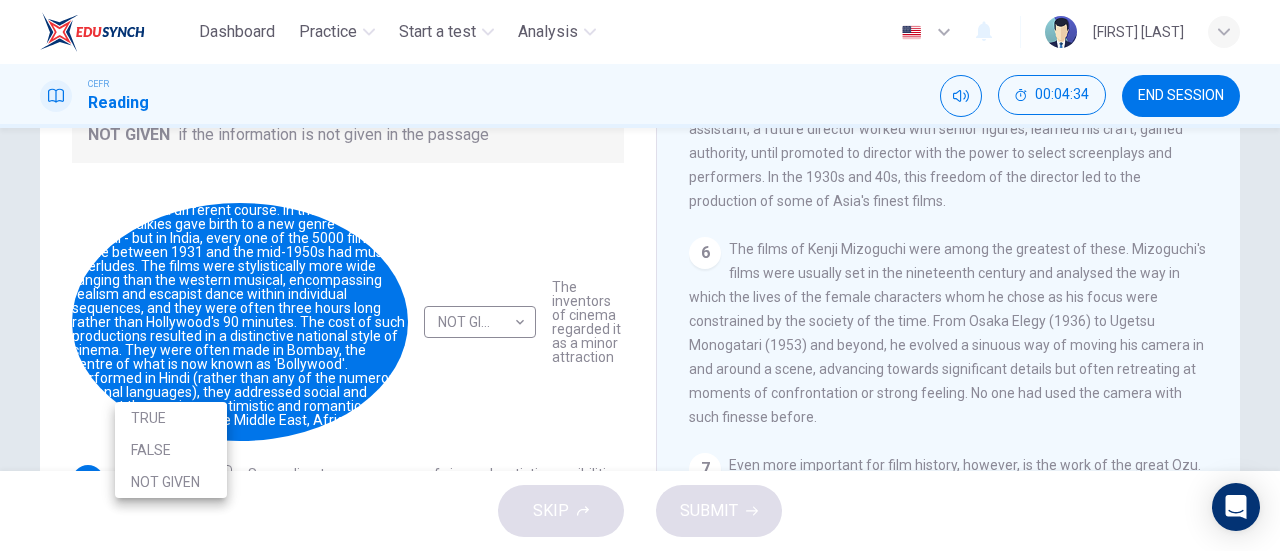 click on "Dashboard Practice Start a test Analysis English en ​ KHAIRUNISSA NABILLA CEFR Reading 00:04:34 END SESSION Questions 1 - 5 Do the following statements agree with the information given in the Reading Passage?
In the boxes below write TRUE if the statement is true FALSE if the statement is false NOT GIVEN if the information is not given in the passage 1 NOT GIVEN NOT GIVEN ​ The inventors of cinema regarded it as a minor attraction 2 TRUE TRUE ​ Some directors were aware of cinema's artistic possibilities from the very beginning 3 FALSE FALSE ​ The development of cinema's artistic potential depended on technology 4 ​ ​ Cinema's possibilities were developed in varied ways in different western countries 5 ​ ​ Western businessmen were concerned about the emergence of film industries in other parts of the world The History of Film CLICK TO ZOOM Click to Zoom 1 2 3 4 5 6 7 8 SKIP SUBMIT EduSynch - Online Language Proficiency Testing
Dashboard Practice Start a test Analysis Notifications" at bounding box center [640, 275] 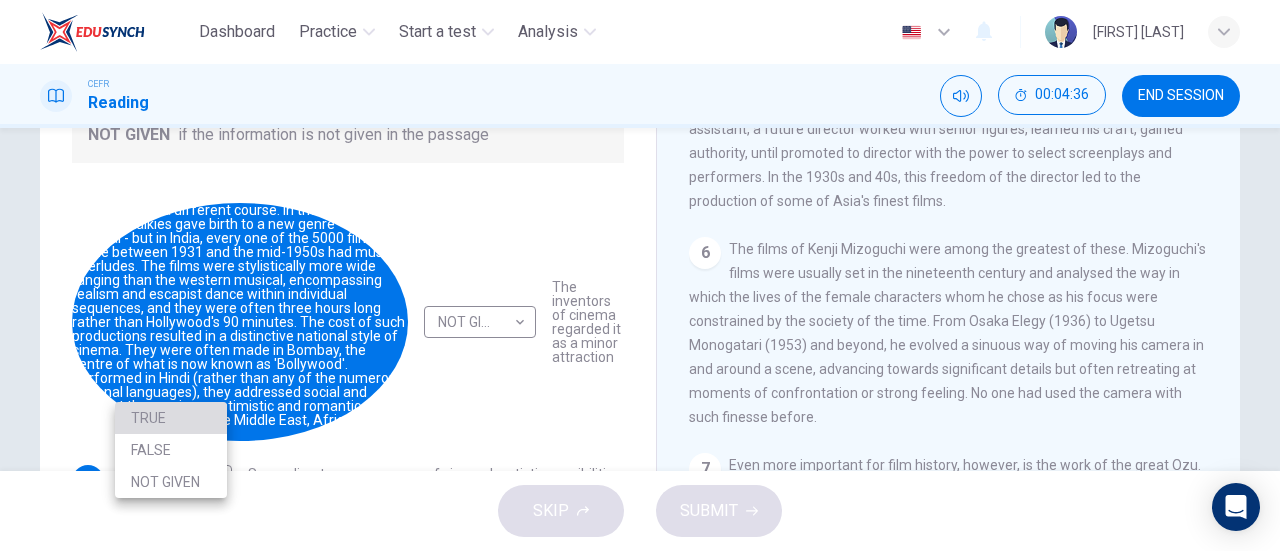 click on "TRUE" at bounding box center (171, 418) 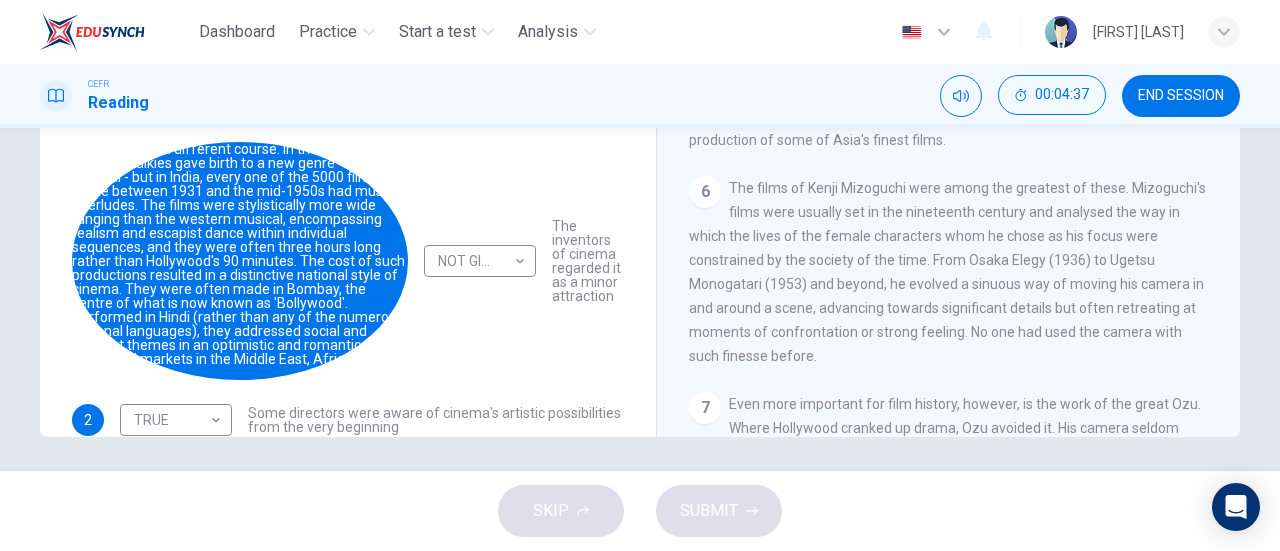 scroll, scrollTop: 432, scrollLeft: 0, axis: vertical 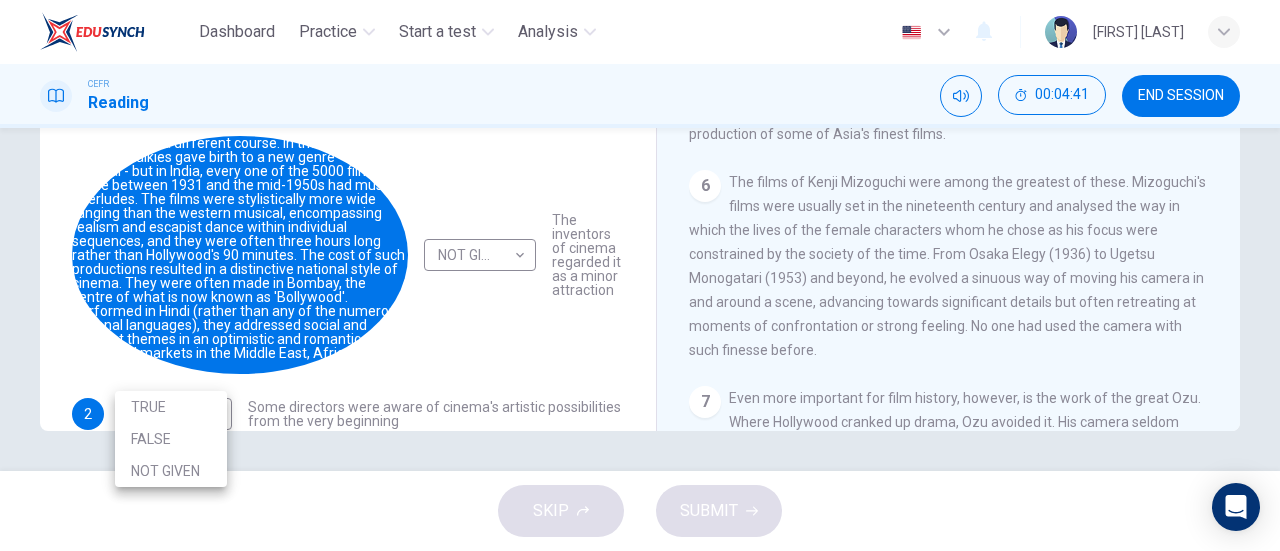 click on "Dashboard Practice Start a test Analysis English en ​ KHAIRUNISSA NABILLA CEFR Reading 00:04:41 END SESSION Questions 1 - 5 Do the following statements agree with the information given in the Reading Passage?
In the boxes below write TRUE if the statement is true FALSE if the statement is false NOT GIVEN if the information is not given in the passage 1 NOT GIVEN NOT GIVEN ​ The inventors of cinema regarded it as a minor attraction 2 TRUE TRUE ​ Some directors were aware of cinema's artistic possibilities from the very beginning 3 FALSE FALSE ​ The development of cinema's artistic potential depended on technology 4 TRUE TRUE ​ Cinema's possibilities were developed in varied ways in different western countries 5 ​ ​ Western businessmen were concerned about the emergence of film industries in other parts of the world The History of Film CLICK TO ZOOM Click to Zoom 1 2 3 4 5 6 7 8 SKIP SUBMIT EduSynch - Online Language Proficiency Testing
Dashboard Practice Start a test Analysis 2025 TRUE" at bounding box center (640, 275) 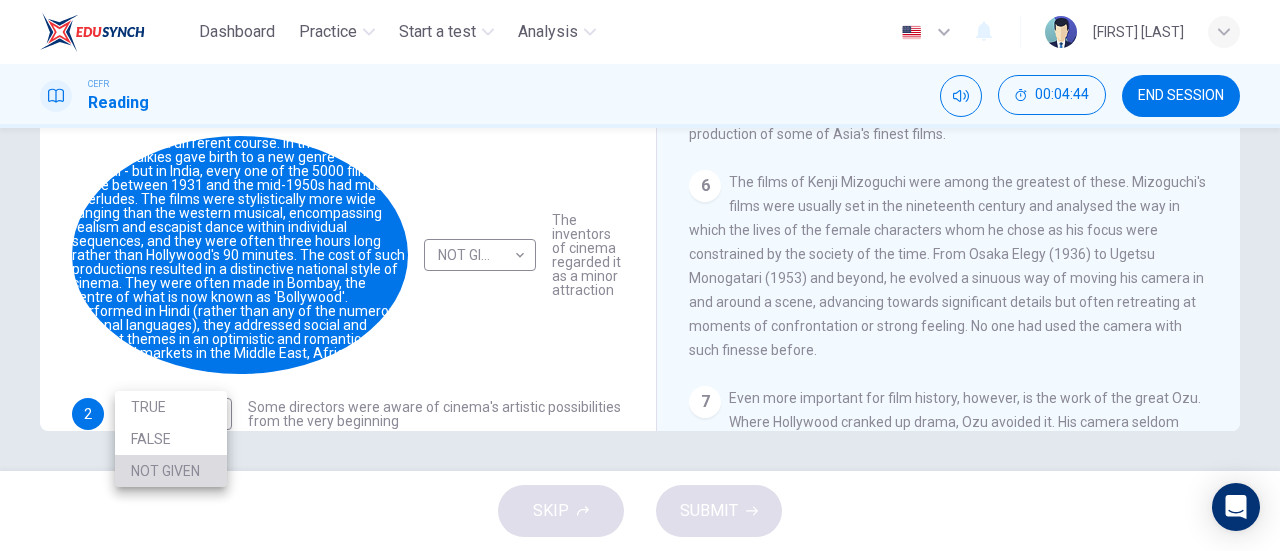 click on "NOT GIVEN" at bounding box center [171, 471] 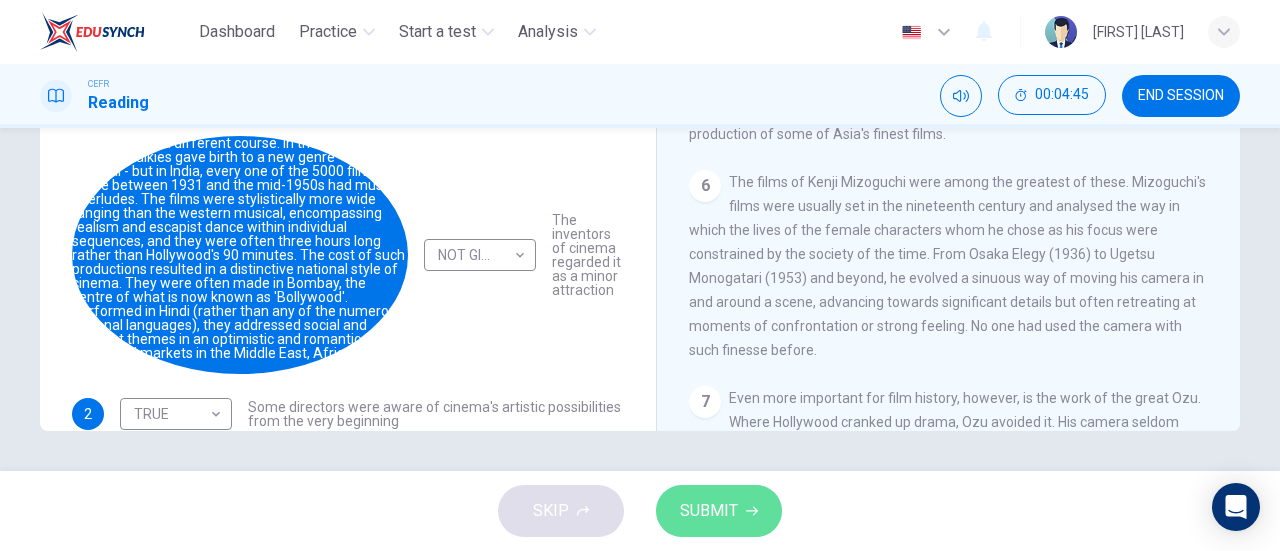 click on "SUBMIT" at bounding box center [719, 511] 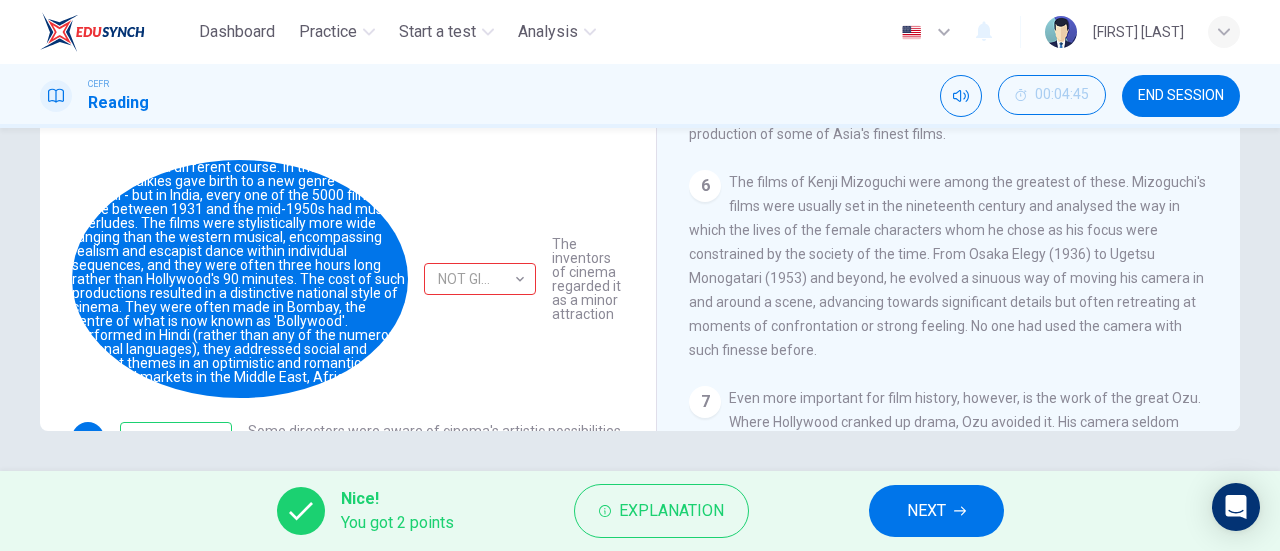 scroll, scrollTop: 3, scrollLeft: 0, axis: vertical 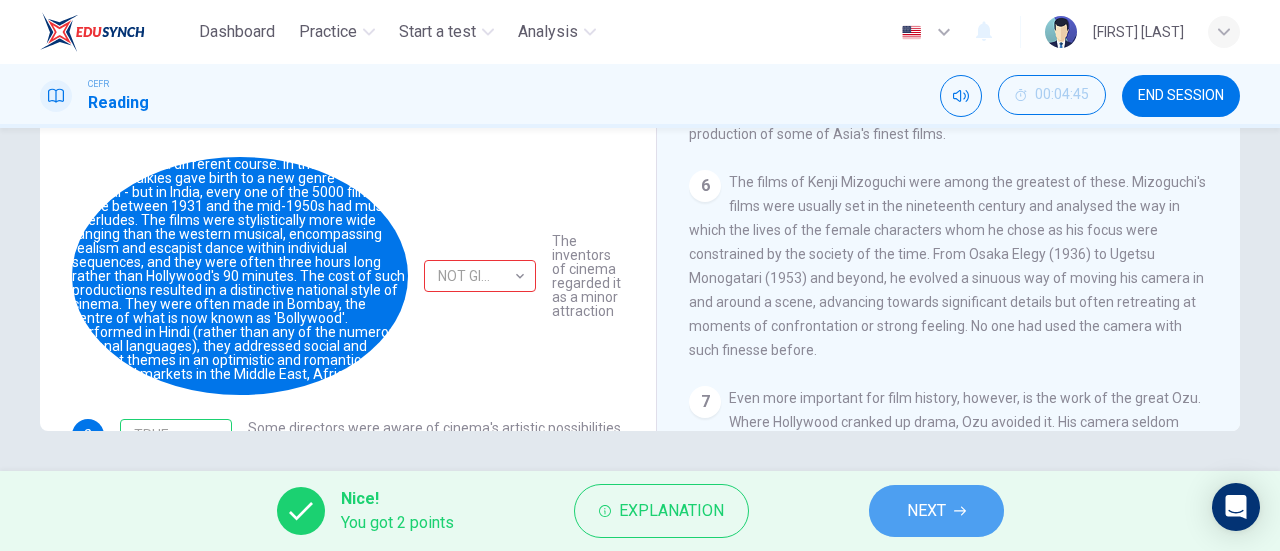 click on "NEXT" at bounding box center (926, 511) 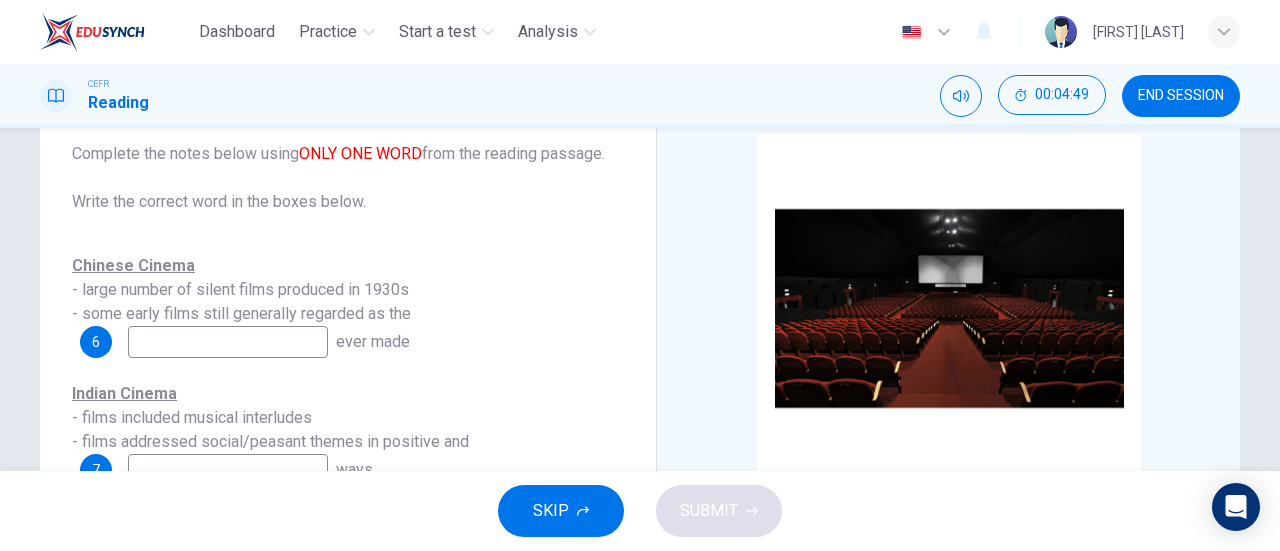scroll, scrollTop: 123, scrollLeft: 0, axis: vertical 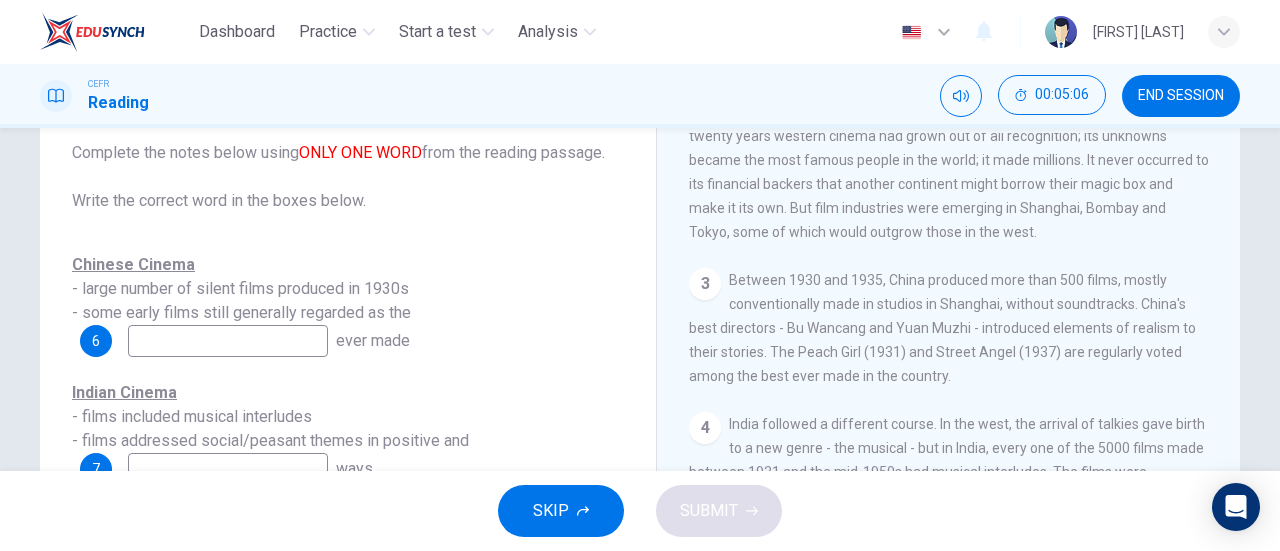 click at bounding box center [228, 341] 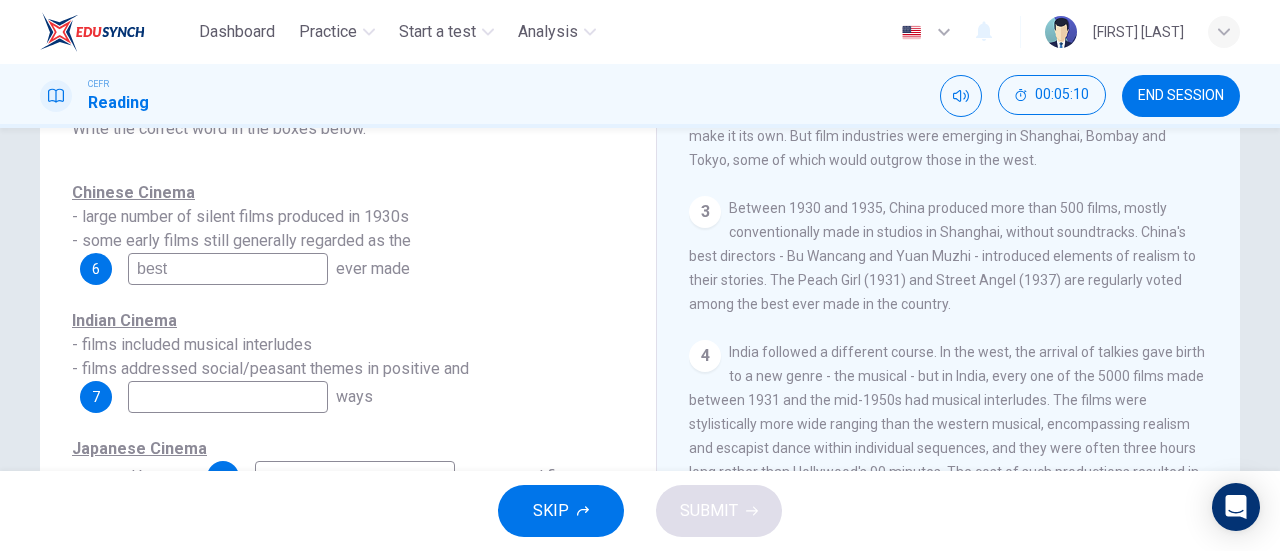 scroll, scrollTop: 209, scrollLeft: 0, axis: vertical 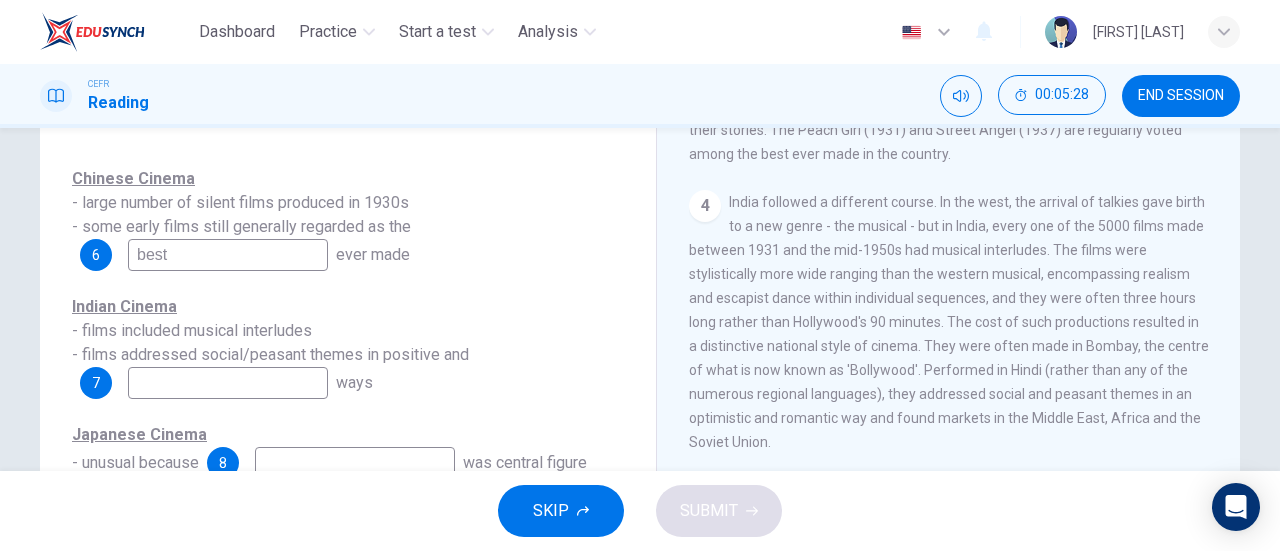 type on "best" 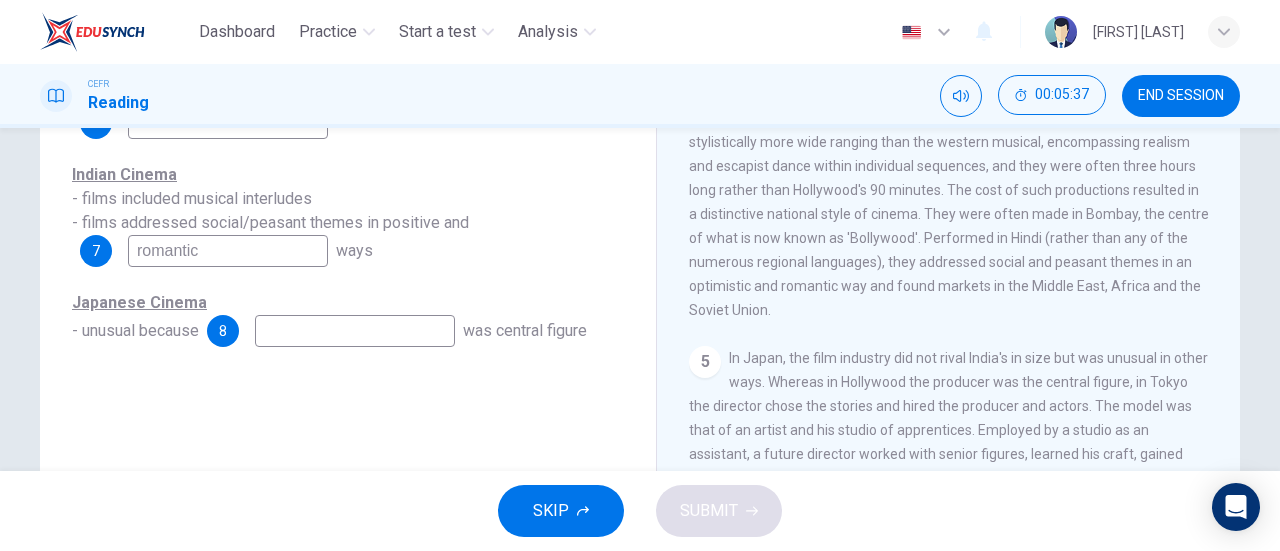 scroll, scrollTop: 341, scrollLeft: 0, axis: vertical 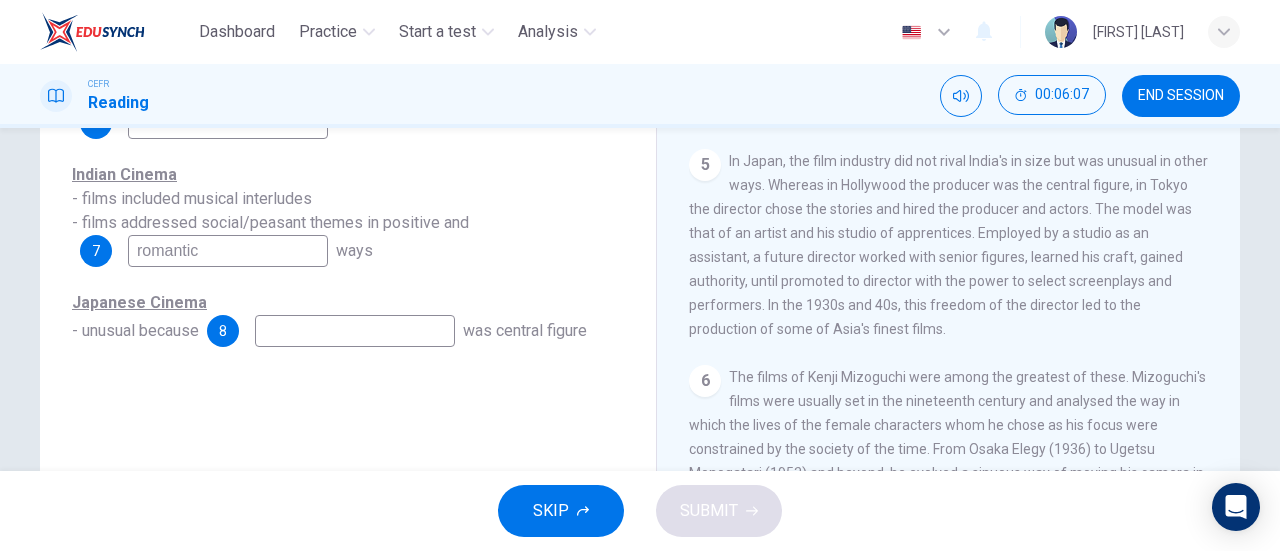 type on "romantic" 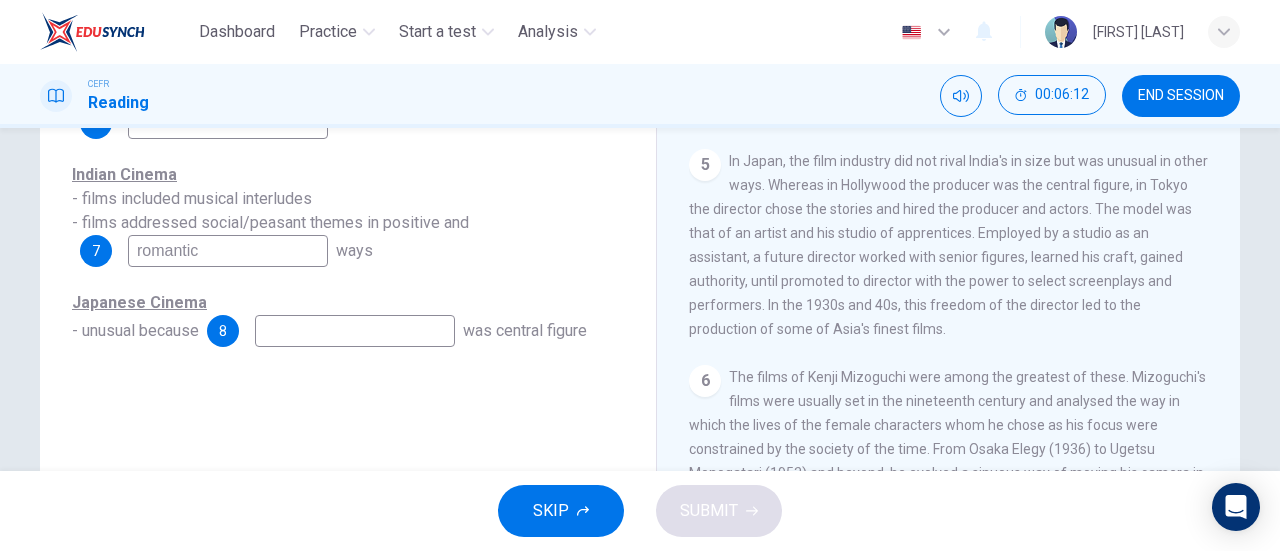 click at bounding box center (228, 123) 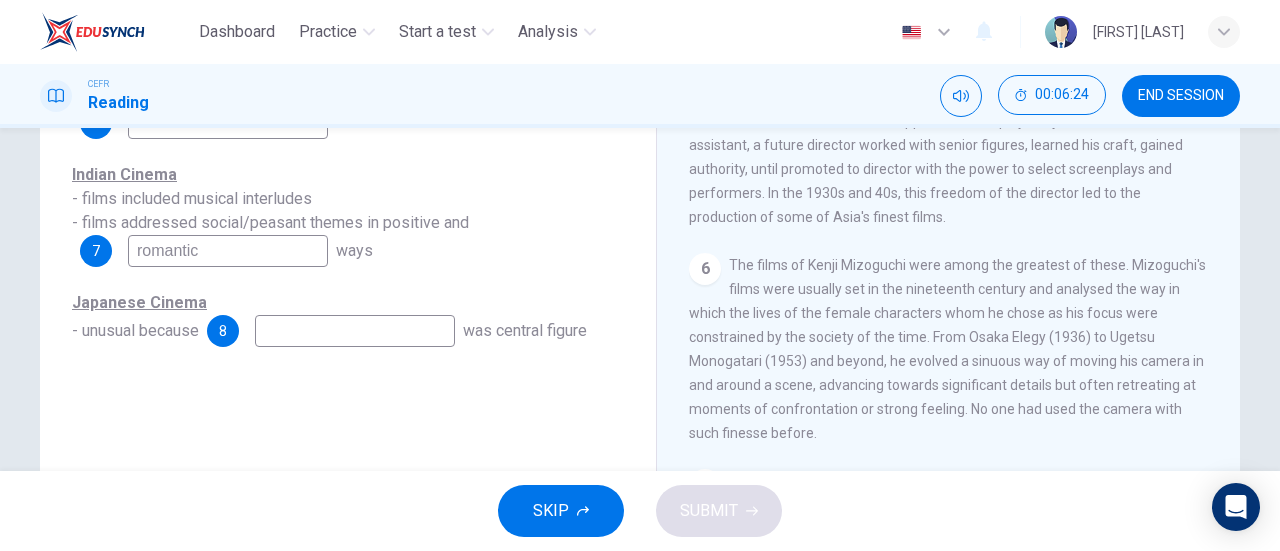 scroll, scrollTop: 1236, scrollLeft: 0, axis: vertical 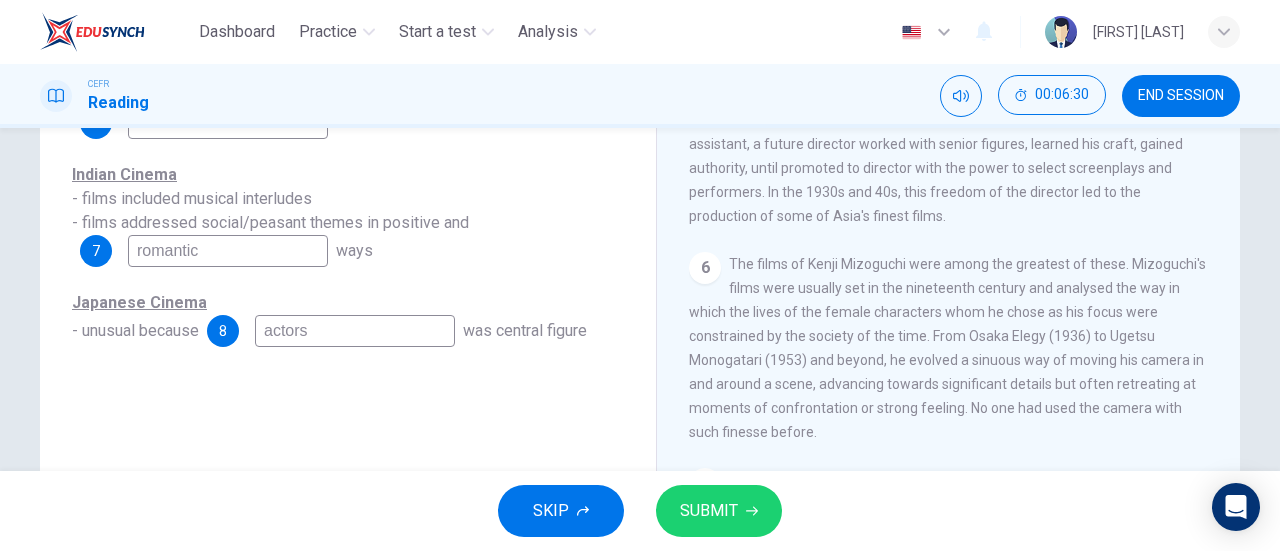 type on "actors" 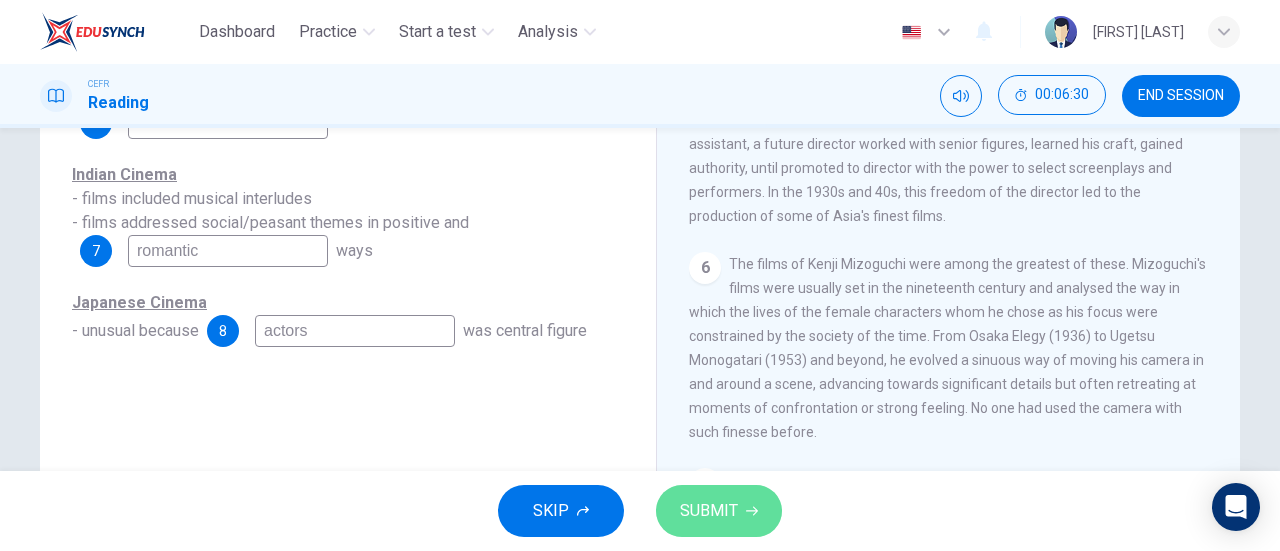 click on "SUBMIT" at bounding box center (719, 511) 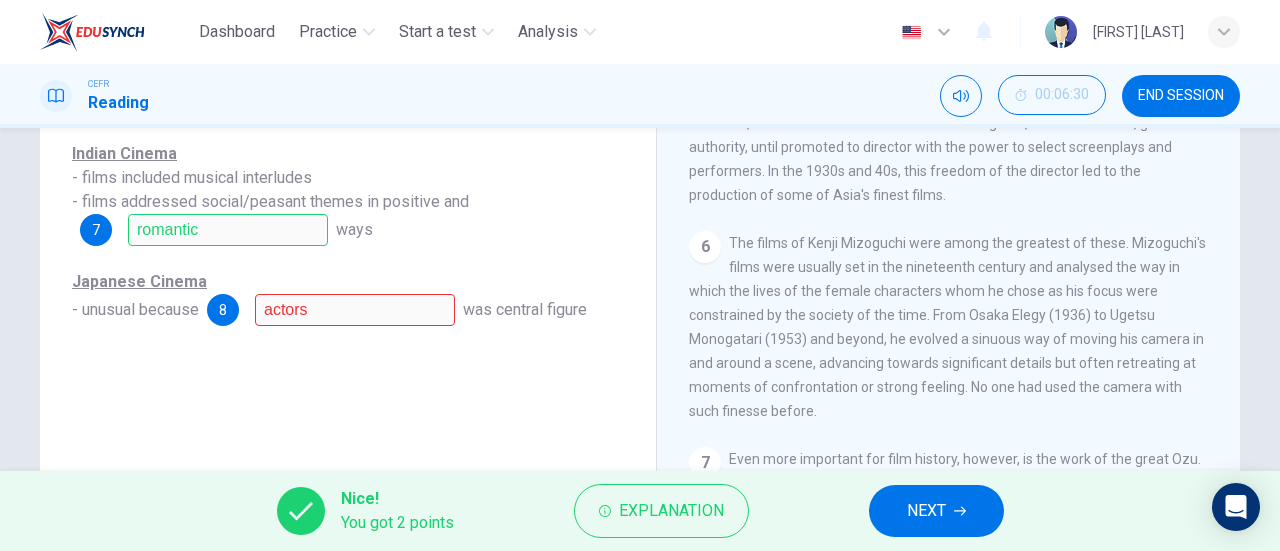 scroll, scrollTop: 364, scrollLeft: 0, axis: vertical 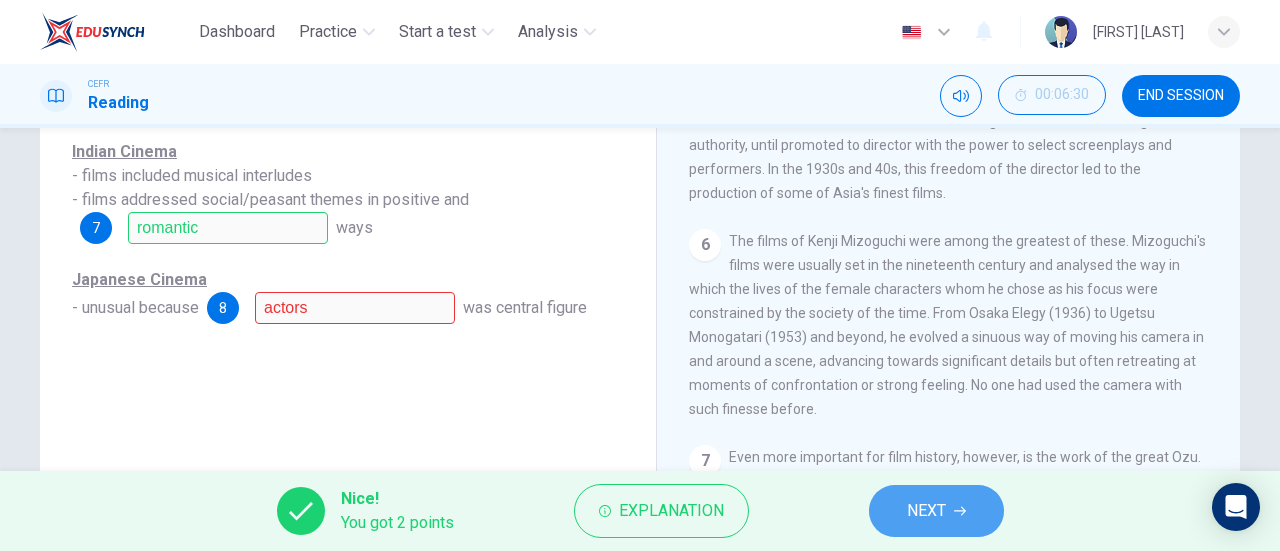 click at bounding box center (960, 511) 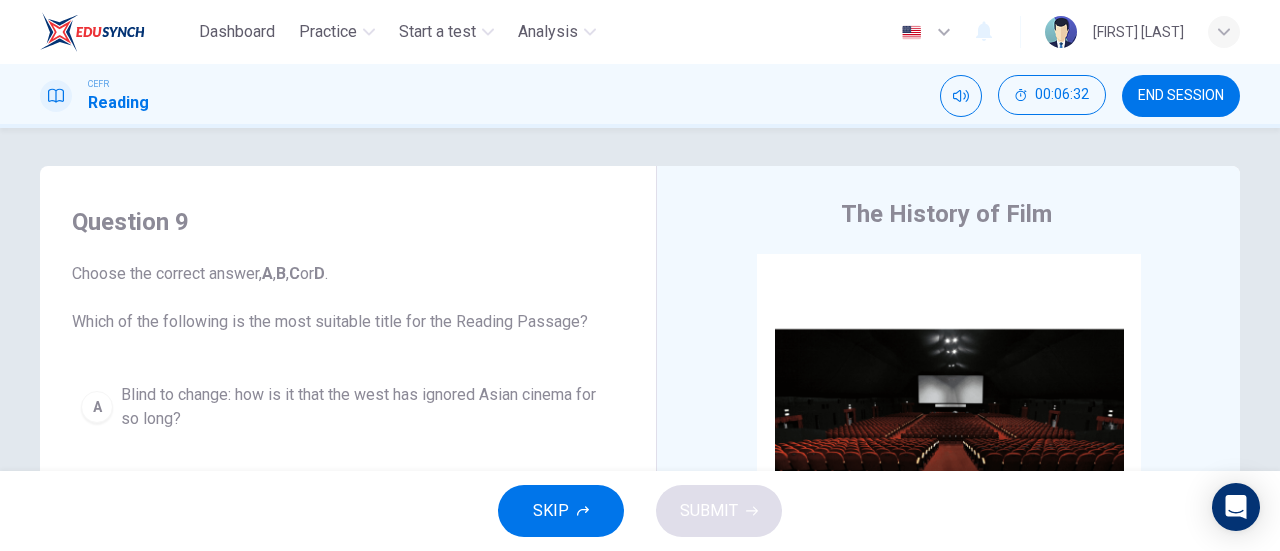 scroll, scrollTop: 0, scrollLeft: 0, axis: both 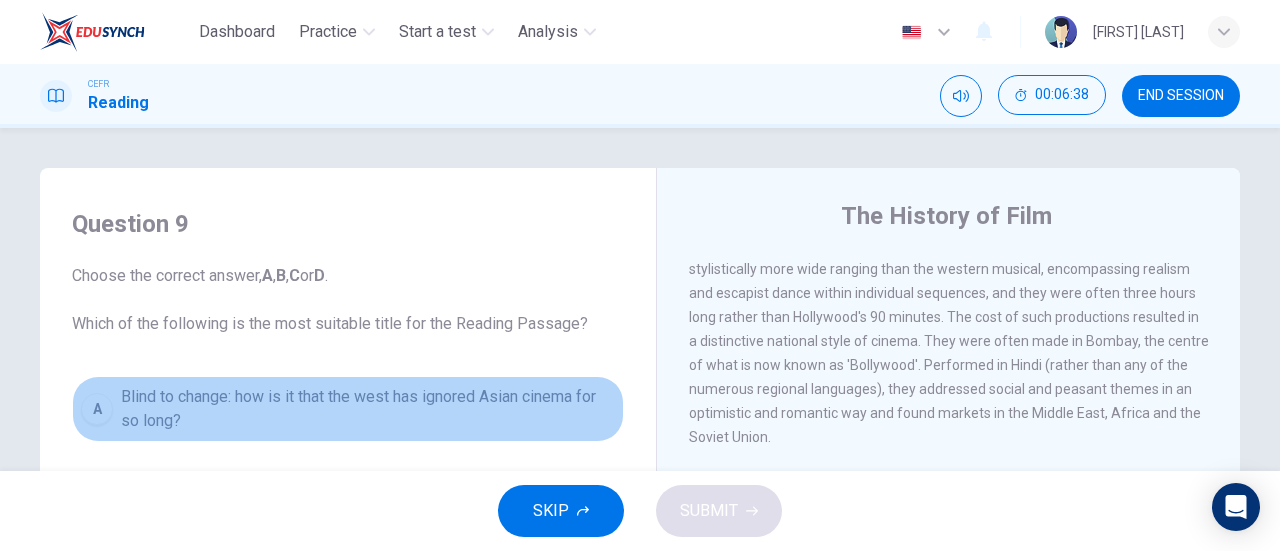 click on "Blind to change: how is it that the west has ignored Asian cinema for so long?" at bounding box center [368, 409] 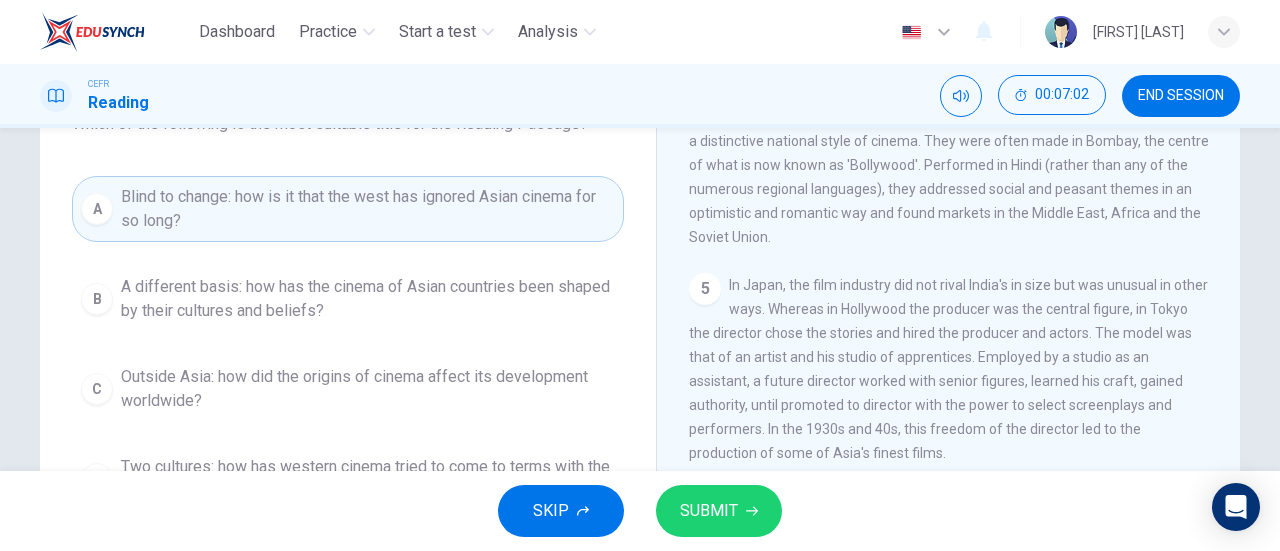 scroll, scrollTop: 201, scrollLeft: 0, axis: vertical 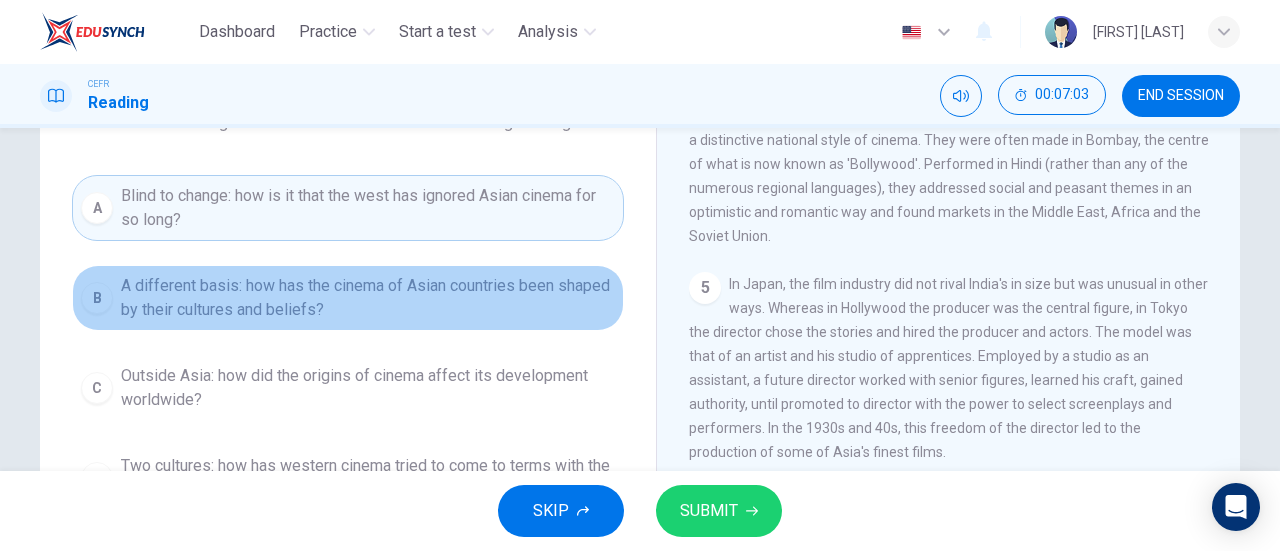 click on "A different basis: how has the cinema of Asian countries been shaped by their cultures and beliefs?" at bounding box center [368, 298] 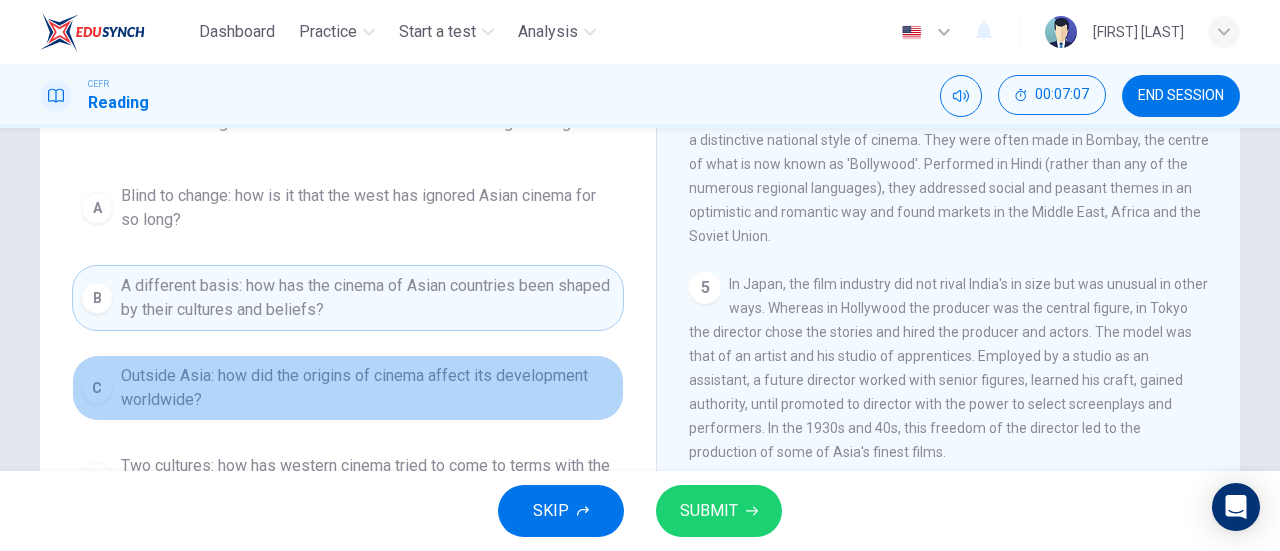 click on "Outside Asia: how did the origins of cinema affect its development worldwide?" at bounding box center [368, 208] 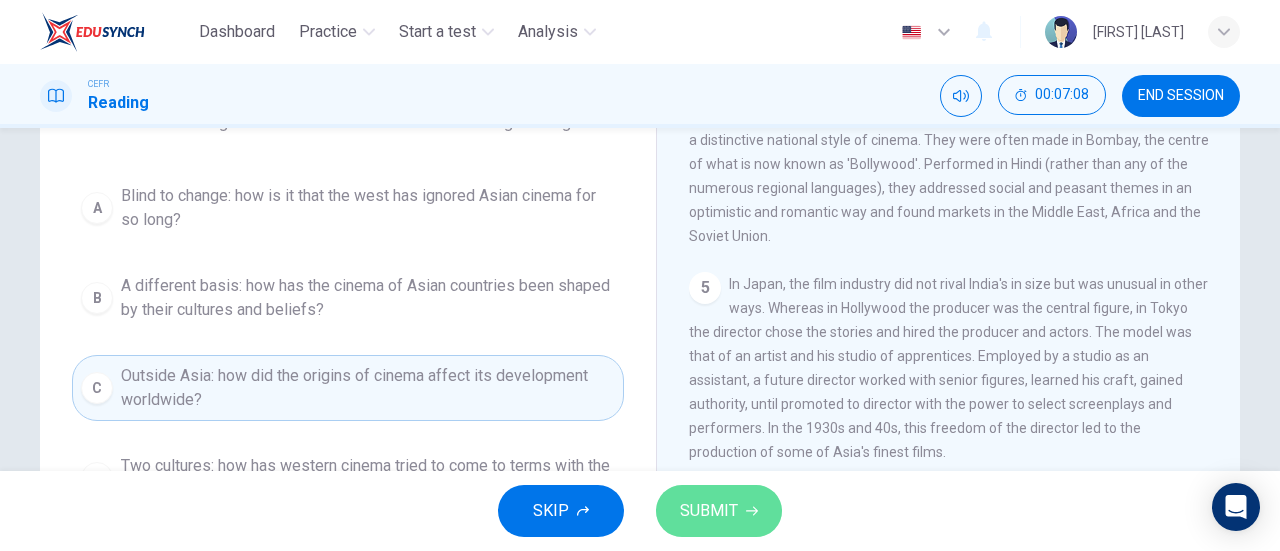 click on "SUBMIT" at bounding box center (709, 511) 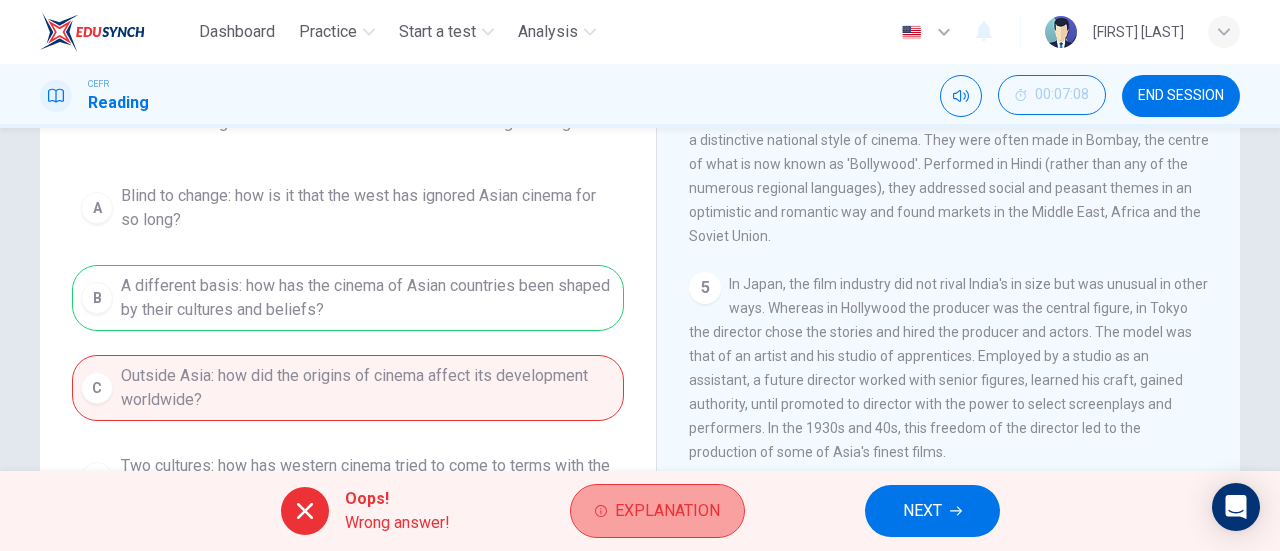 click on "Explanation" at bounding box center [667, 511] 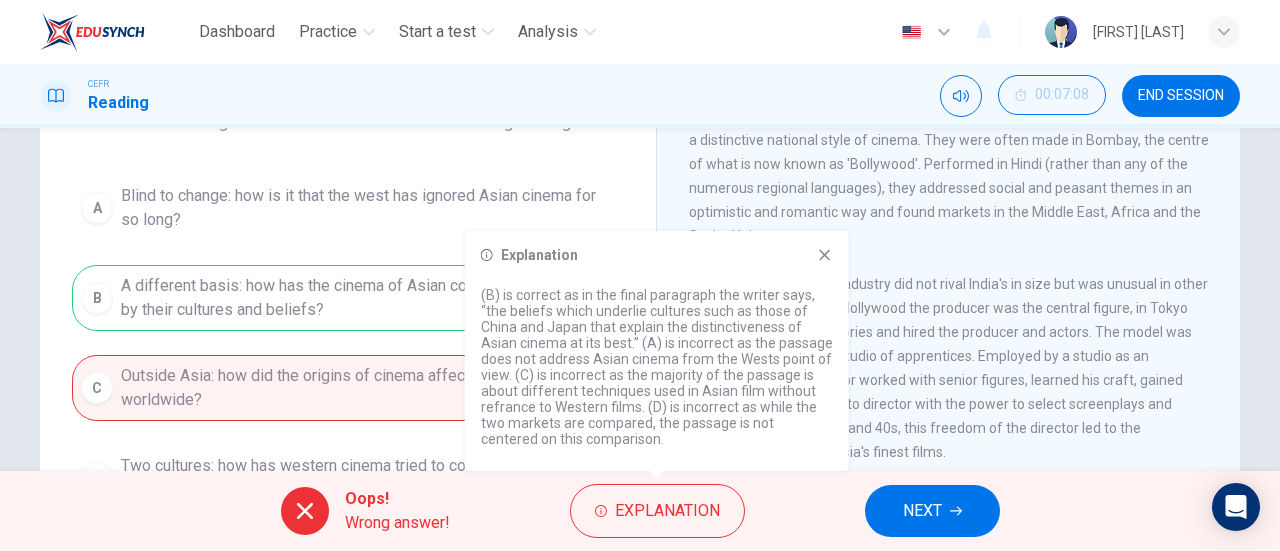 click at bounding box center (825, 255) 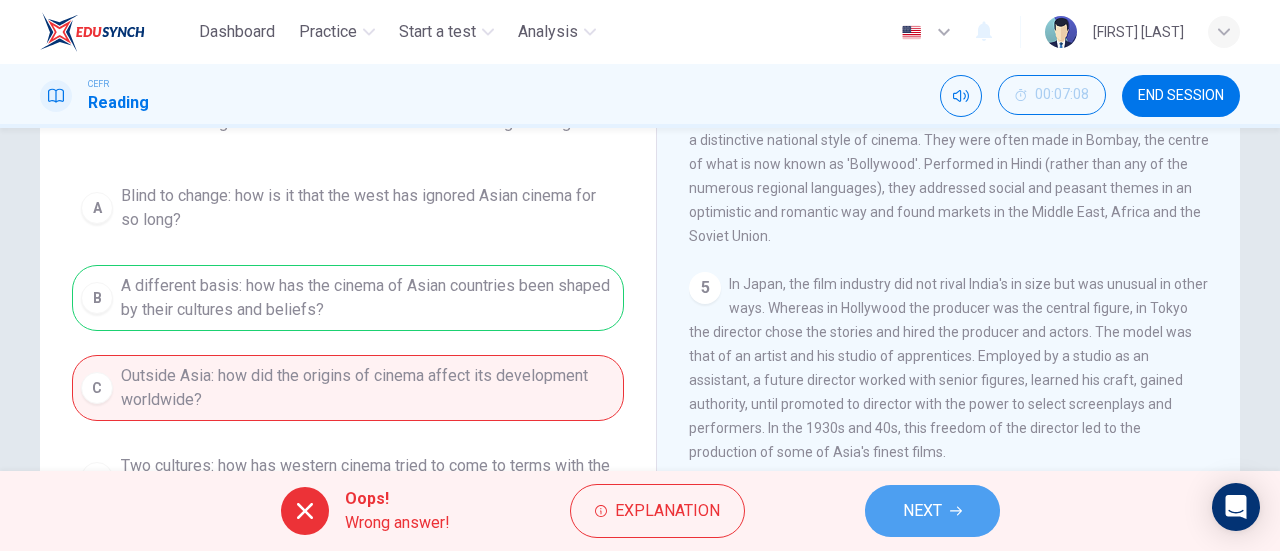 click on "NEXT" at bounding box center [932, 511] 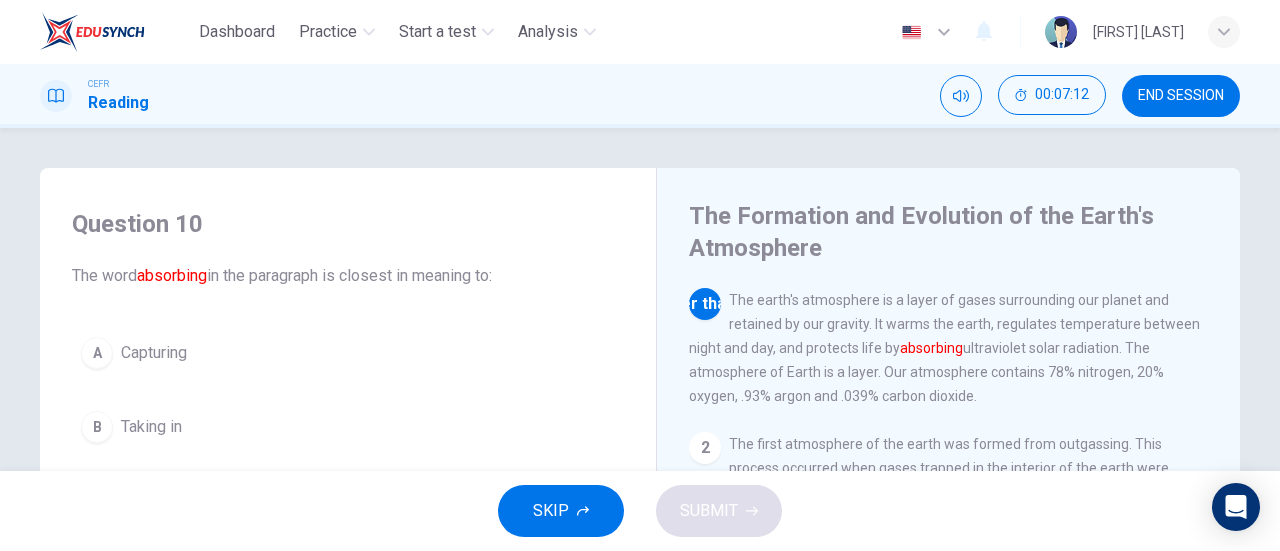 scroll, scrollTop: 88, scrollLeft: 0, axis: vertical 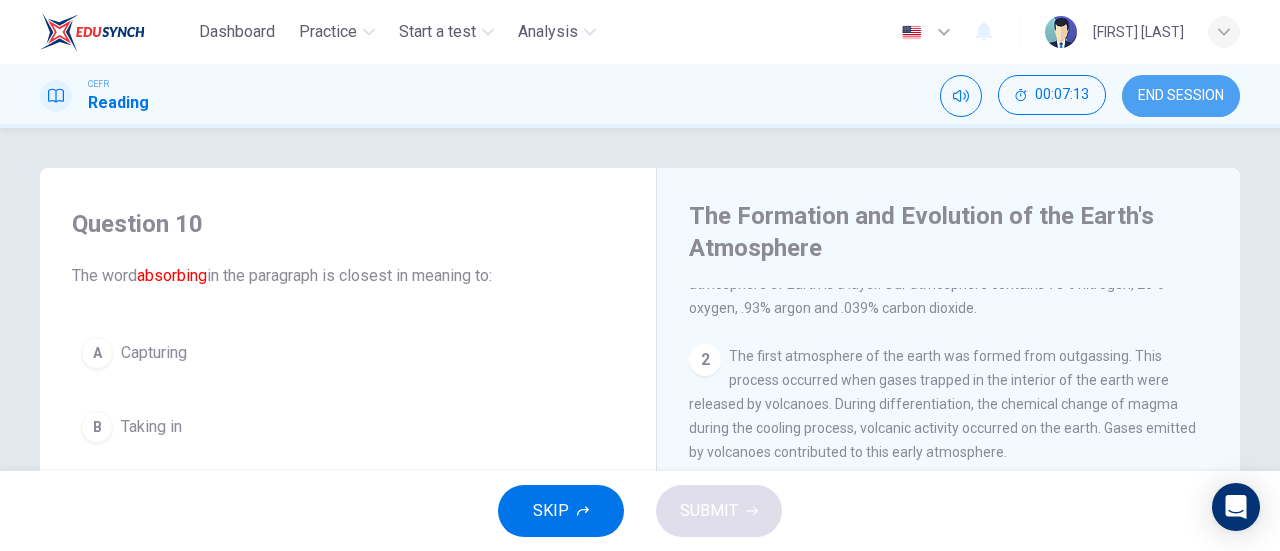 click on "END SESSION" at bounding box center [1181, 96] 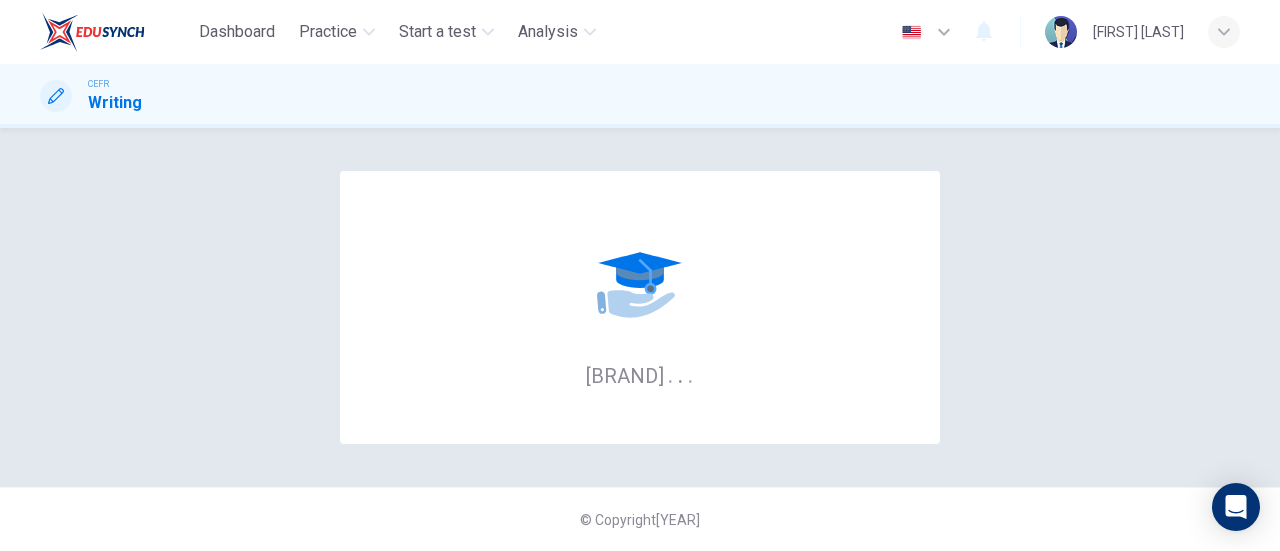 scroll, scrollTop: 0, scrollLeft: 0, axis: both 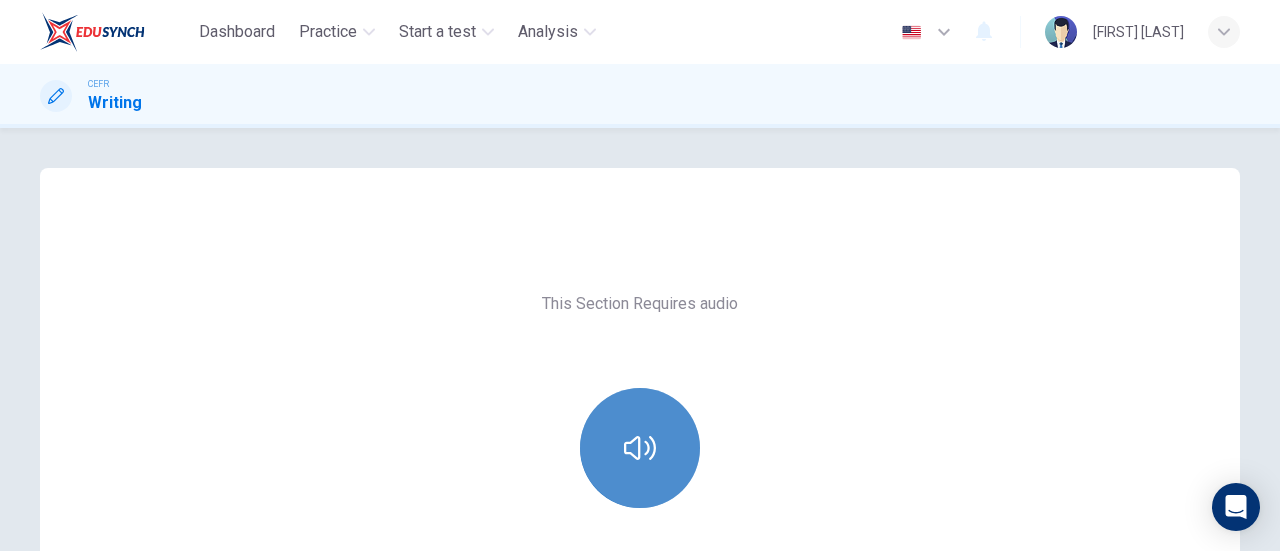 click at bounding box center (640, 448) 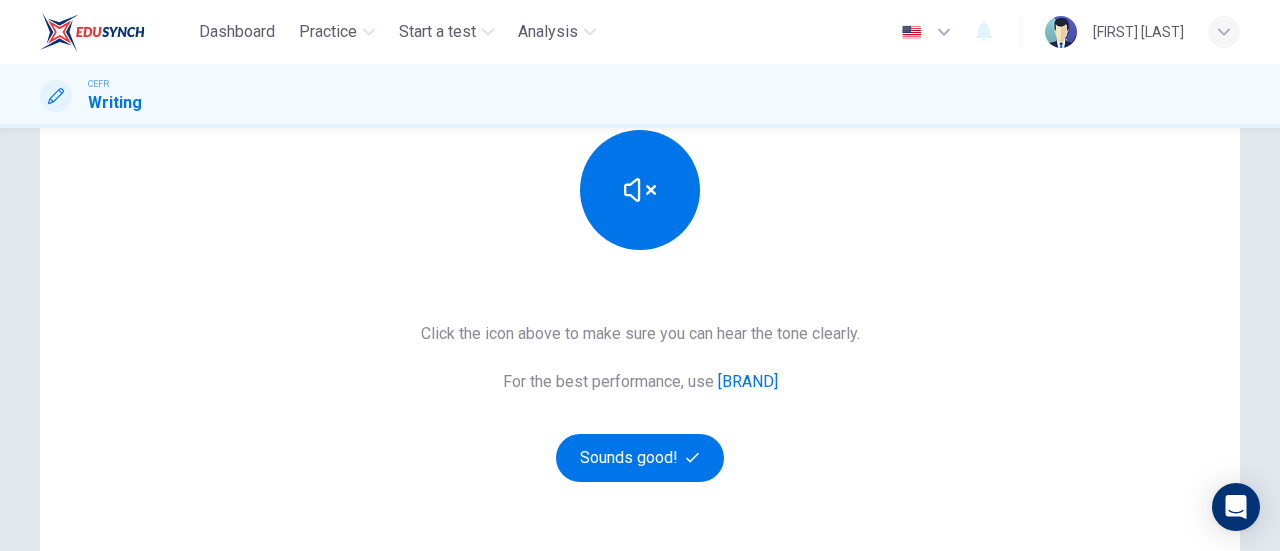 scroll, scrollTop: 274, scrollLeft: 0, axis: vertical 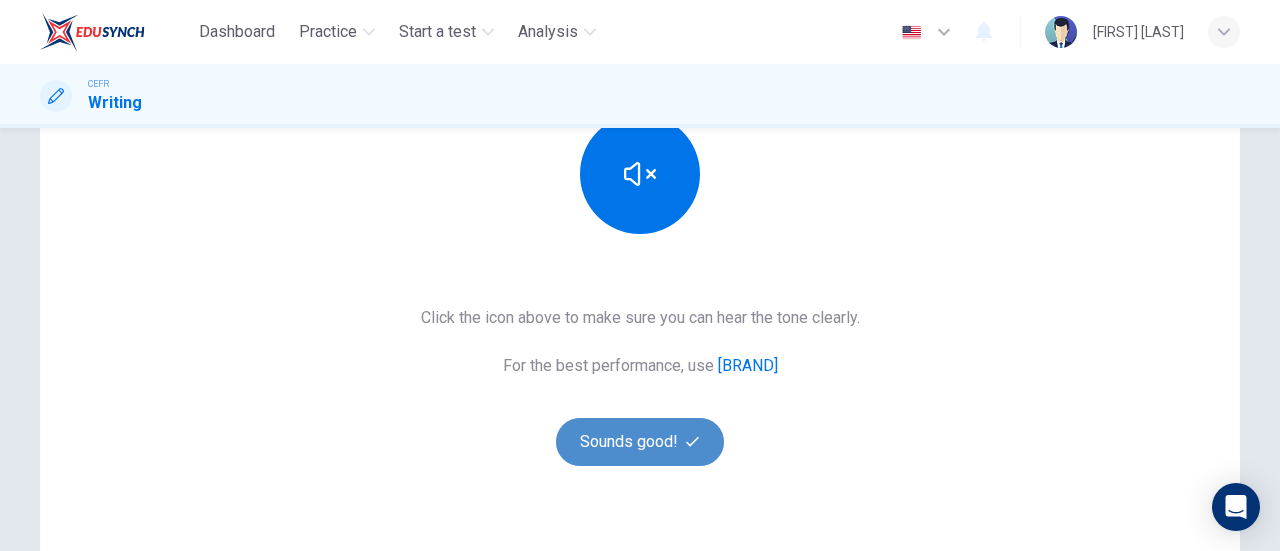 click on "Sounds good!" at bounding box center [640, 442] 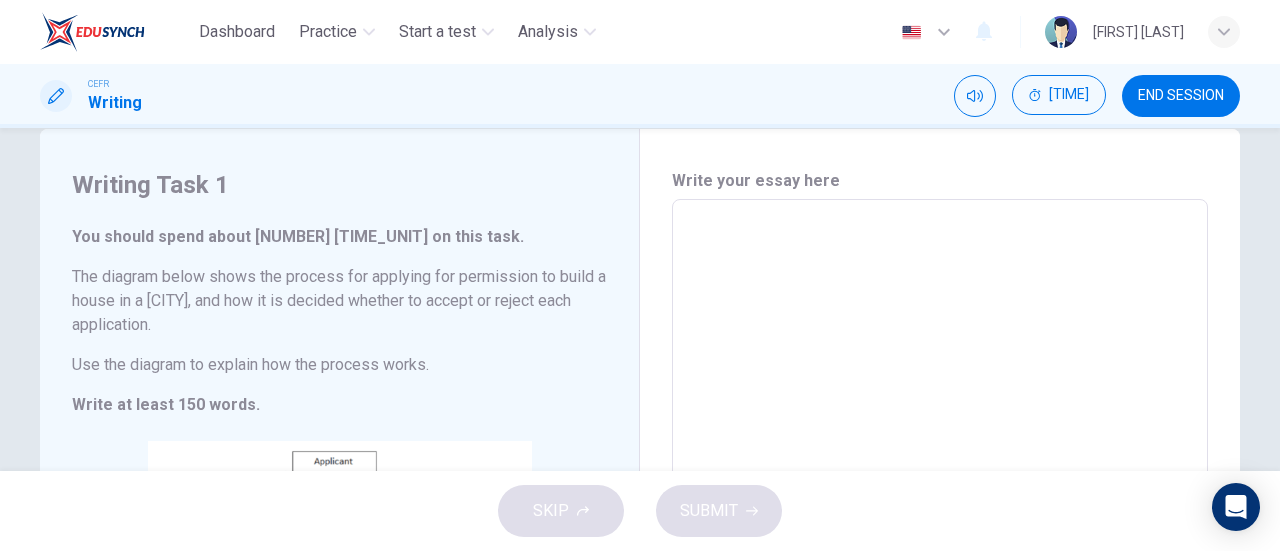 scroll, scrollTop: 38, scrollLeft: 0, axis: vertical 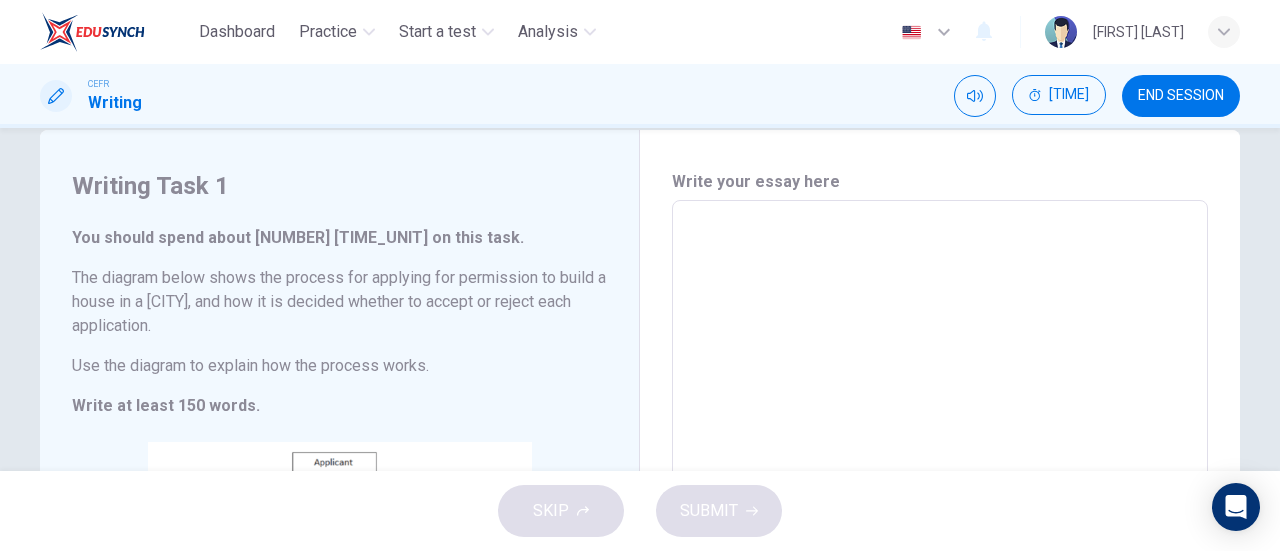 drag, startPoint x: 774, startPoint y: 292, endPoint x: 700, endPoint y: 231, distance: 95.90099 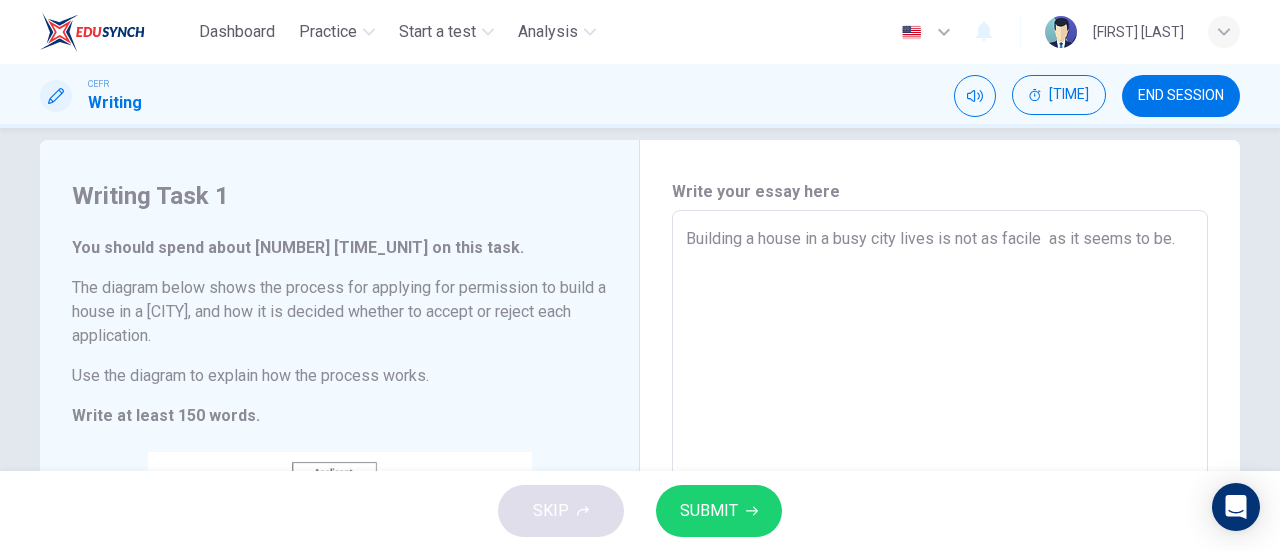 scroll, scrollTop: 0, scrollLeft: 0, axis: both 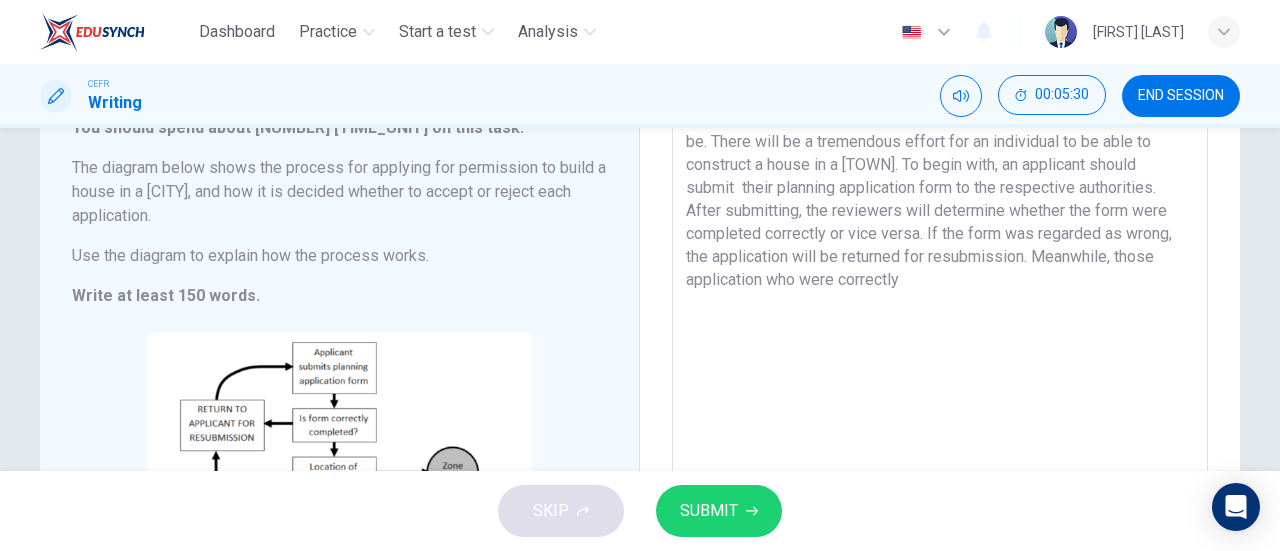 click on "Building a house in a busy [CITY] lives is not as facile  as it seems to be. There will be a tremendous effort for an individual to be able to construct a house in a [TOWN]. To begin with, an applicant should submit  their planning application form to the respective authorities. After submitting, the reviewers will determine whether the form were completed correctly or vice versa. If the form was regarded as wrong, the application will be returned for resubmission. Meanwhile, those application who were correctly" at bounding box center [940, 386] 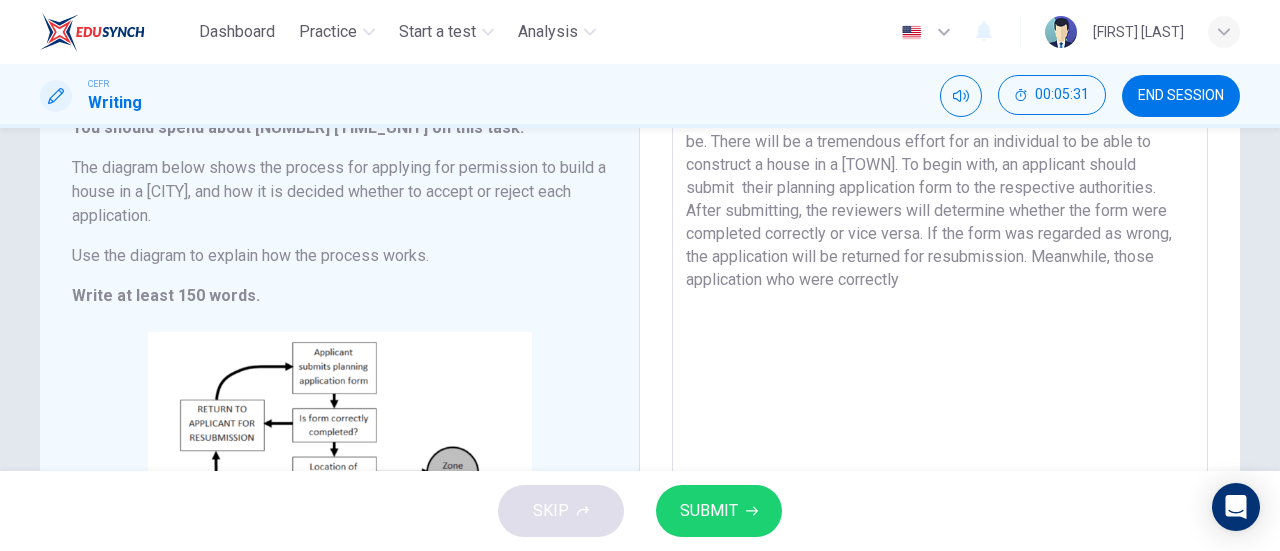 click on "Building a house in a busy [CITY] lives is not as facile  as it seems to be. There will be a tremendous effort for an individual to be able to construct a house in a [TOWN]. To begin with, an applicant should submit  their planning application form to the respective authorities. After submitting, the reviewers will determine whether the form were completed correctly or vice versa. If the form was regarded as wrong, the application will be returned for resubmission. Meanwhile, those application who were correctly" at bounding box center [940, 386] 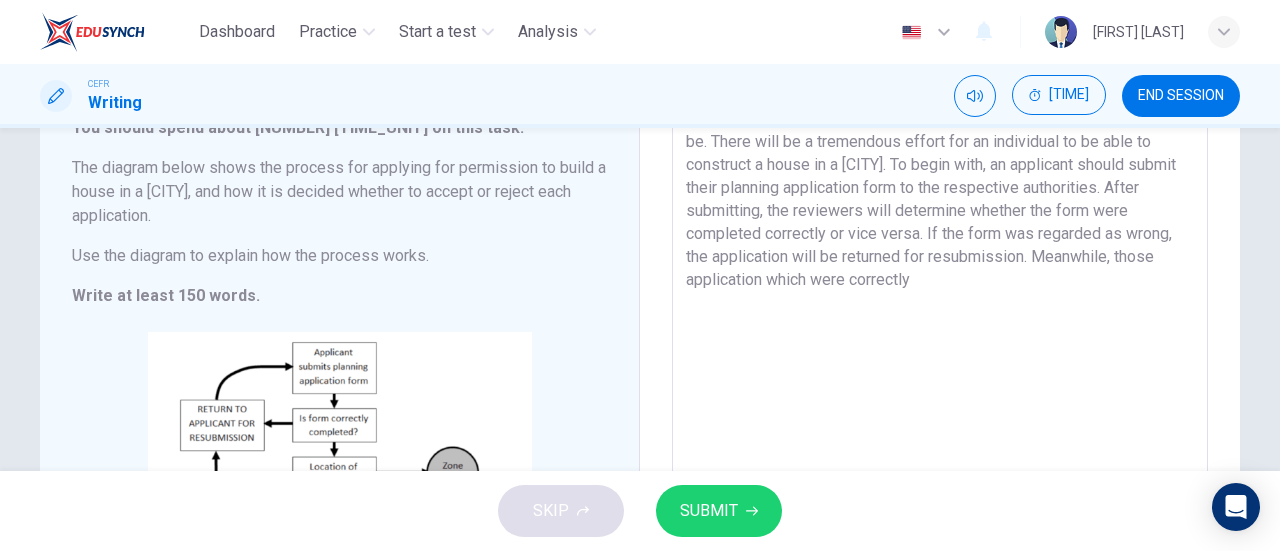 click on "Building a house in a busy [CITY] lives is not as facile  as it seems to be. There will be a tremendous effort for an individual to be able to construct a house in a [CITY]. To begin with, an applicant should submit  their planning application form to the respective authorities. After submitting, the reviewers will determine whether the form were completed correctly or vice versa. If the form was regarded as wrong, the application will be returned for resubmission. Meanwhile, those application which were correctly" at bounding box center [940, 386] 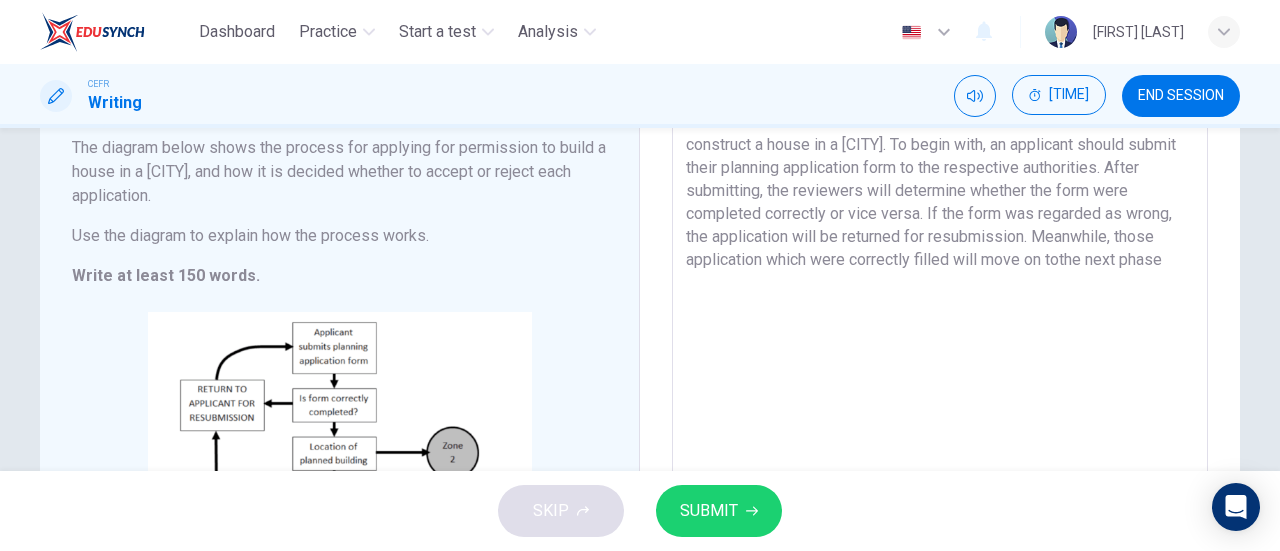 scroll, scrollTop: 170, scrollLeft: 0, axis: vertical 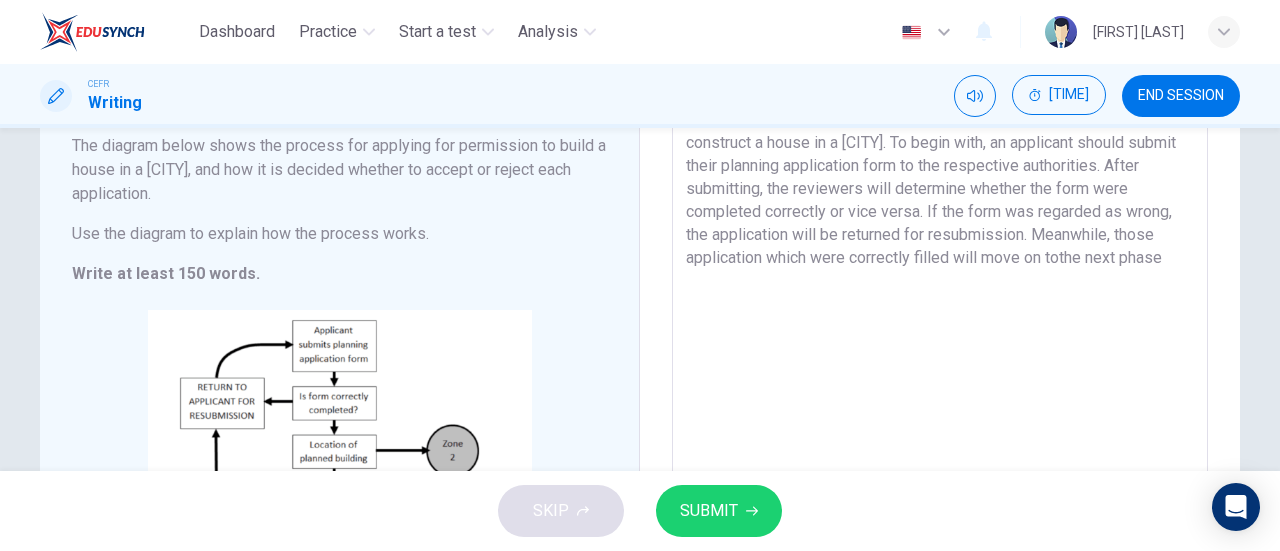 click on "Building a house in a busy [CITY] lives is not as facile  as it seems to be. There will be a tremendous effort for an individual to be able to construct a house in a [CITY]. To begin with, an applicant should submit  their planning application form to the respective authorities. After submitting, the reviewers will determine whether the form were completed correctly or vice versa. If the form was regarded as wrong, the application will be returned for resubmission. Meanwhile, those application which were correctly filled will move on tothe next phase" at bounding box center [940, 364] 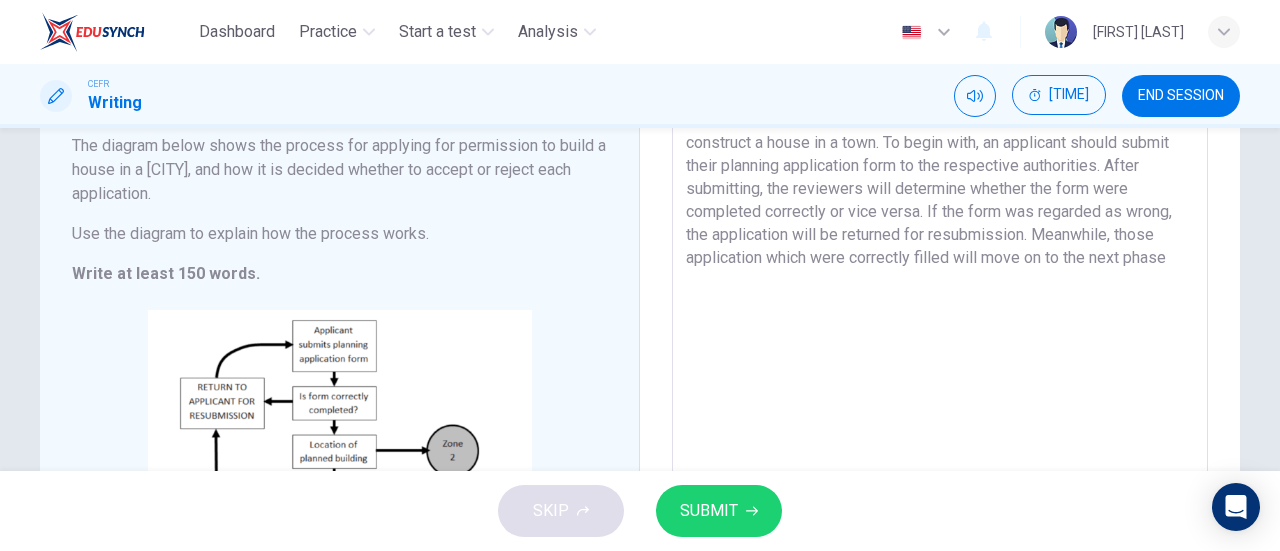 click on "Building a house in a busy city lives is not as facile  as it seems to be. There will be a tremendous effort for an individual to be able to construct a house in a town. To begin with, an applicant should submit  their planning application form to the respective authorities. After submitting, the reviewers will determine whether the form were completed correctly or vice versa. If the form was regarded as wrong, the application will be returned for resubmission. Meanwhile, those application which were correctly filled will move on to the next phase" at bounding box center (940, 364) 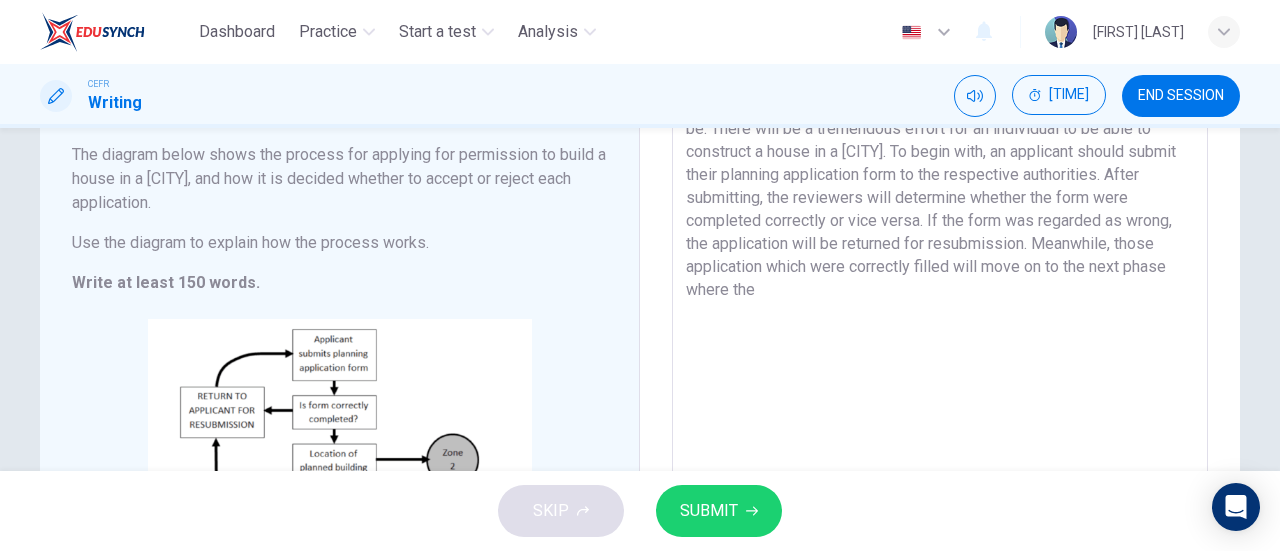 scroll, scrollTop: 156, scrollLeft: 0, axis: vertical 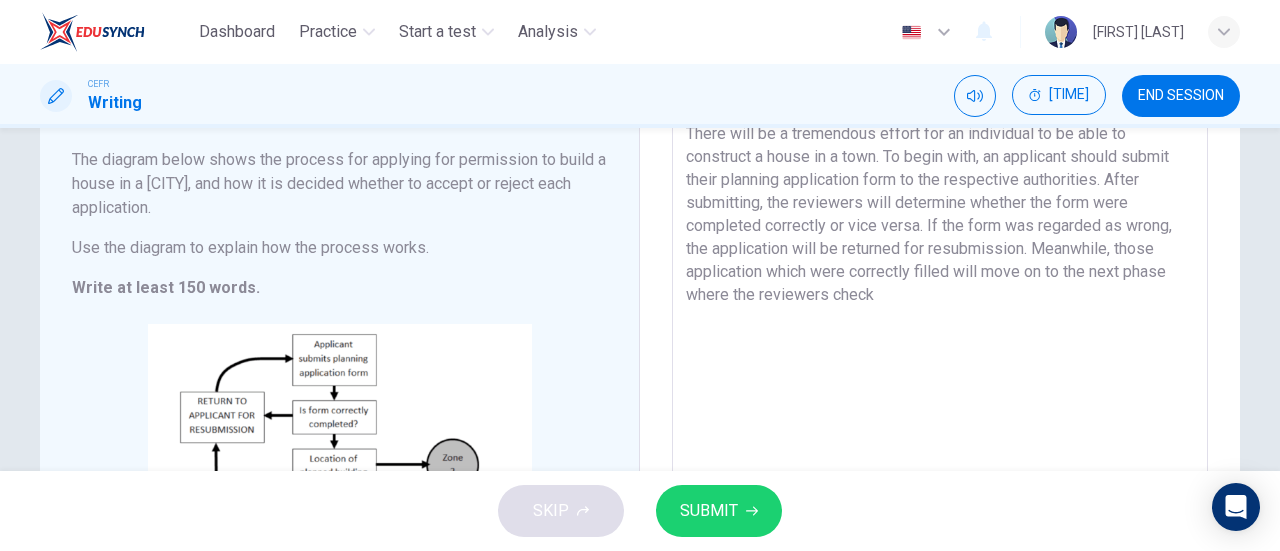 click on "Building a house in a busy city lives is not as facile  as it seems to be. There will be a tremendous effort for an individual to be able to construct a house in a town. To begin with, an applicant should submit  their planning application form to the respective authorities. After submitting, the reviewers will determine whether the form were completed correctly or vice versa. If the form was regarded as wrong, the application will be returned for resubmission. Meanwhile, those application which were correctly filled will move on to the next phase where the reviewers check" at bounding box center (940, 378) 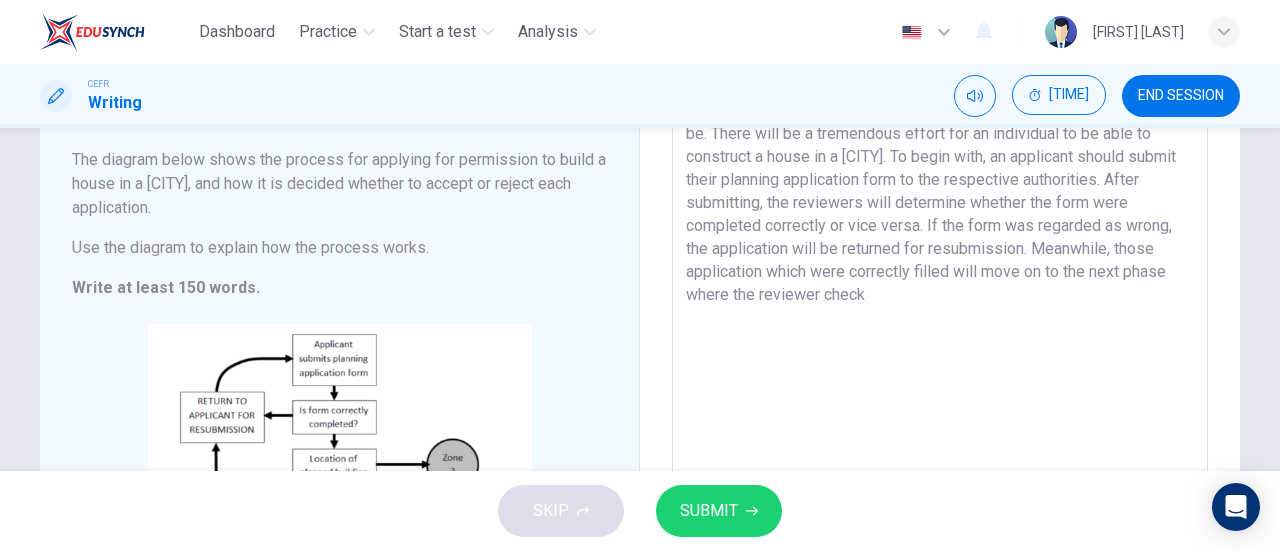 click on "Building a house in a busy [CITY] lives is not as facile  as it seems to be. There will be a tremendous effort for an individual to be able to construct a house in a [CITY]. To begin with, an applicant should submit  their planning application form to the respective authorities. After submitting, the reviewers will determine whether the form were completed correctly or vice versa. If the form was regarded as wrong, the application will be returned for resubmission. Meanwhile, those application which were correctly filled will move on to the next phase where the reviewer check" at bounding box center [940, 378] 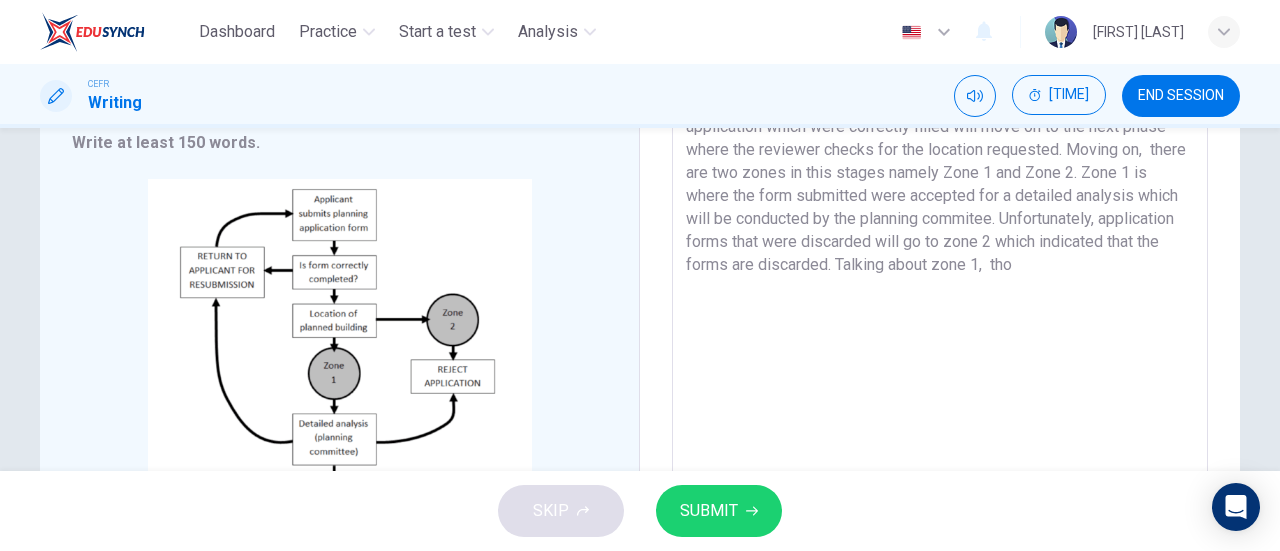 scroll, scrollTop: 297, scrollLeft: 0, axis: vertical 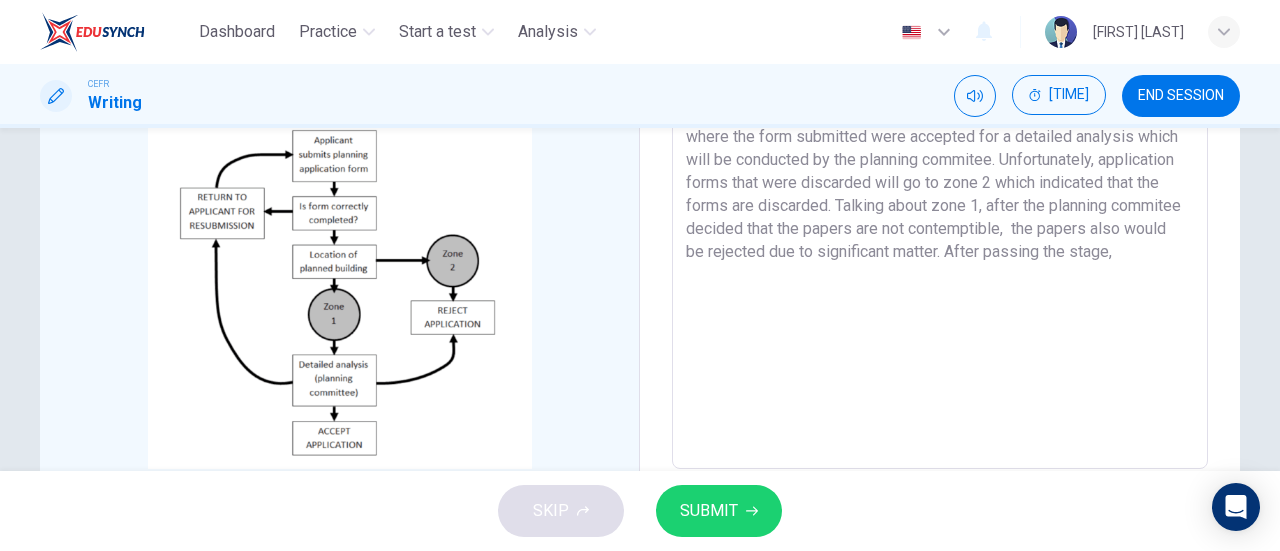click at bounding box center (940, 174) 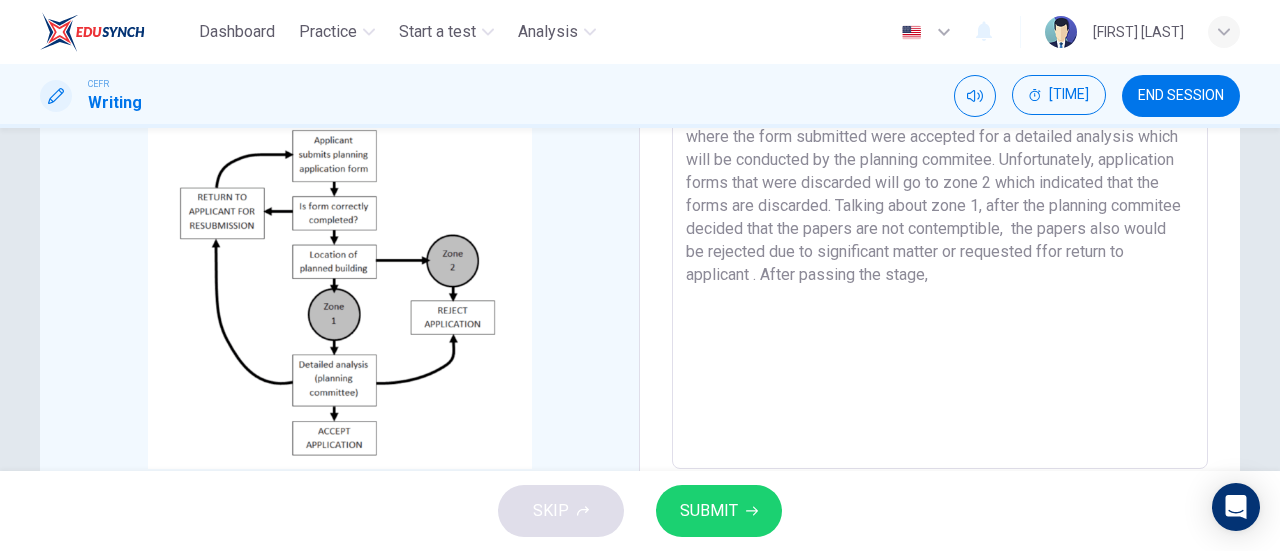 click at bounding box center (940, 174) 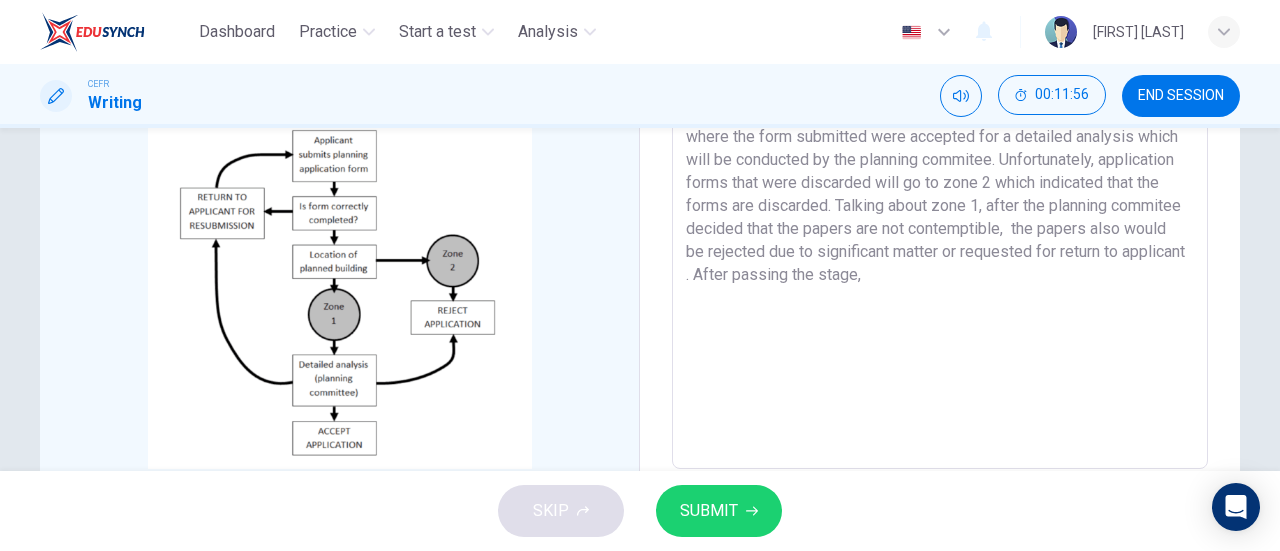 click at bounding box center [940, 174] 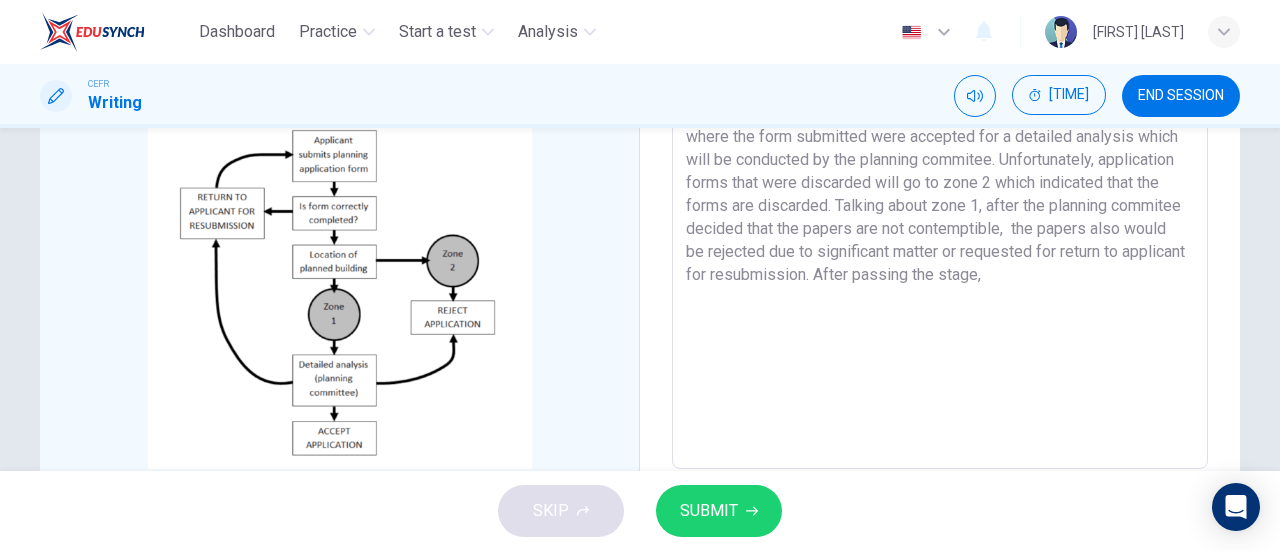click at bounding box center [940, 174] 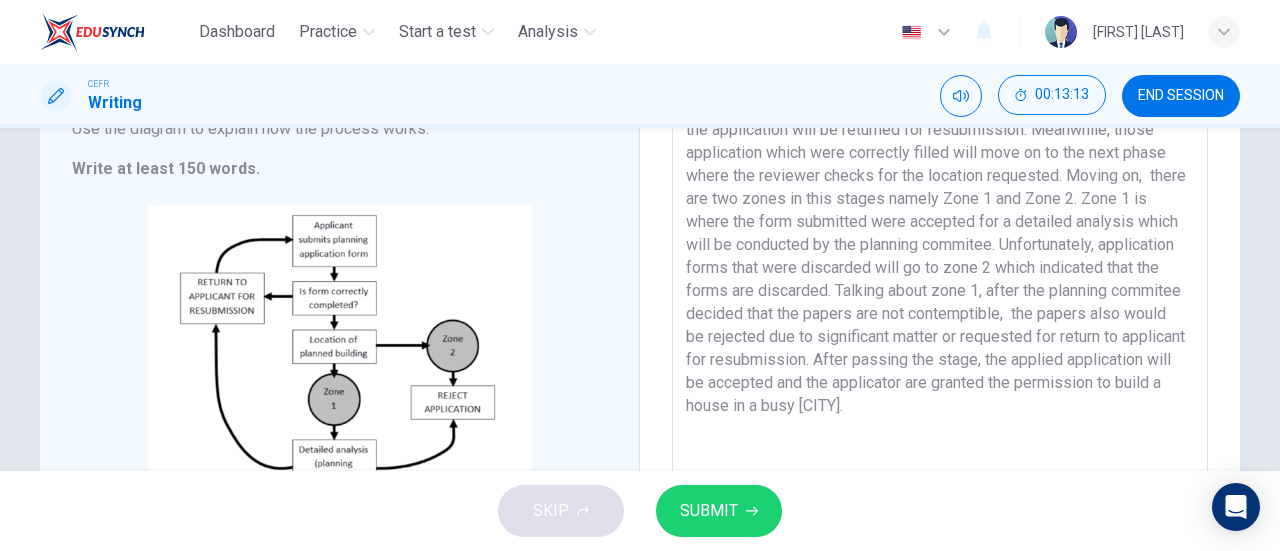 scroll, scrollTop: 288, scrollLeft: 0, axis: vertical 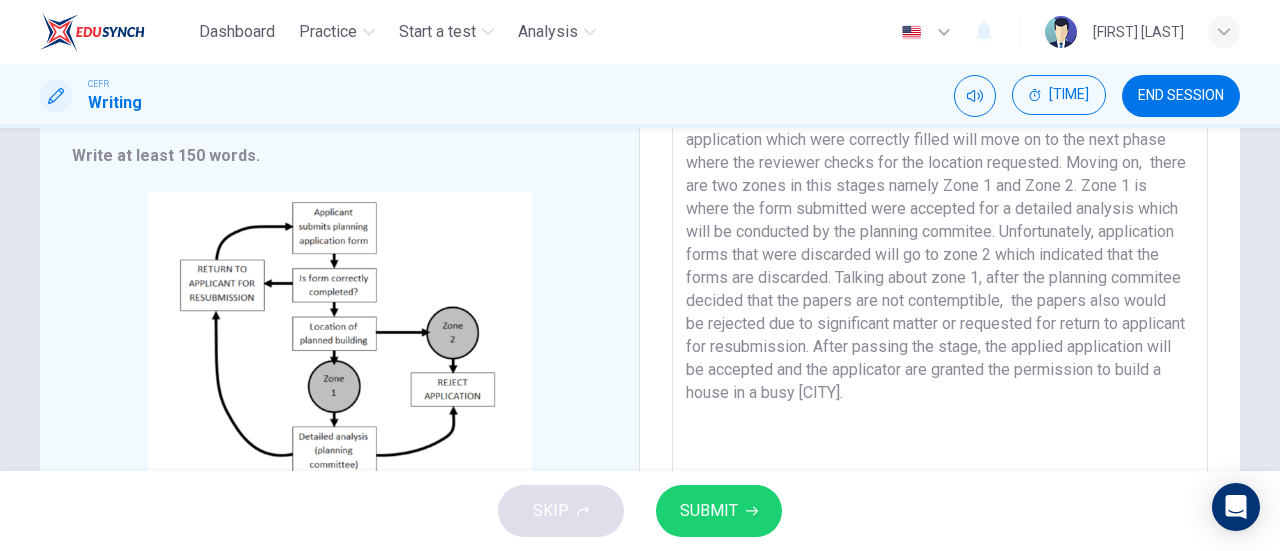 type on "Building a house in a busy [CITY] lives is not as facile  as it seems to be. There will be a tremendous effort for an individual to be able to construct a house in a [CITY]. To begin with, an applicant should submit  their planning application form to the respective authorities. After submitting, the reviewers will determine whether the form were completed correctly or vice versa. If the form was regarded as wrong, the application will be returned for resubmission. Meanwhile, those application which were correctly filled will move on to the next phase where the reviewer checks for the location requested. Moving on,  there are two zones in this stages namely Zone 1 and Zone 2. Zone 1 is where the form submitted were accepted for a detailed analysis which will be conducted by the planning commitee. Unfortunately, application forms that were discarded will go to zone 2 which indicated that the forms are discarded. Talking about zone 1, after the planning commitee decided that the papers are not contemptible,  the..." 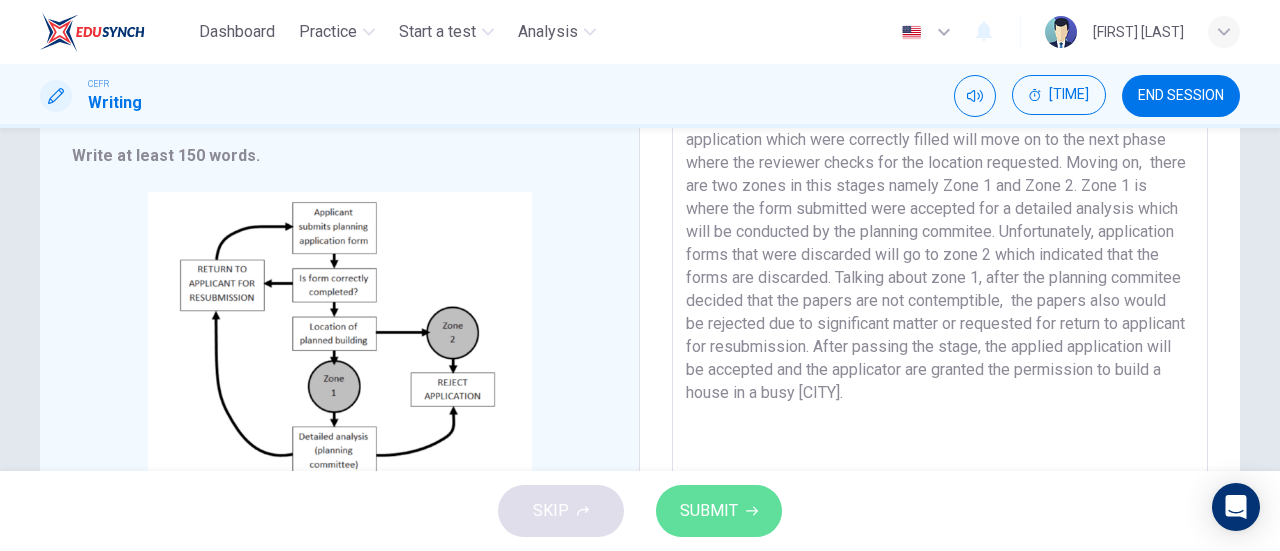 click on "SUBMIT" at bounding box center (709, 511) 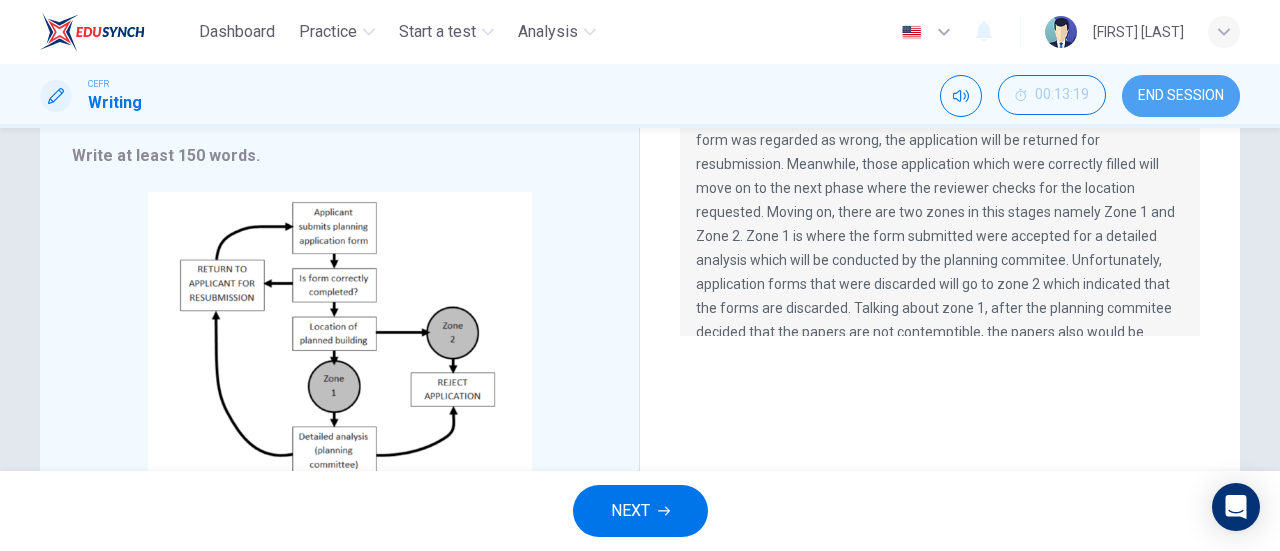 click on "END SESSION" at bounding box center [1181, 96] 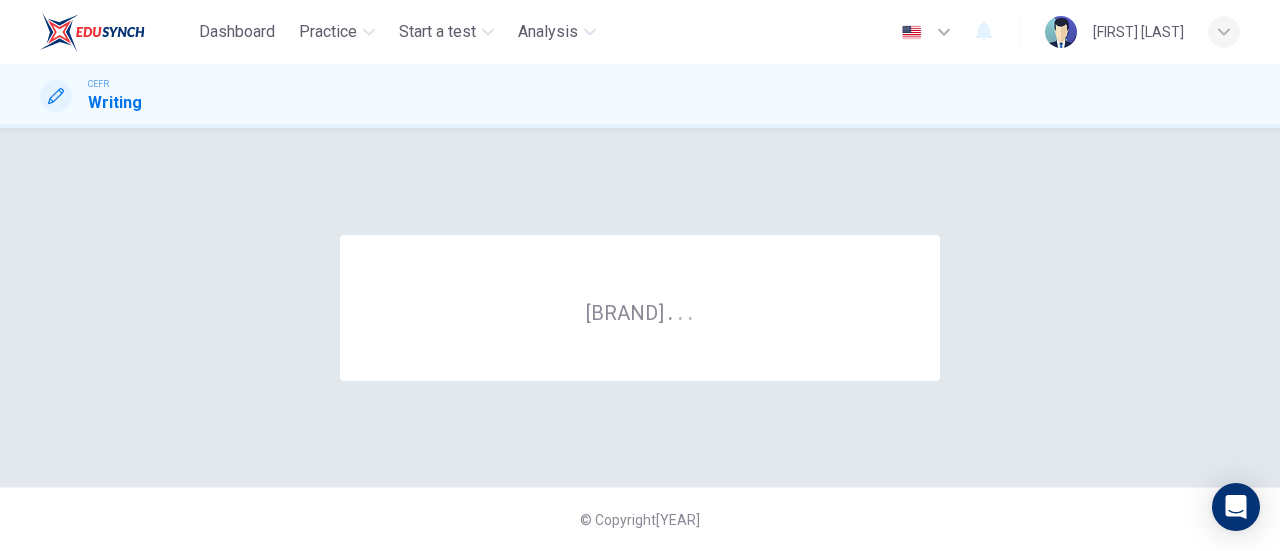 scroll, scrollTop: 0, scrollLeft: 0, axis: both 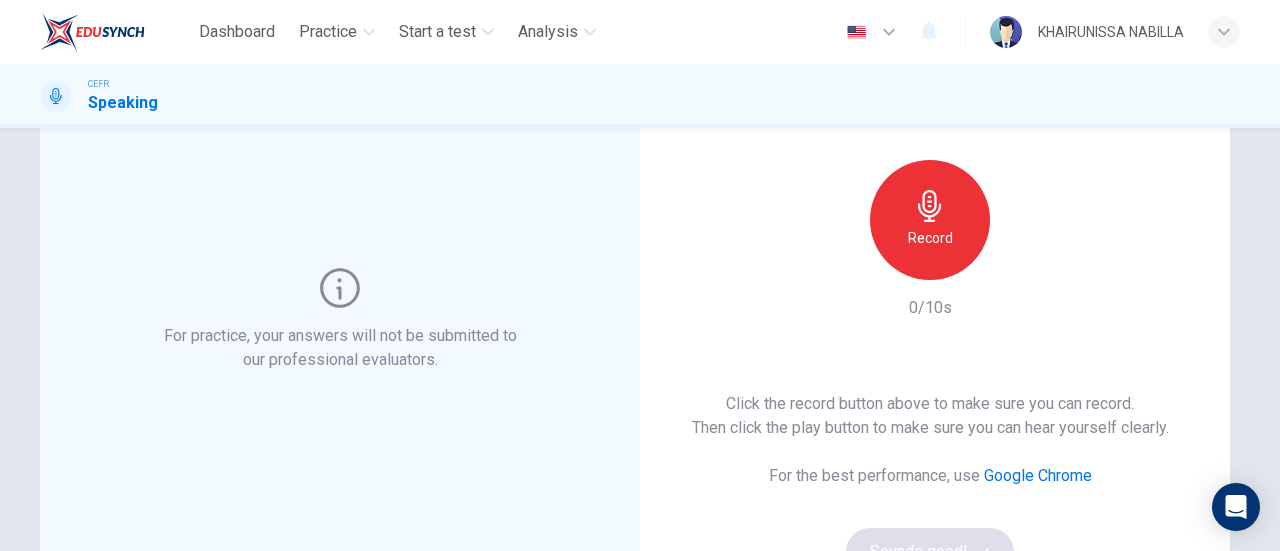 click on "Record" at bounding box center (930, 238) 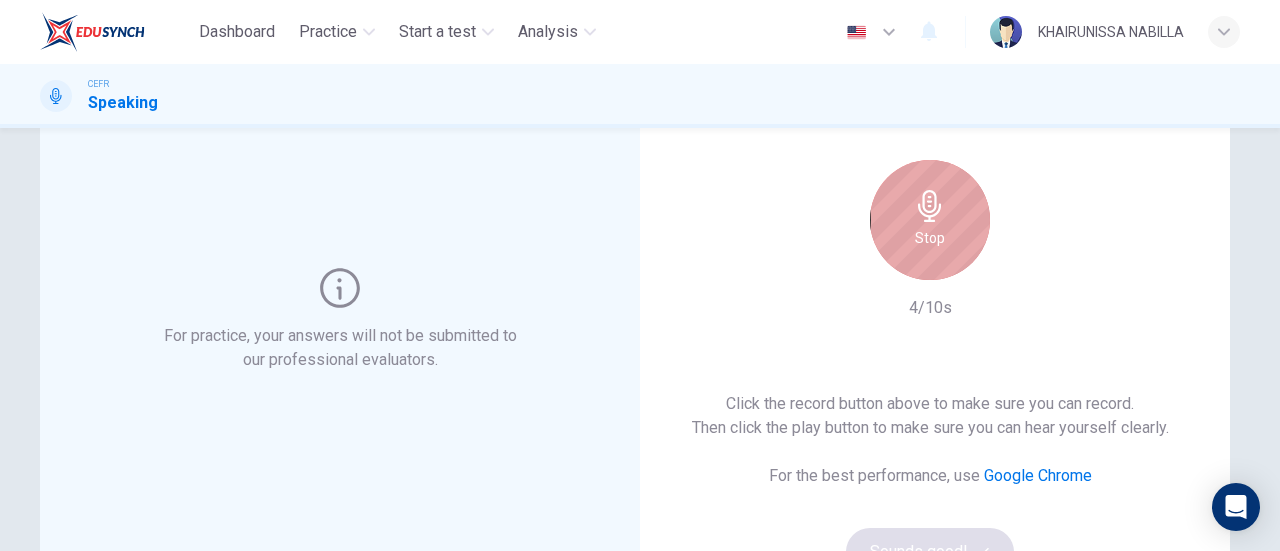click on "Stop" at bounding box center [930, 220] 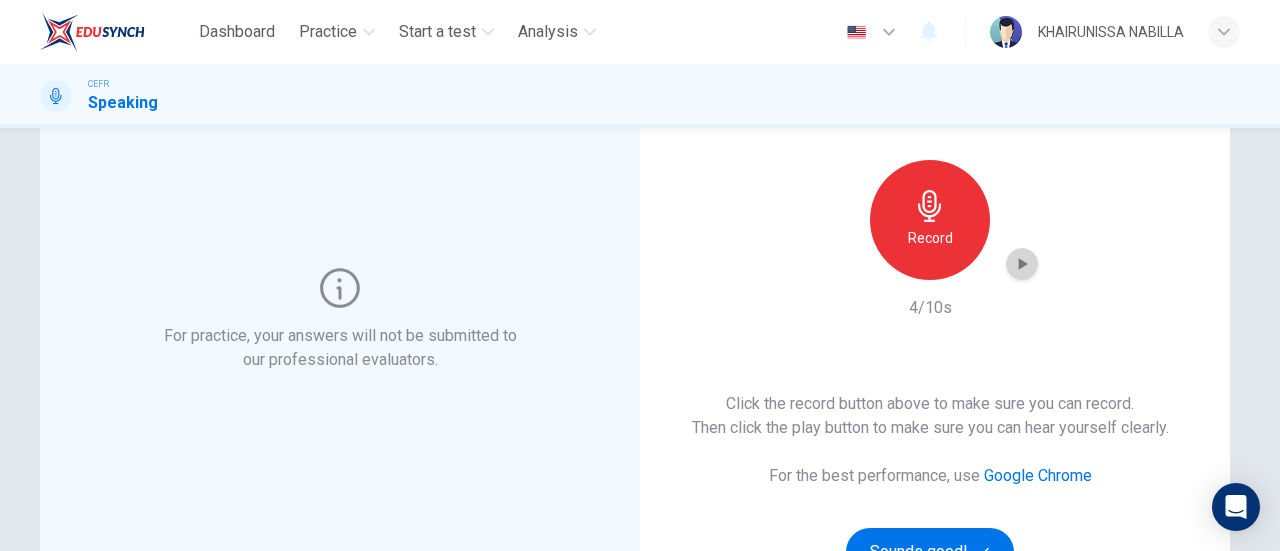 click at bounding box center [1023, 264] 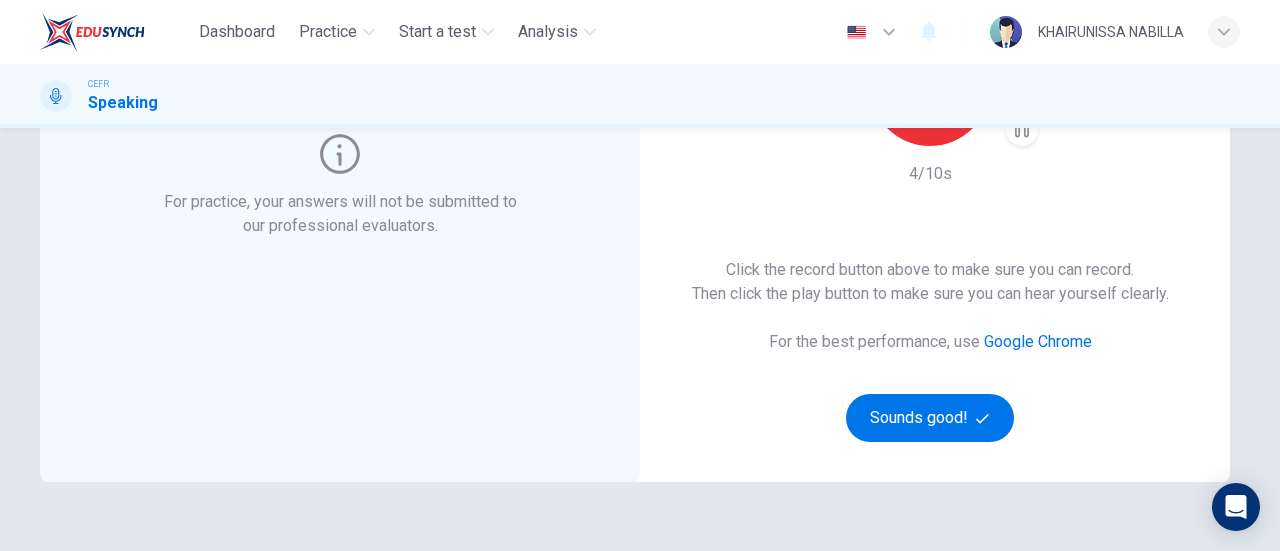 scroll, scrollTop: 300, scrollLeft: 0, axis: vertical 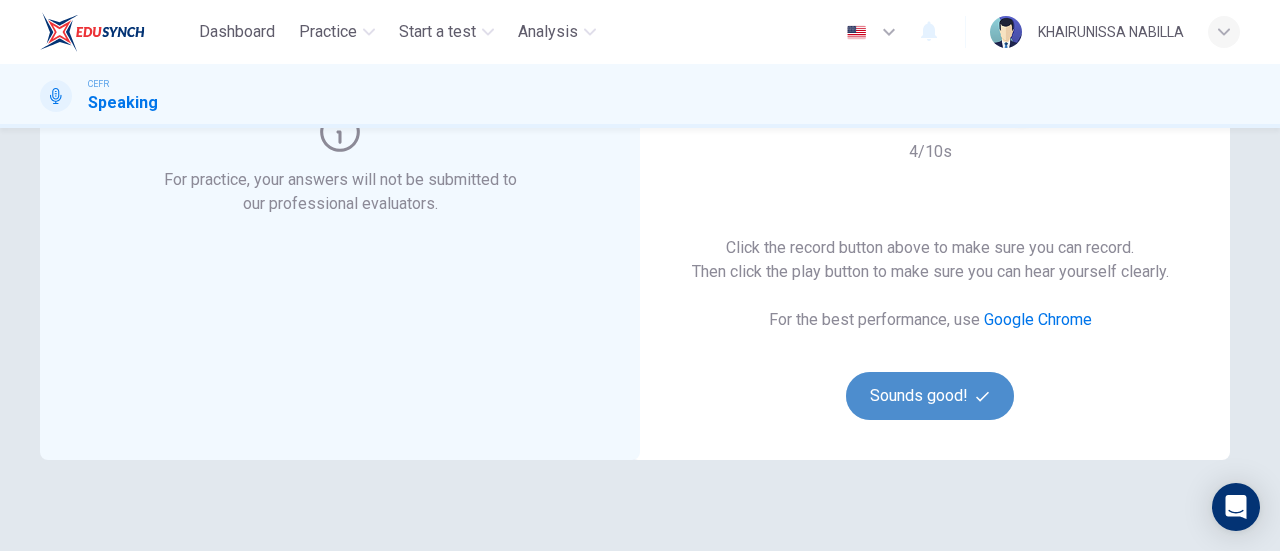 click on "Sounds good!" at bounding box center [930, 396] 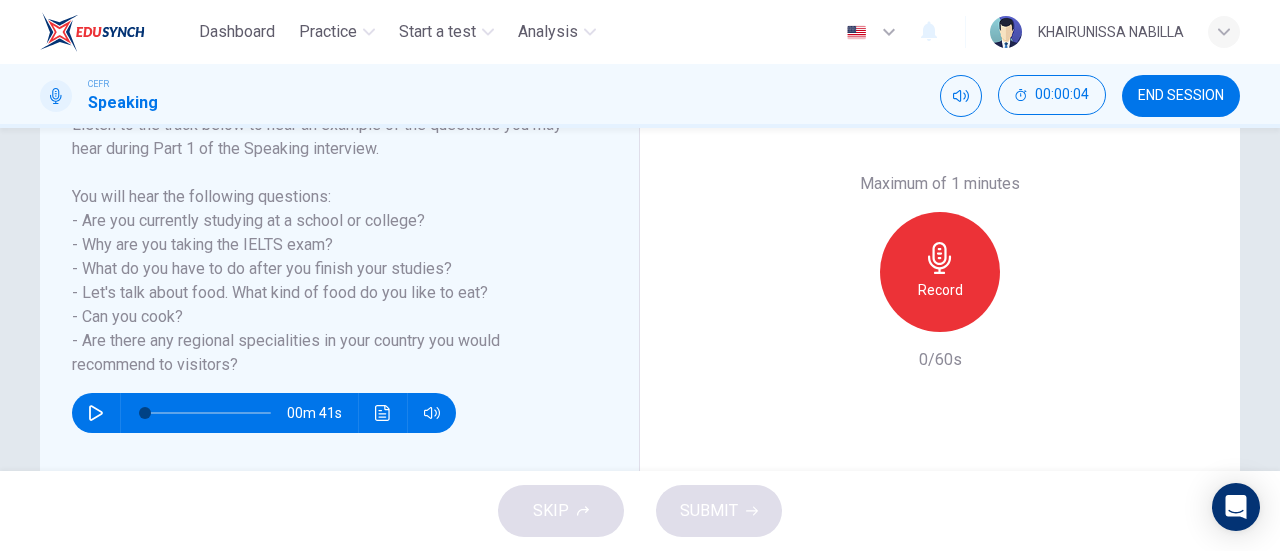 scroll, scrollTop: 348, scrollLeft: 0, axis: vertical 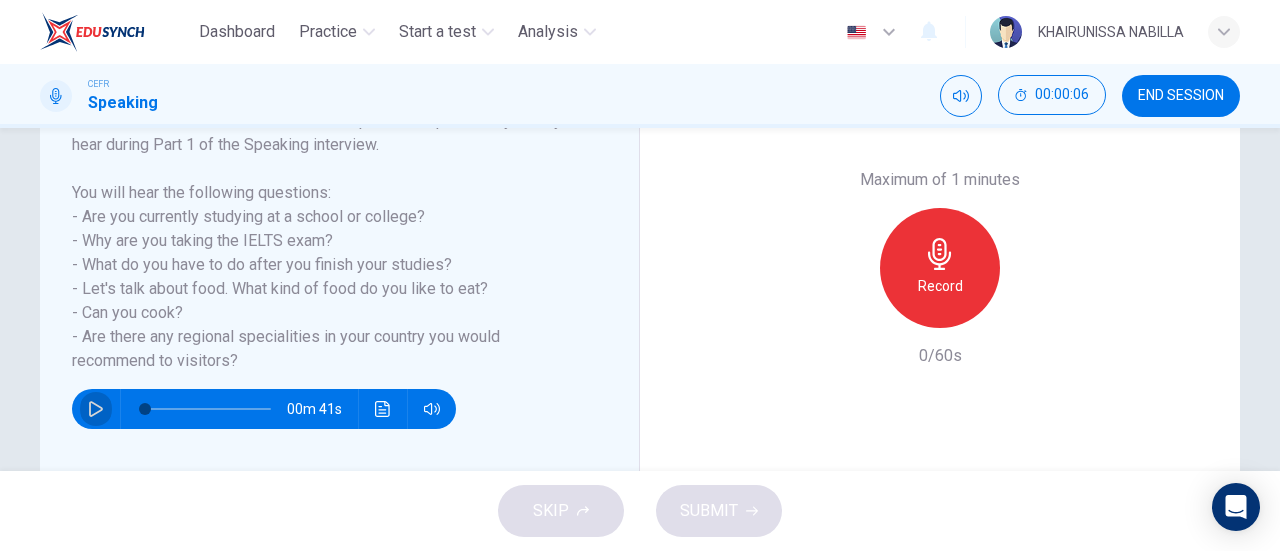 click at bounding box center (96, 409) 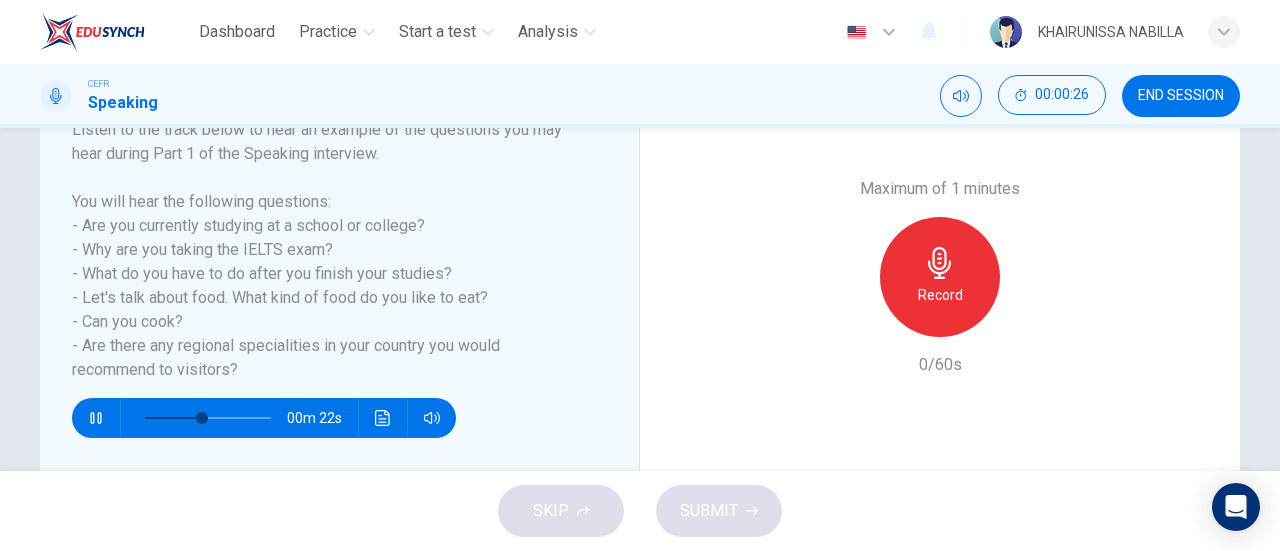 scroll, scrollTop: 337, scrollLeft: 0, axis: vertical 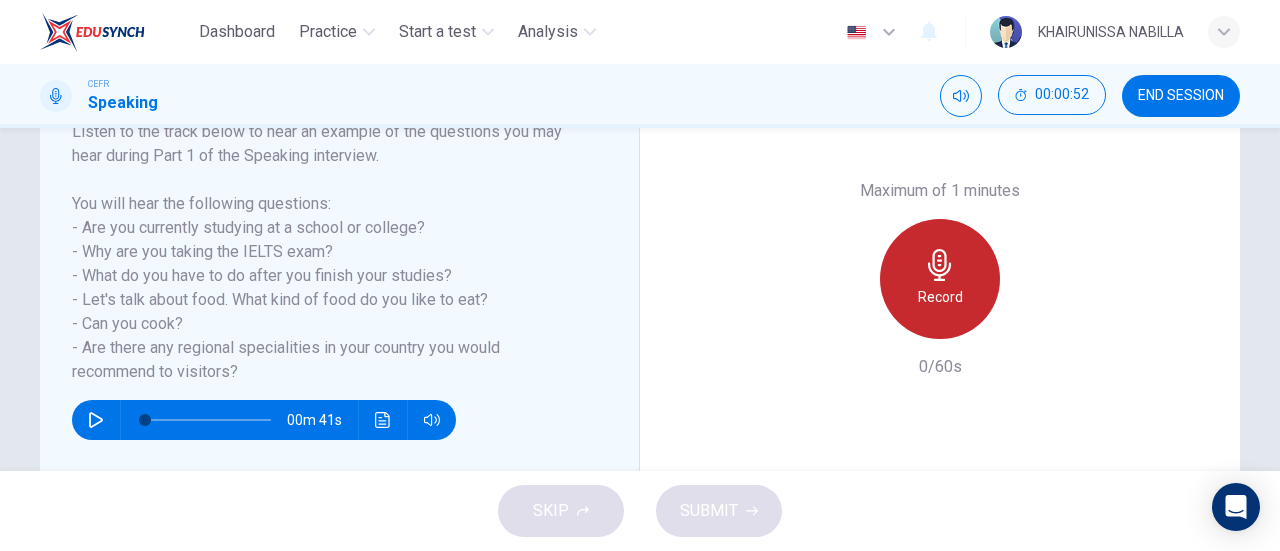 click at bounding box center [940, 265] 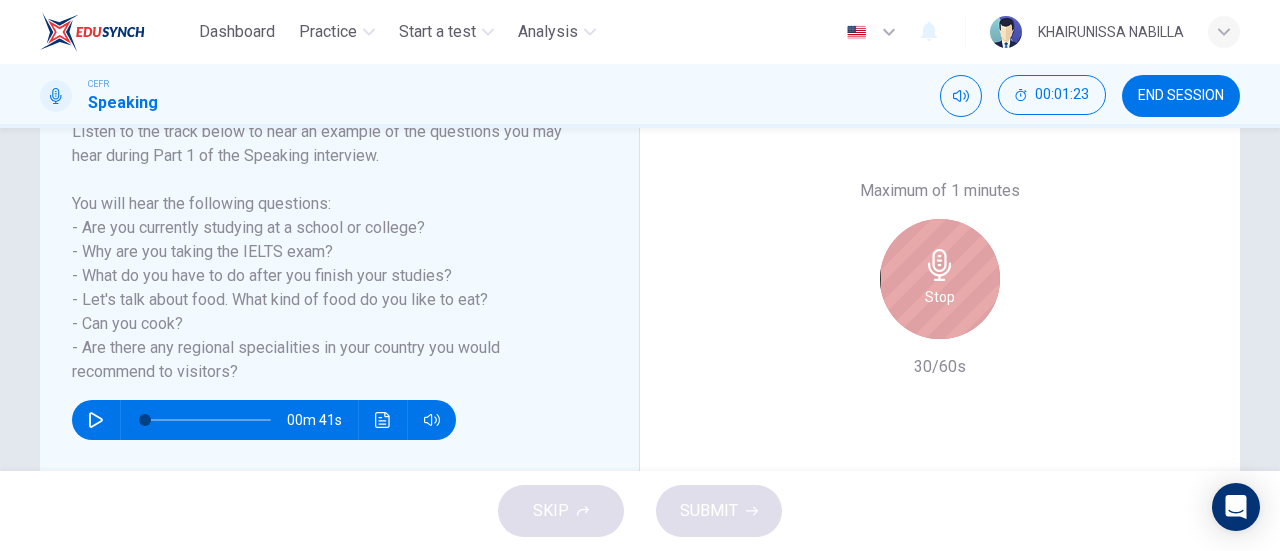 click at bounding box center [940, 265] 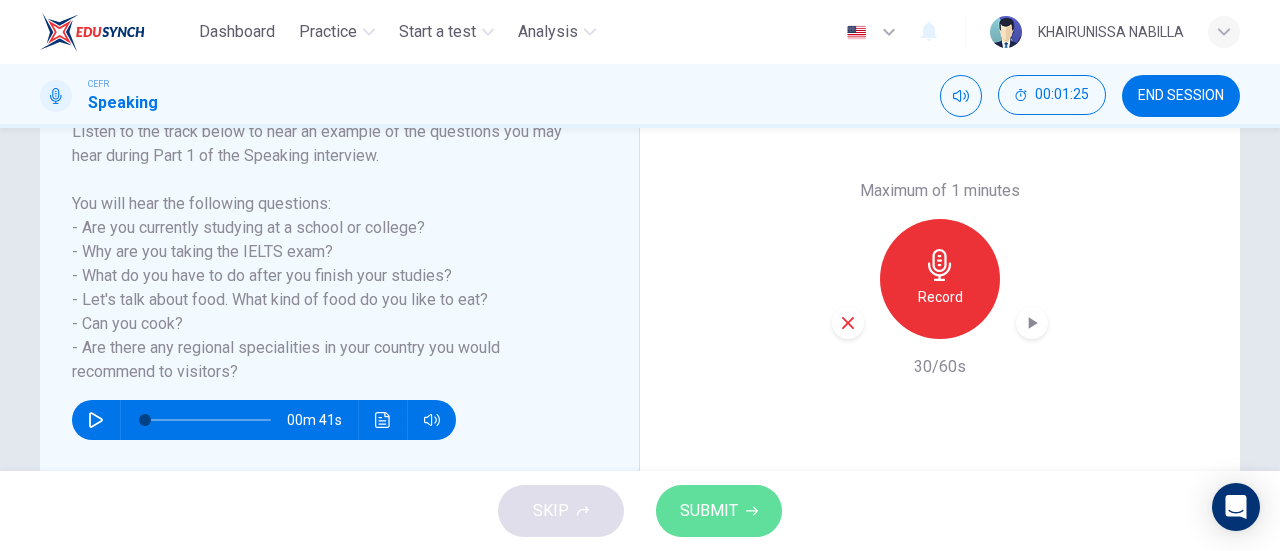 click on "SUBMIT" at bounding box center (719, 511) 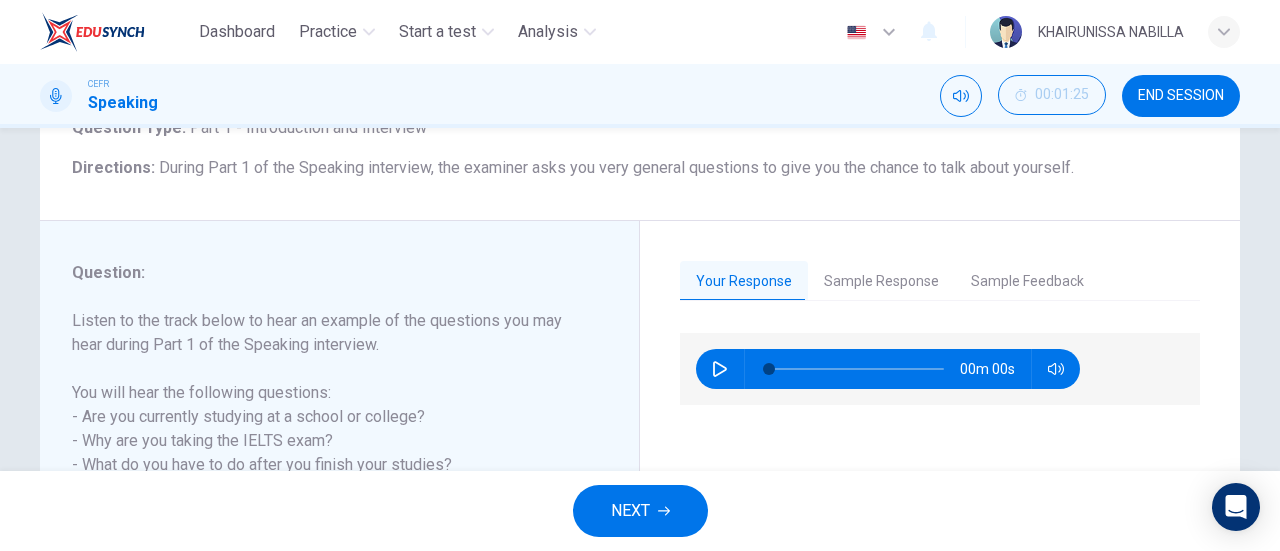 scroll, scrollTop: 144, scrollLeft: 0, axis: vertical 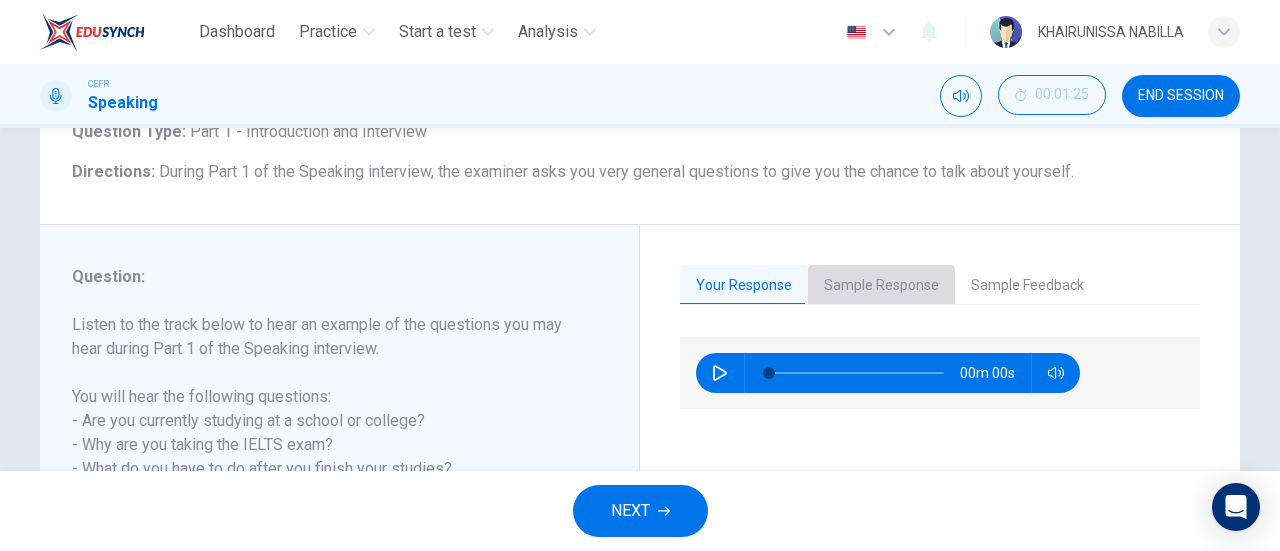 click on "Sample Response" at bounding box center [881, 286] 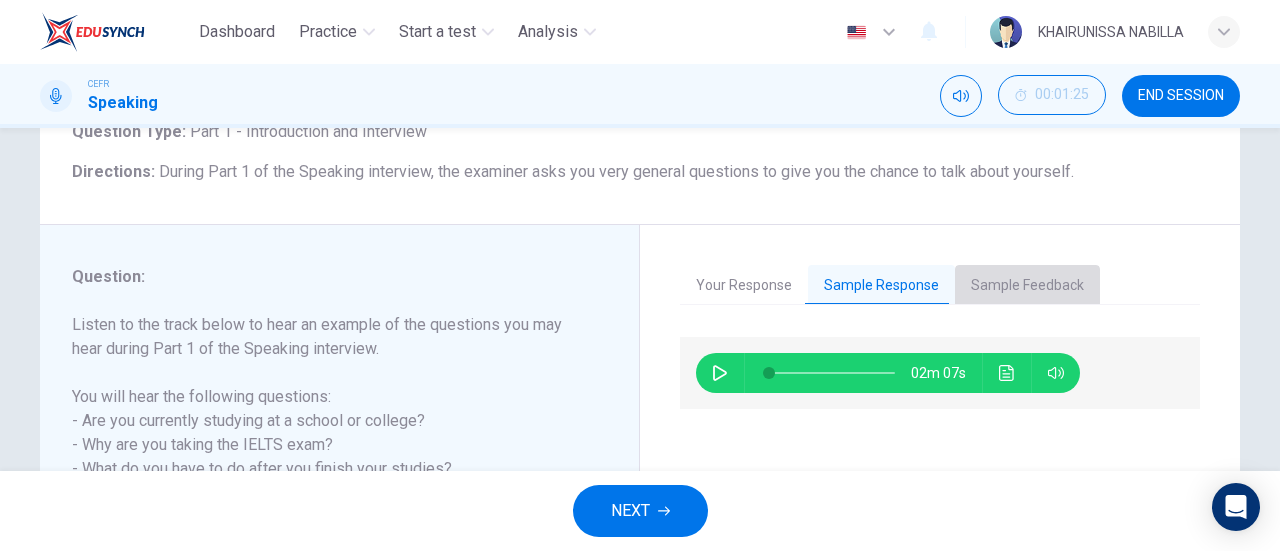 click on "Sample Feedback" at bounding box center (1027, 286) 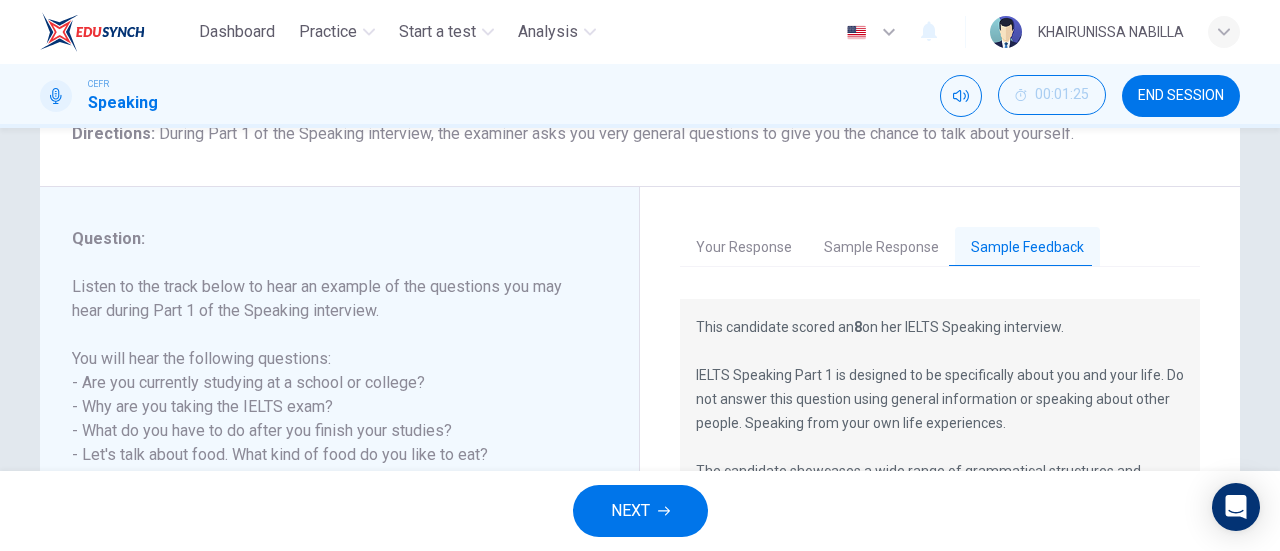 scroll, scrollTop: 116, scrollLeft: 0, axis: vertical 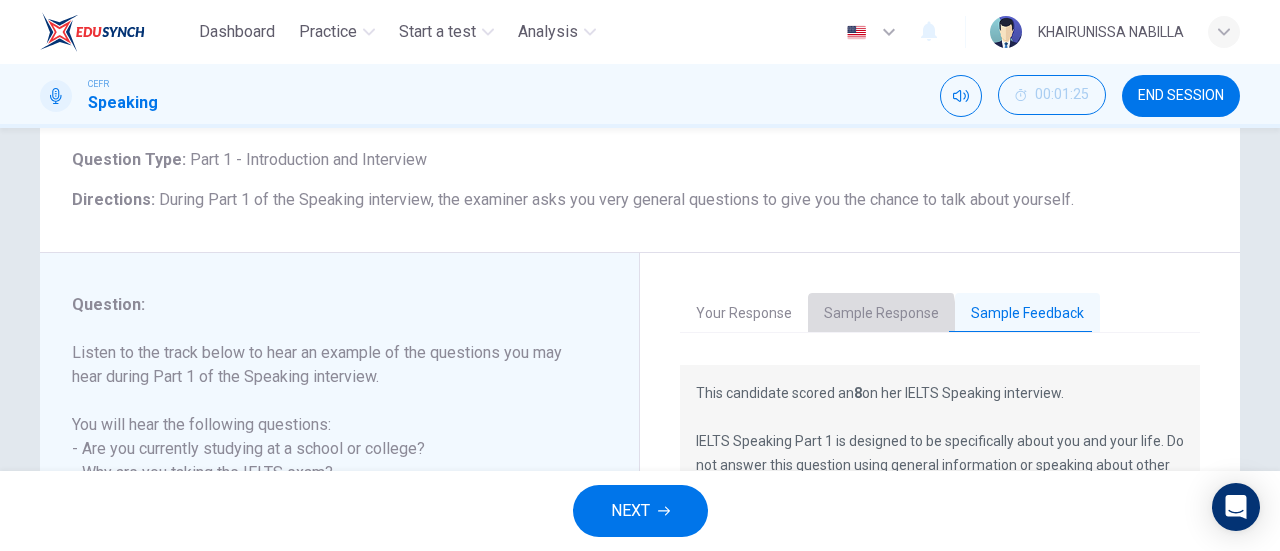 click on "Sample Response" at bounding box center [881, 314] 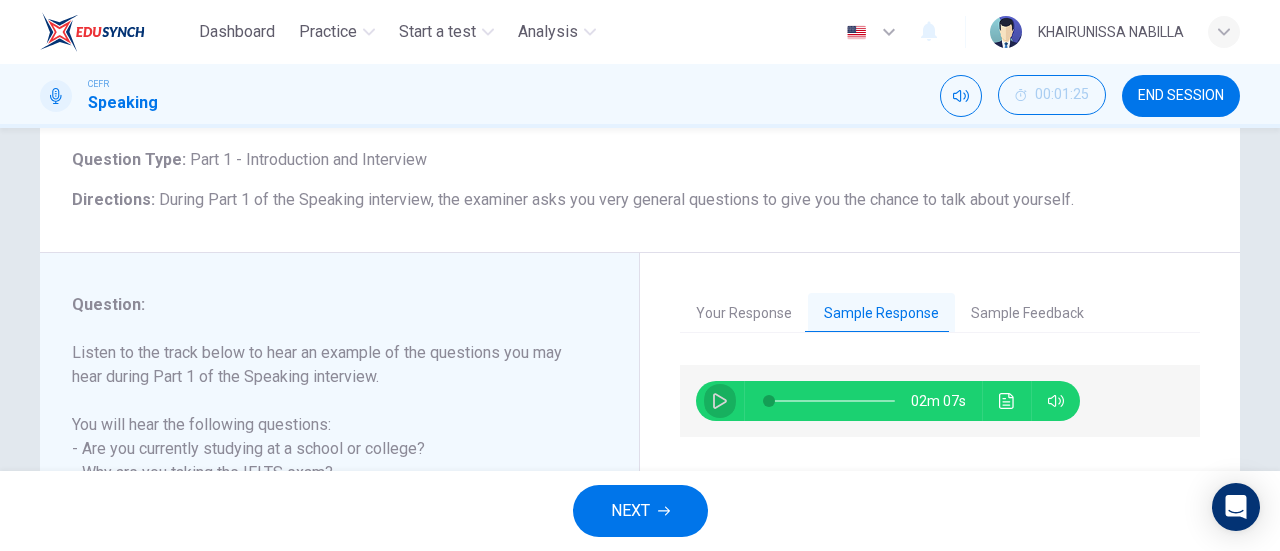 click at bounding box center [720, 401] 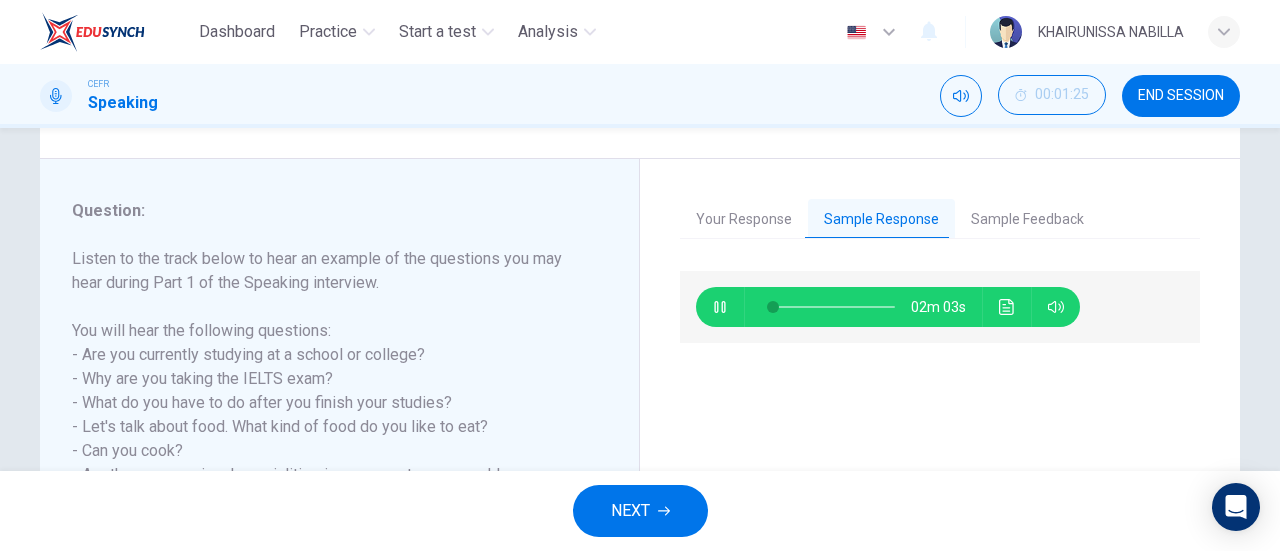 scroll, scrollTop: 0, scrollLeft: 0, axis: both 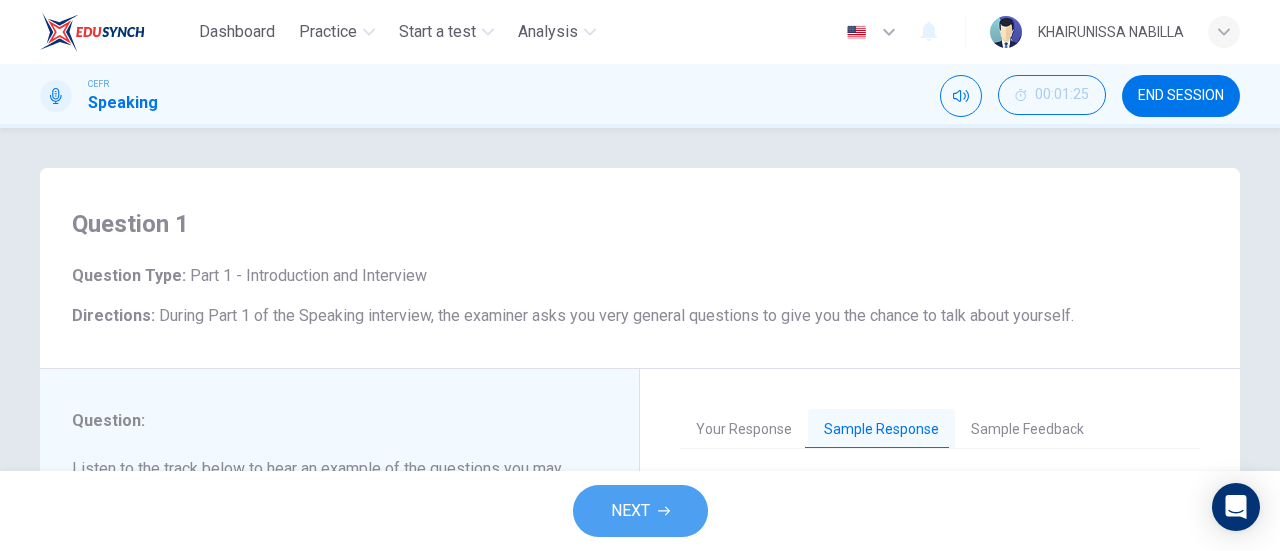 click on "NEXT" at bounding box center (630, 511) 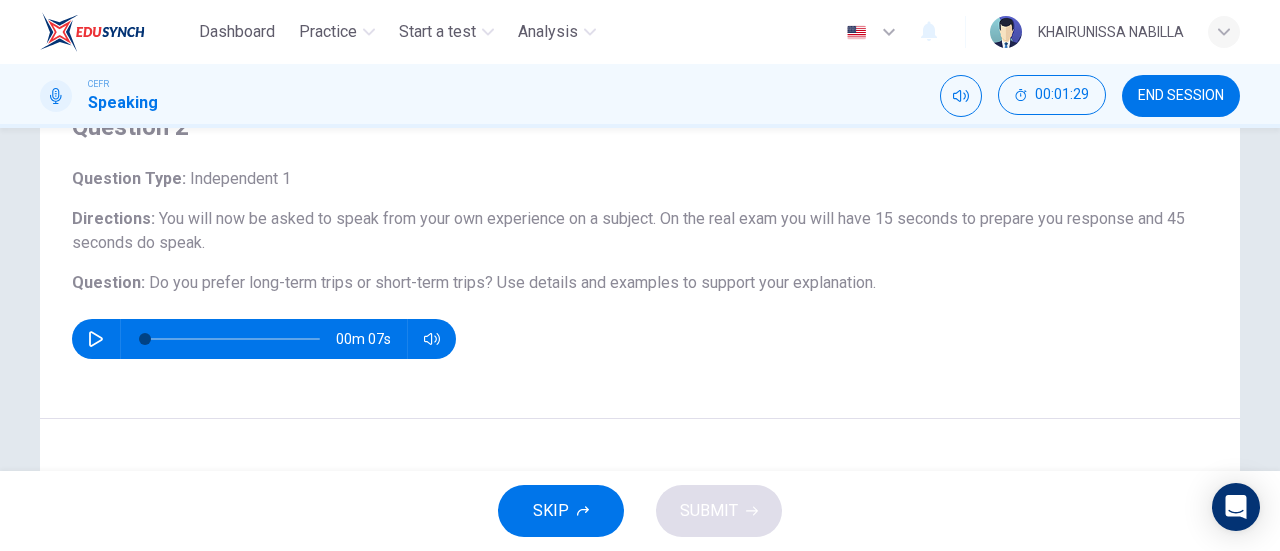 scroll, scrollTop: 98, scrollLeft: 0, axis: vertical 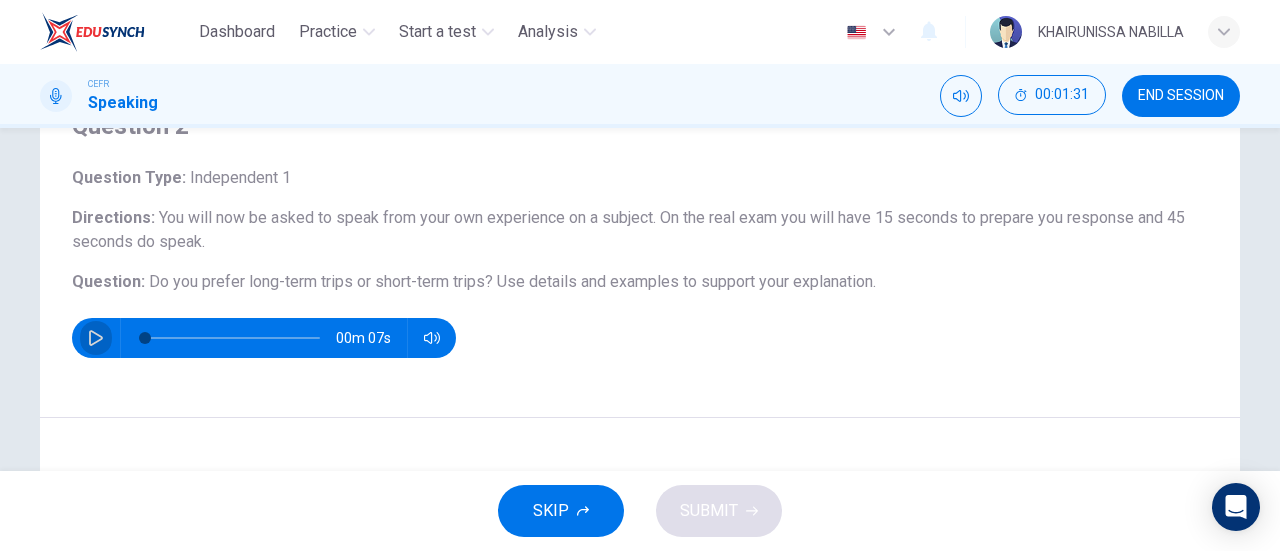click at bounding box center [96, 338] 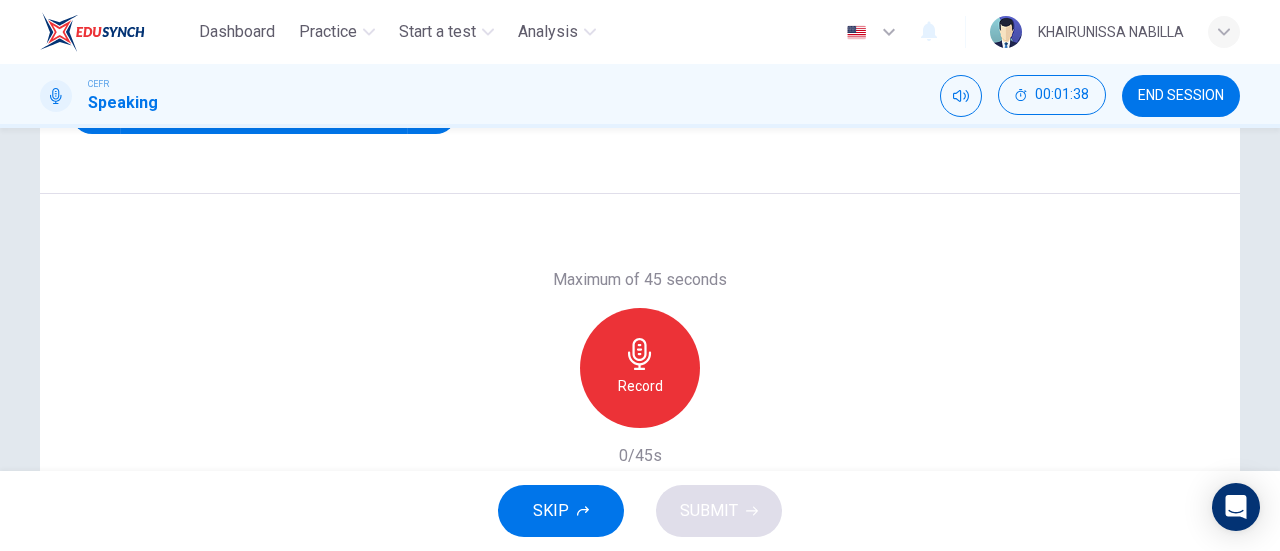 scroll, scrollTop: 322, scrollLeft: 0, axis: vertical 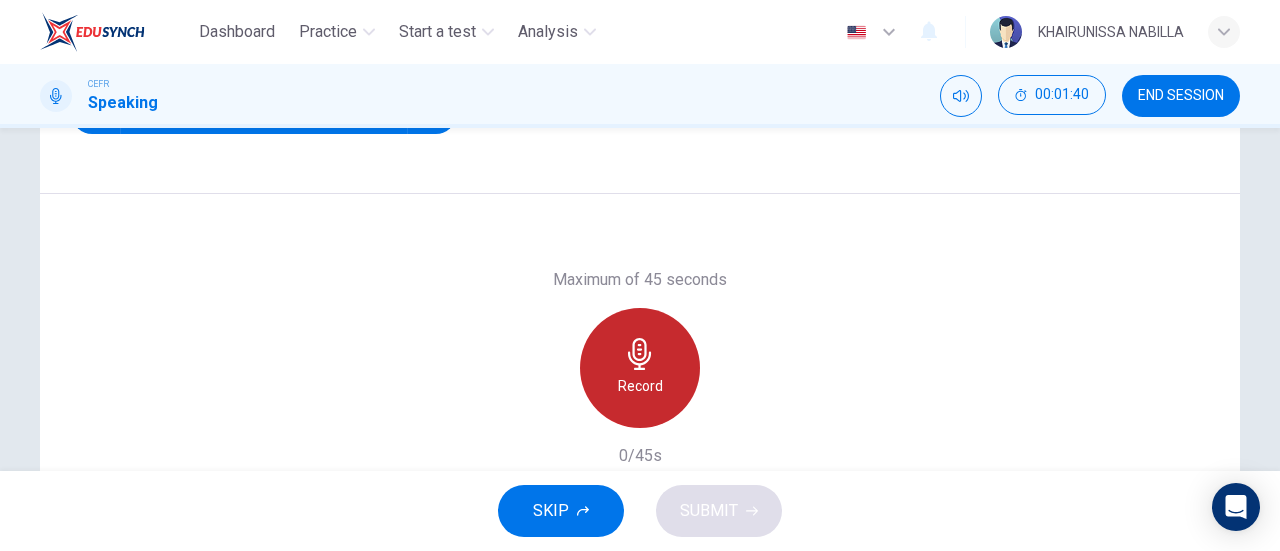 click at bounding box center (639, 354) 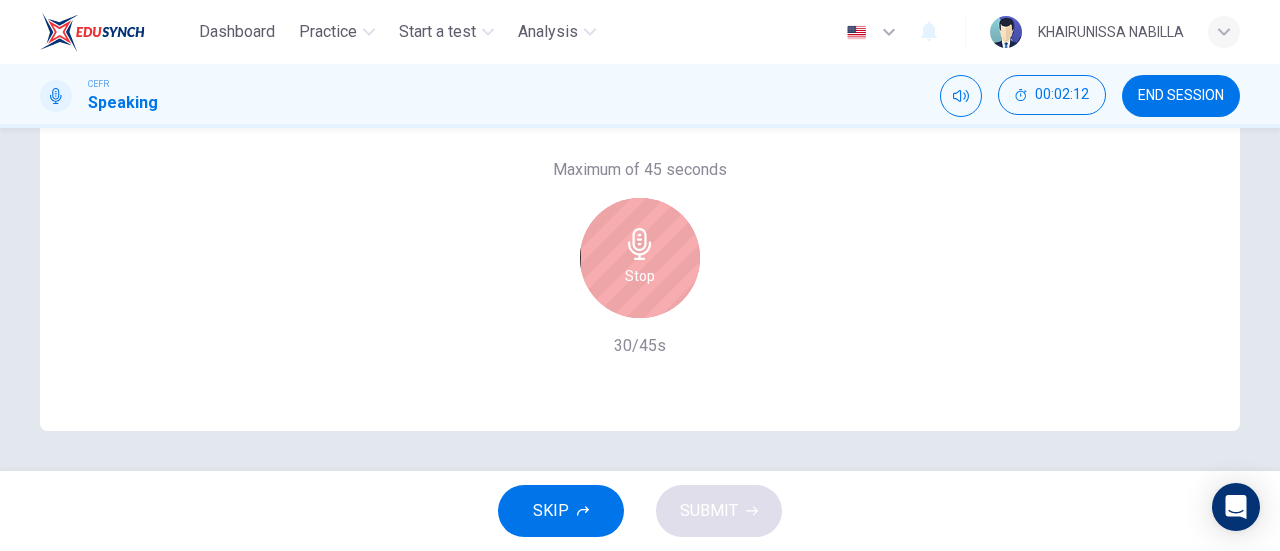scroll, scrollTop: 432, scrollLeft: 0, axis: vertical 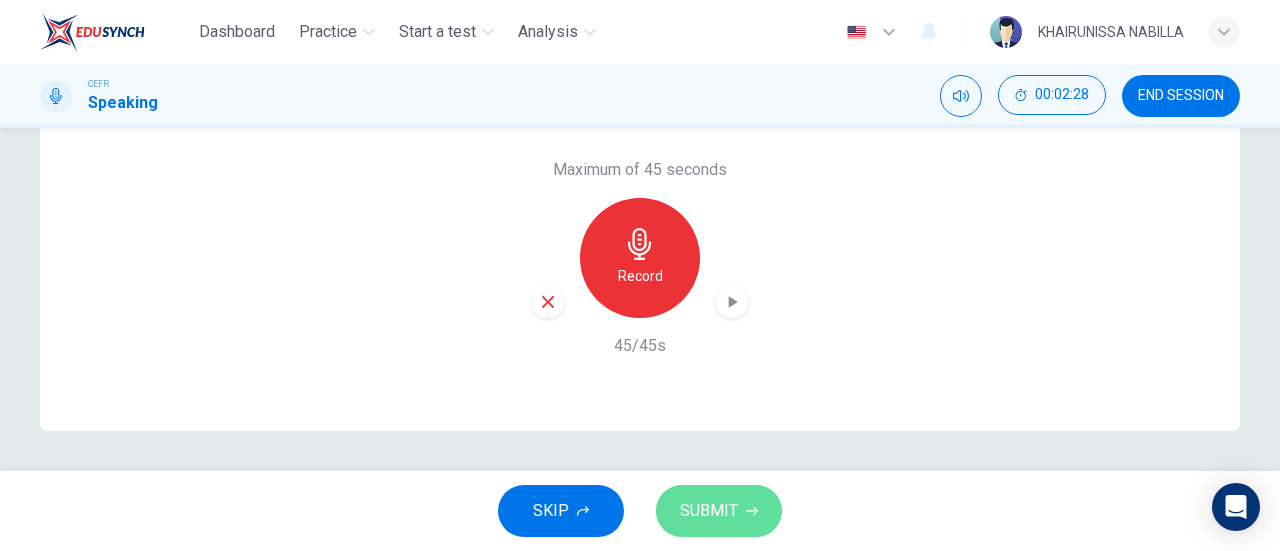 click on "SUBMIT" at bounding box center [719, 511] 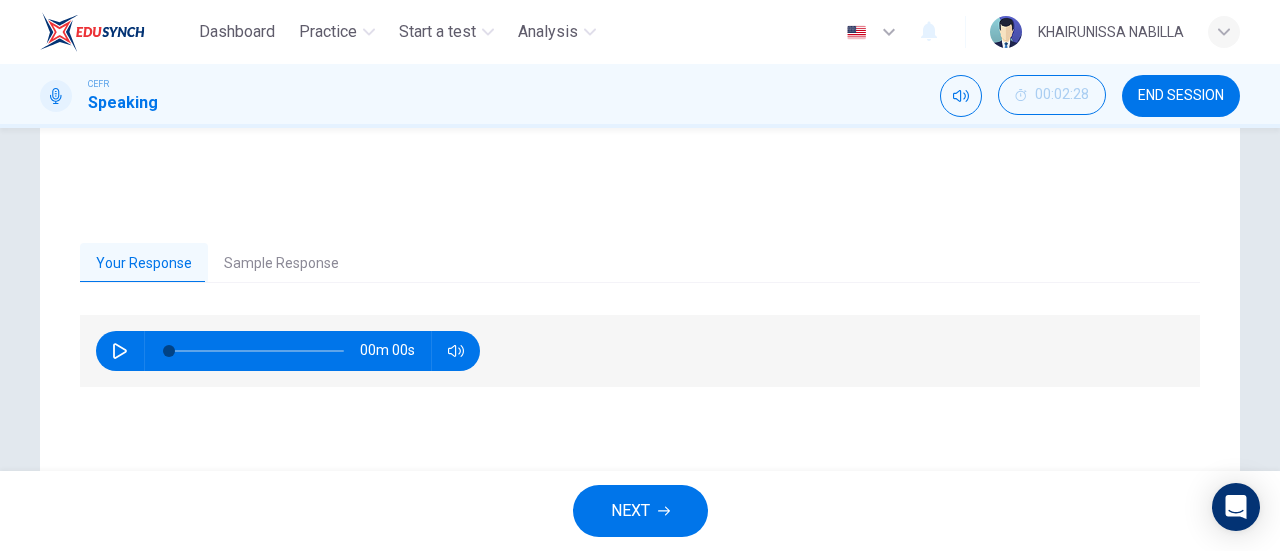 scroll, scrollTop: 336, scrollLeft: 0, axis: vertical 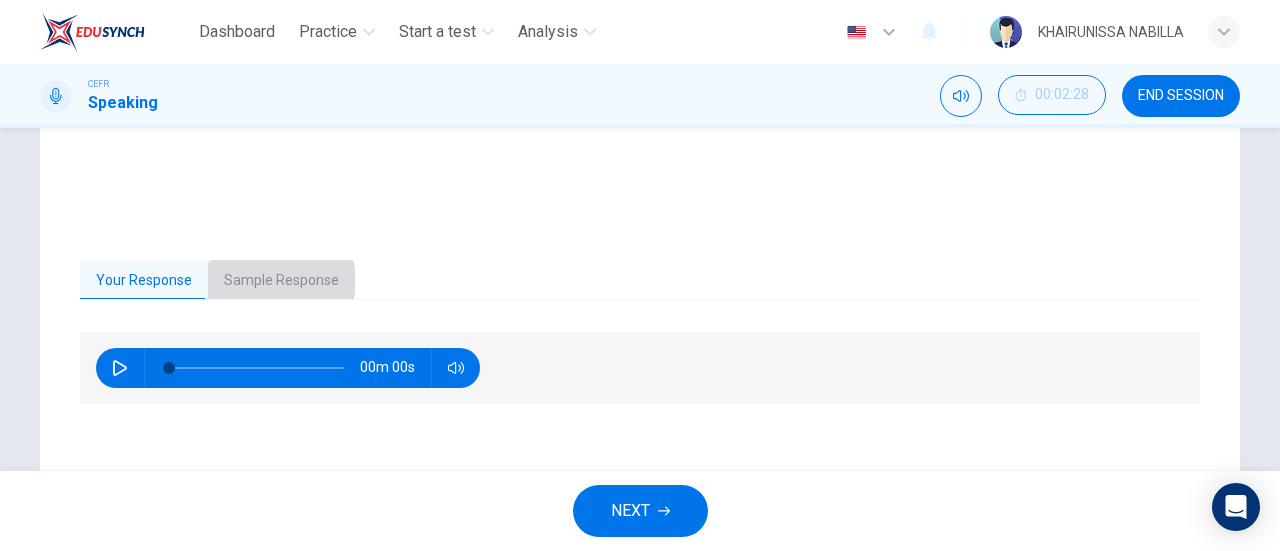 click on "Sample Response" at bounding box center [281, 281] 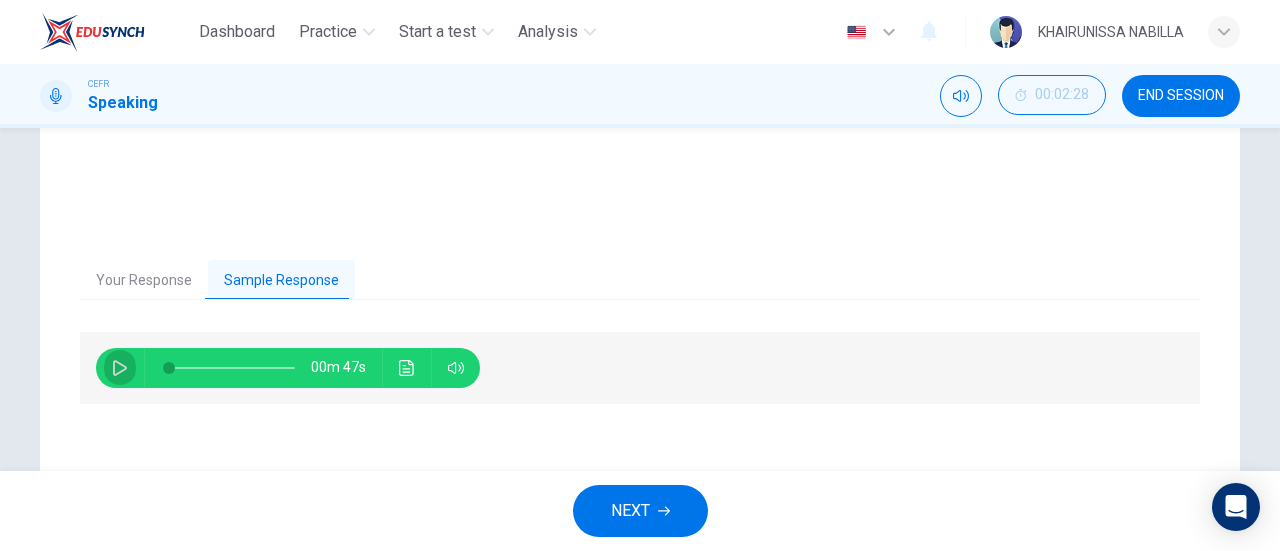 click at bounding box center (120, 368) 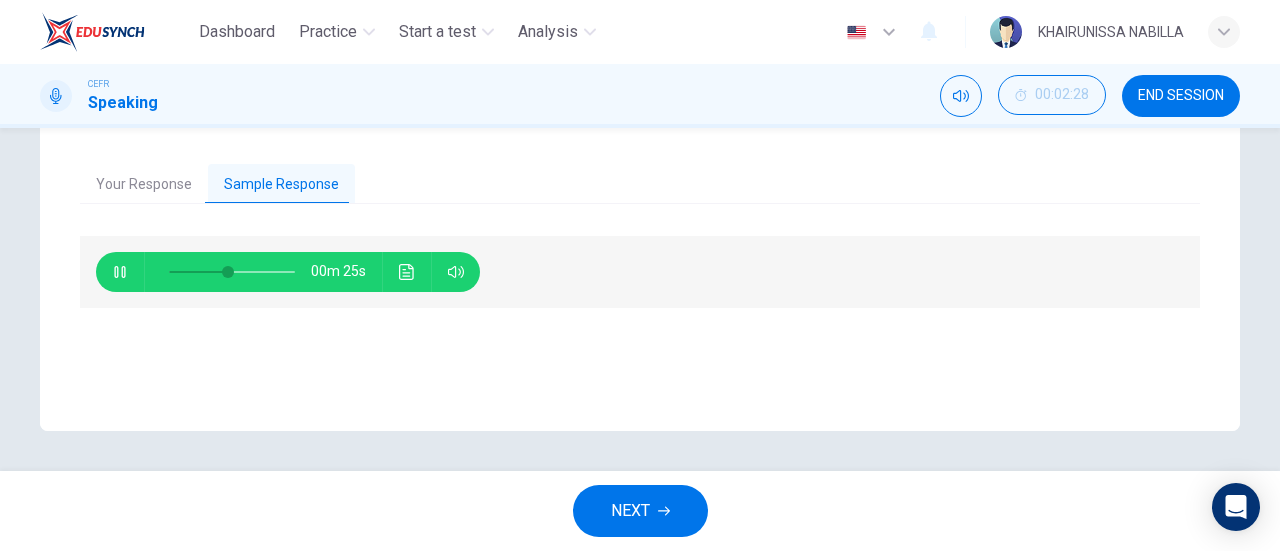 scroll, scrollTop: 430, scrollLeft: 0, axis: vertical 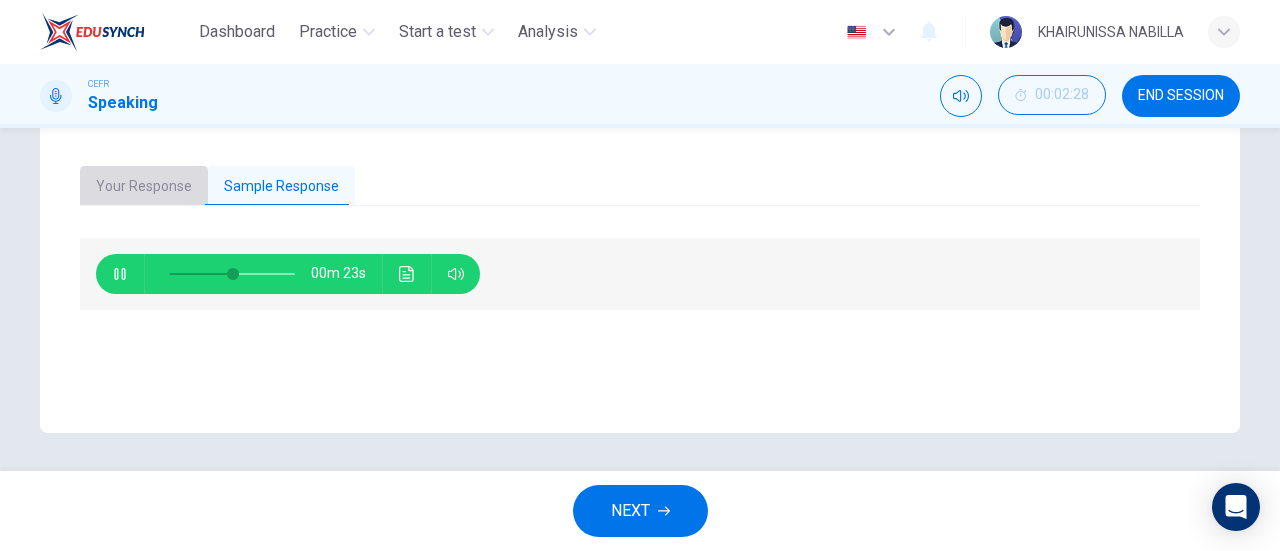 click on "Your Response" at bounding box center [144, 187] 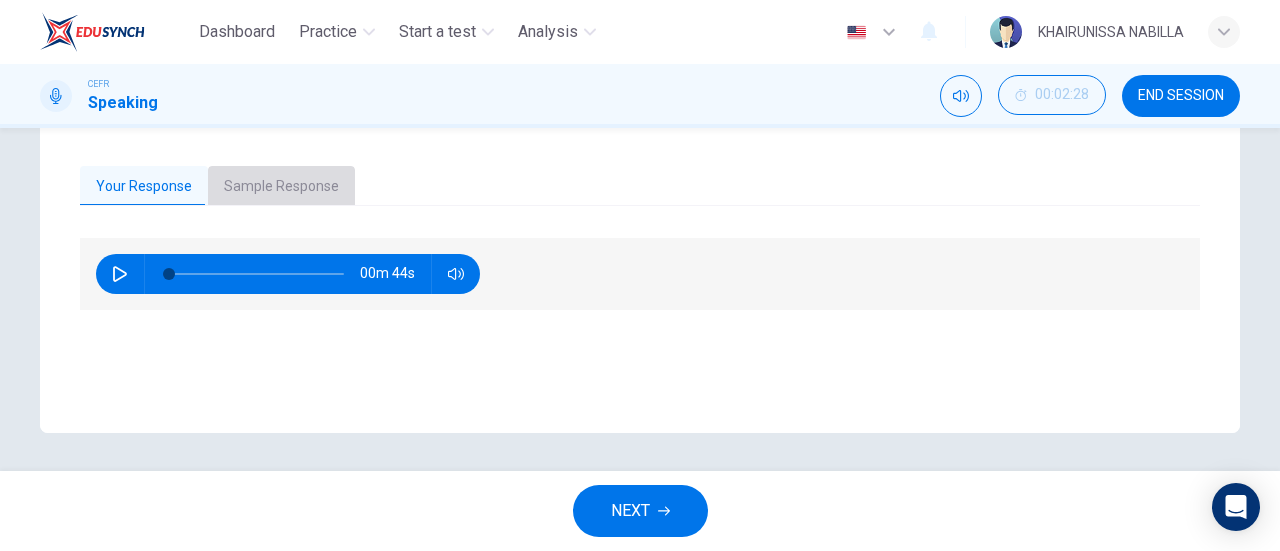 click on "Sample Response" at bounding box center (281, 187) 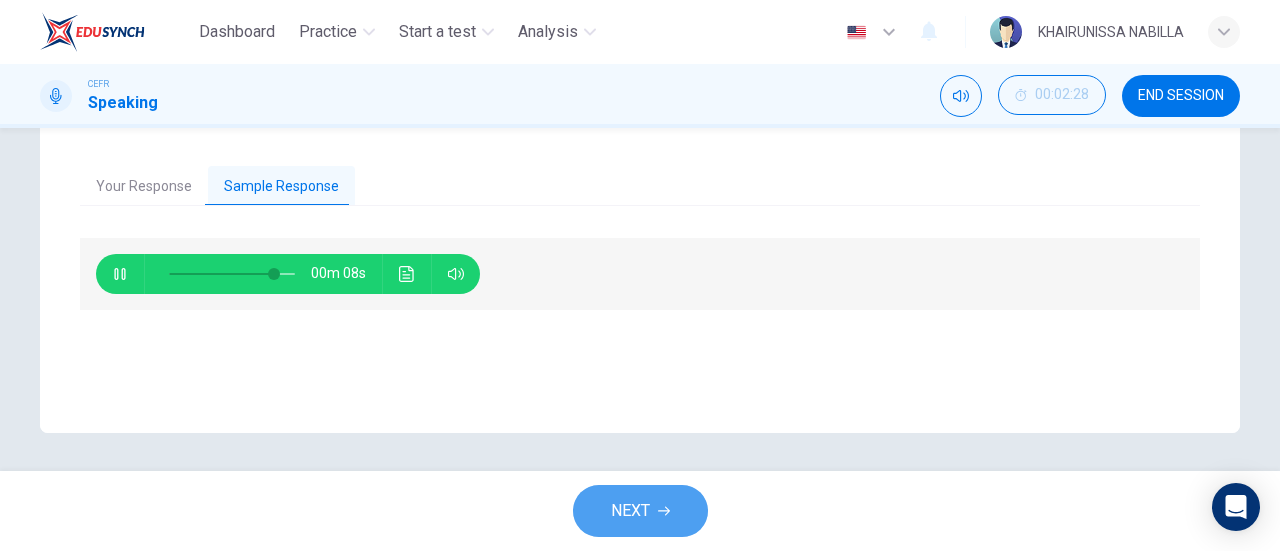 click at bounding box center [664, 511] 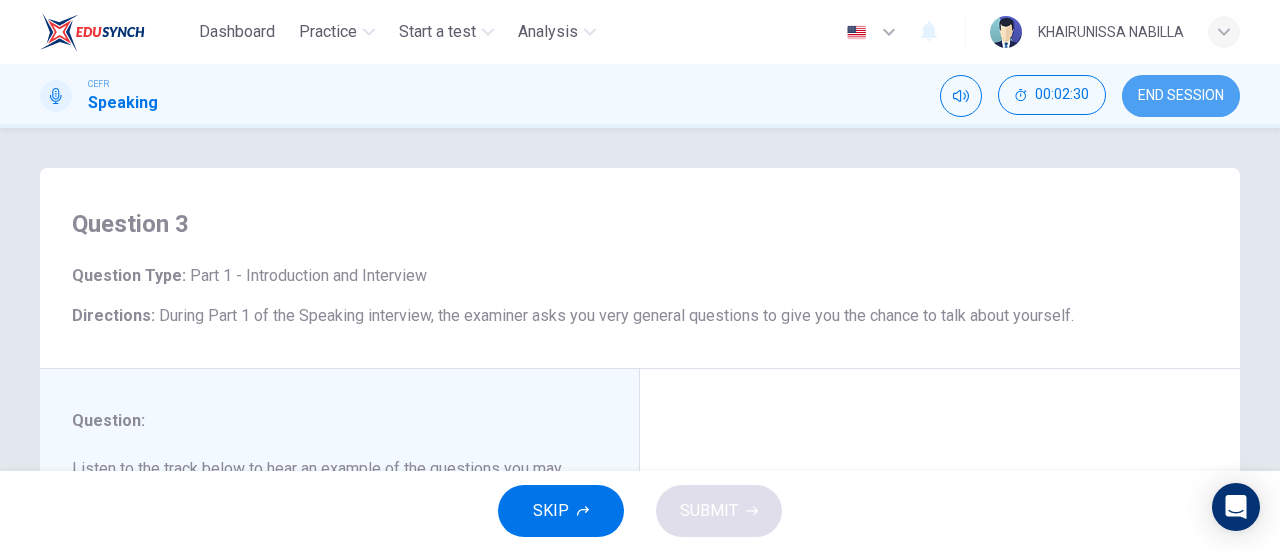 click on "END SESSION" at bounding box center (1181, 96) 